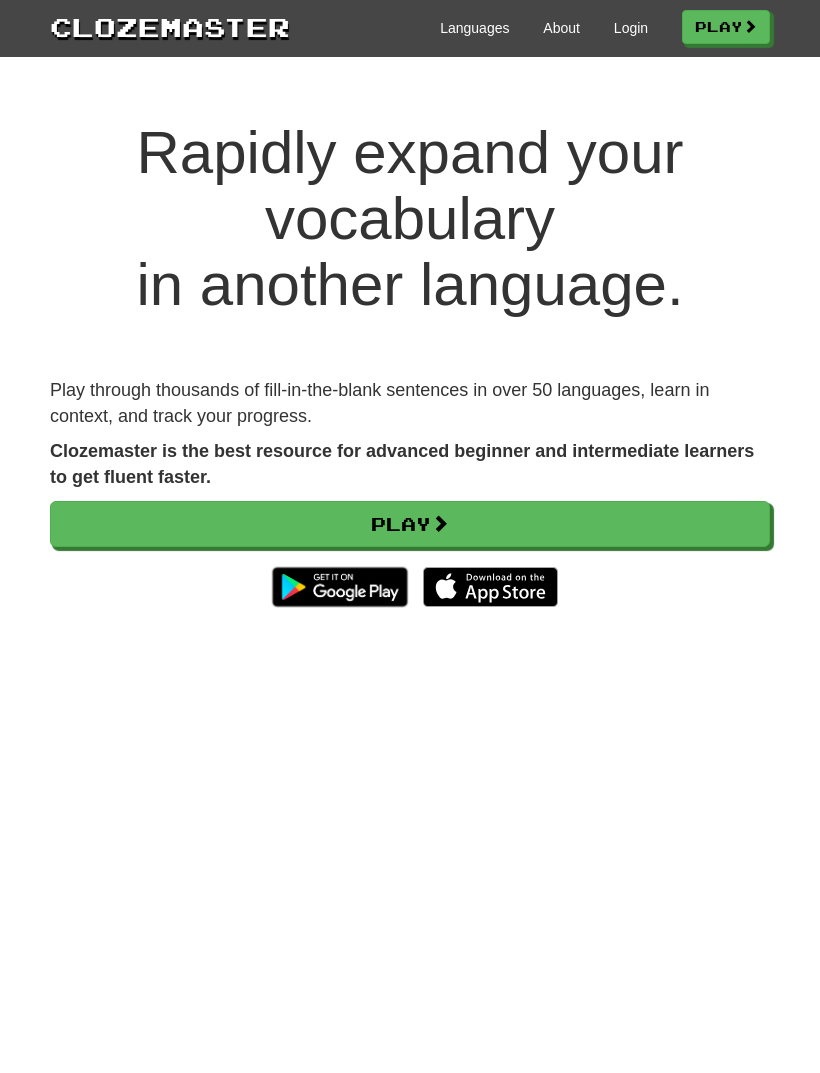 scroll, scrollTop: 0, scrollLeft: 0, axis: both 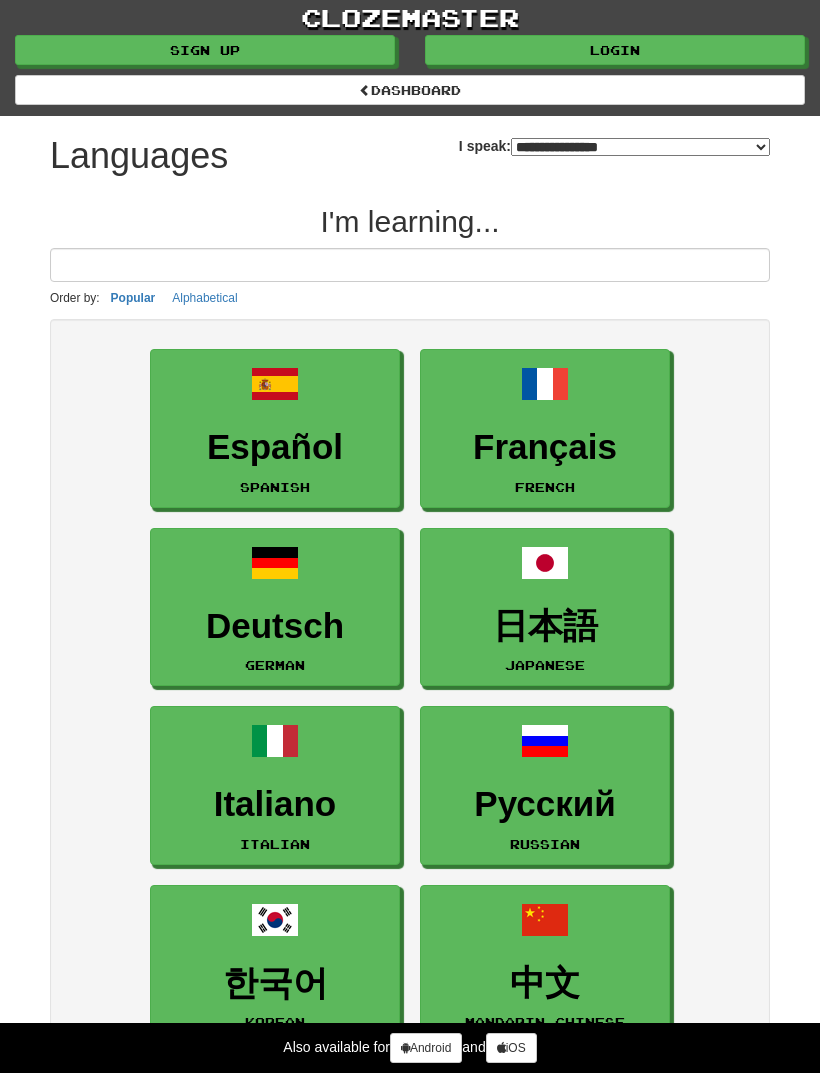 select on "*******" 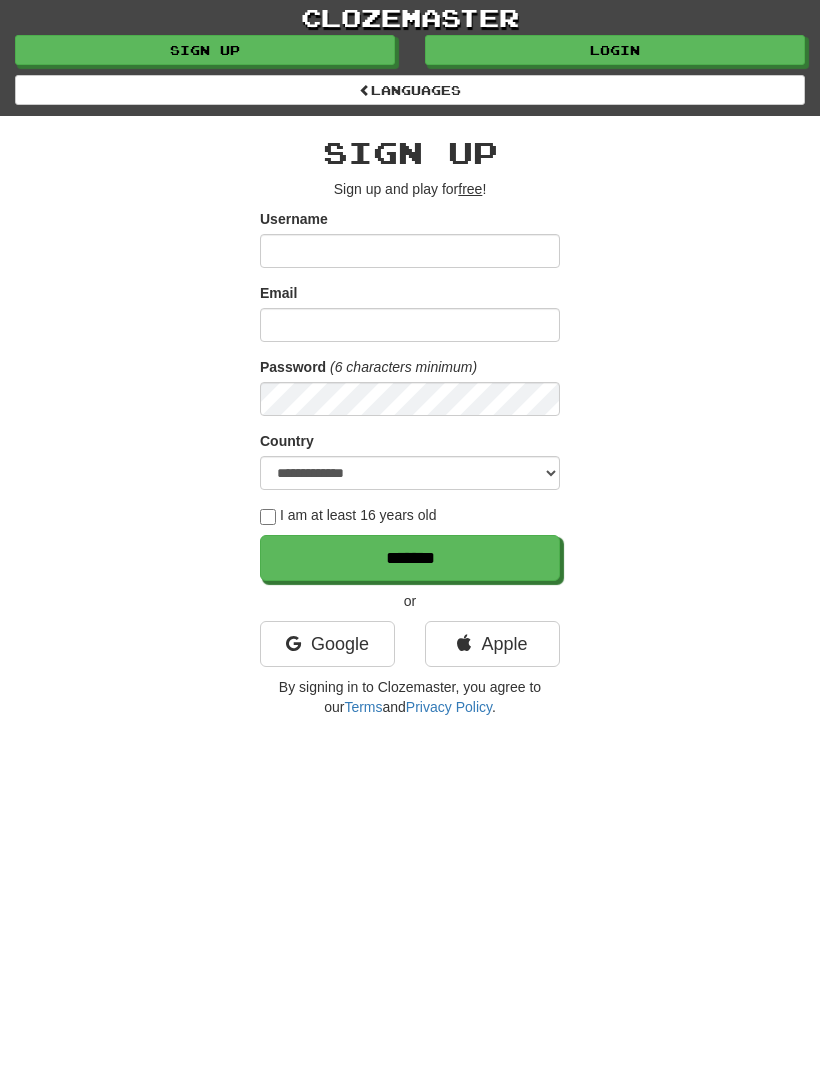 scroll, scrollTop: 0, scrollLeft: 0, axis: both 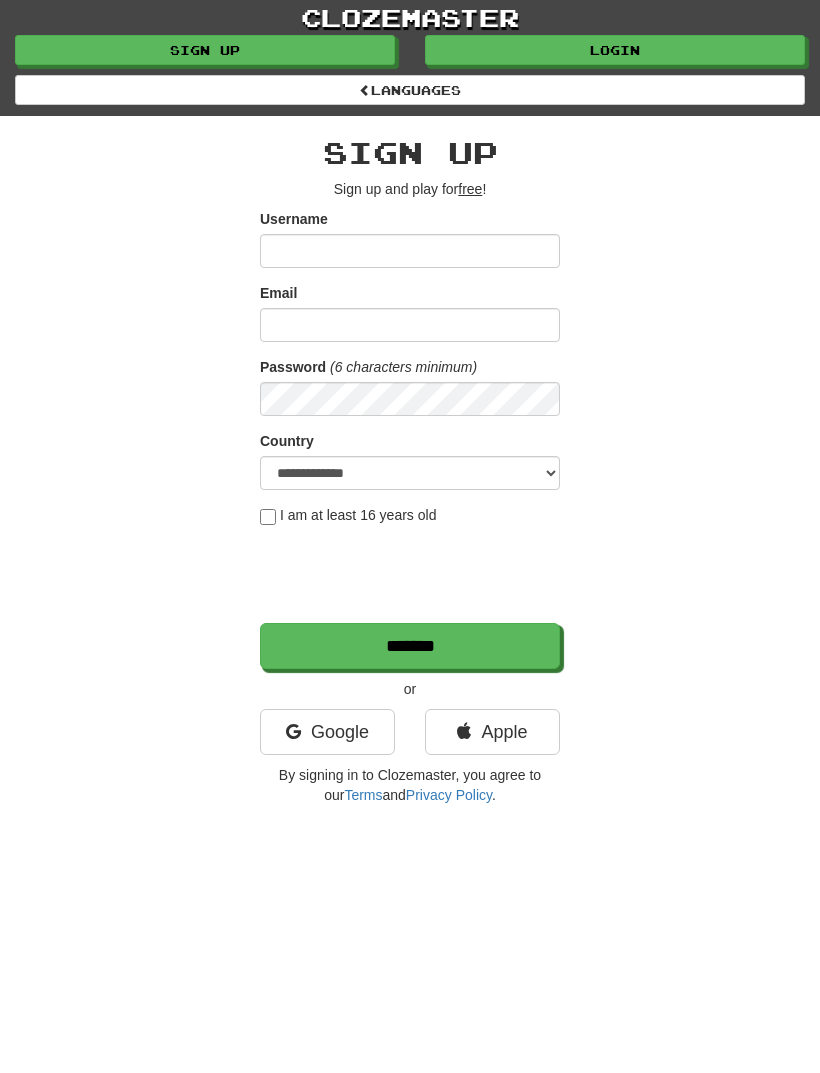 click on "Username" at bounding box center [410, 251] 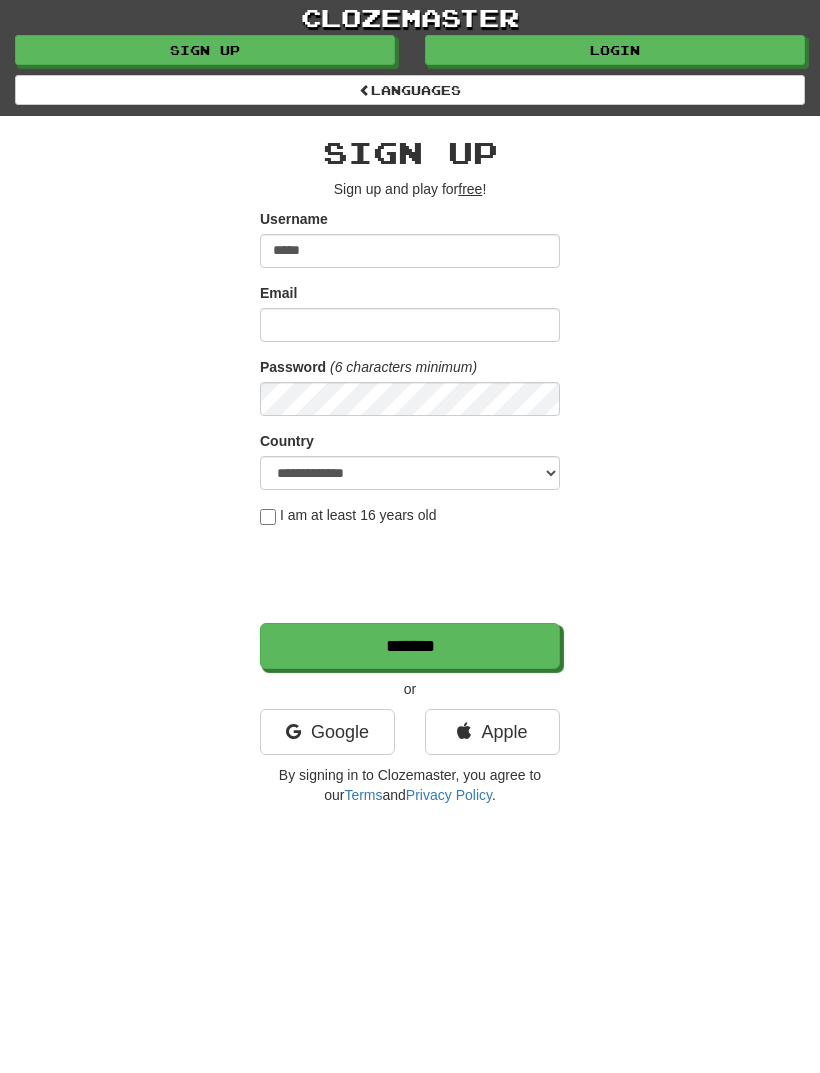 type on "*****" 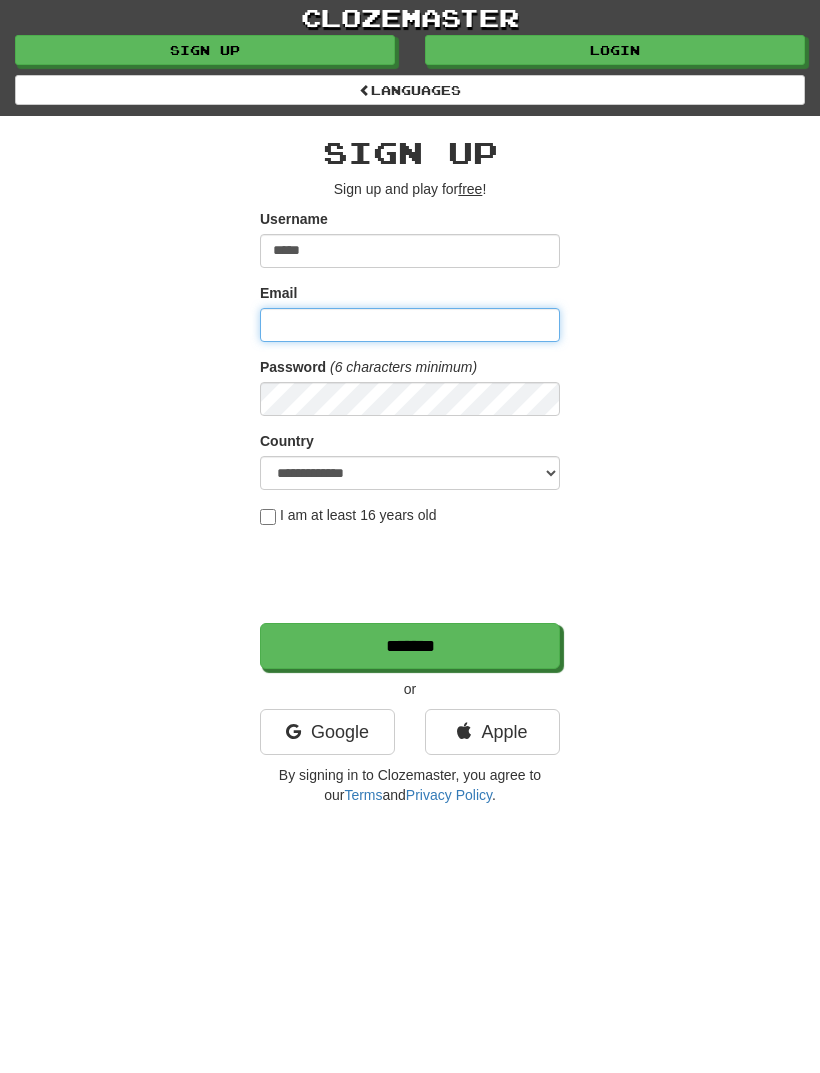 click on "Email" at bounding box center (410, 325) 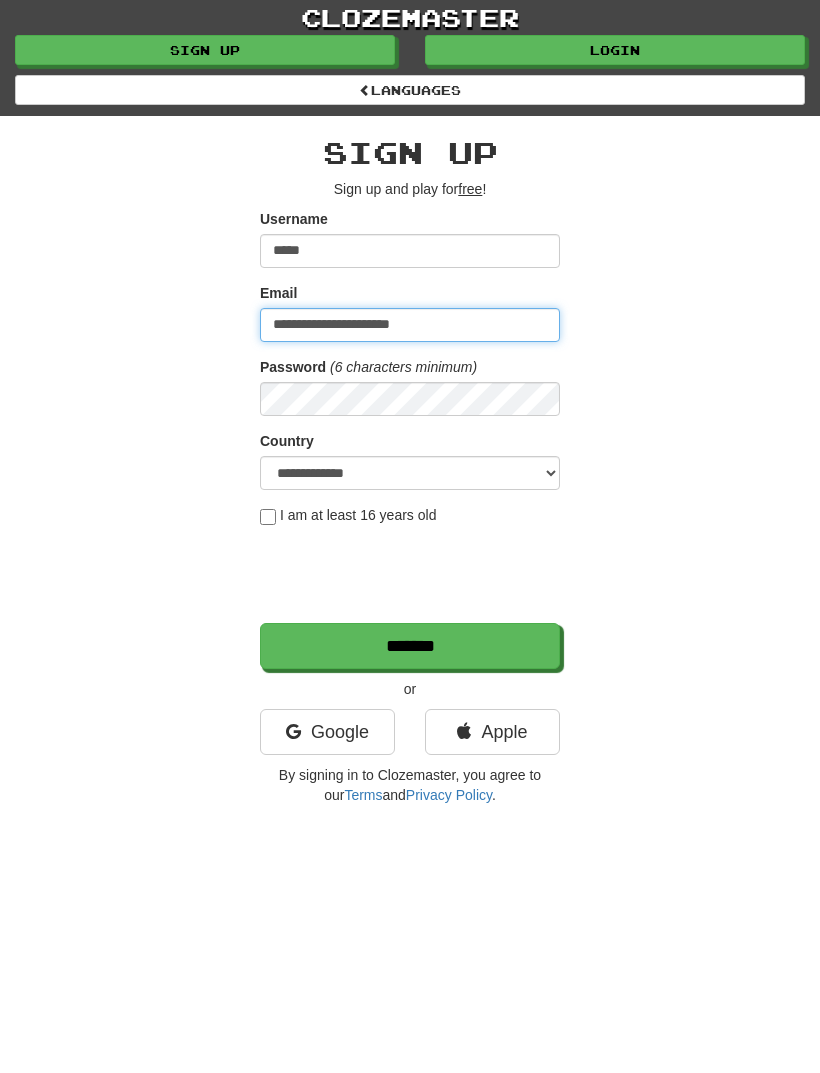 type on "**********" 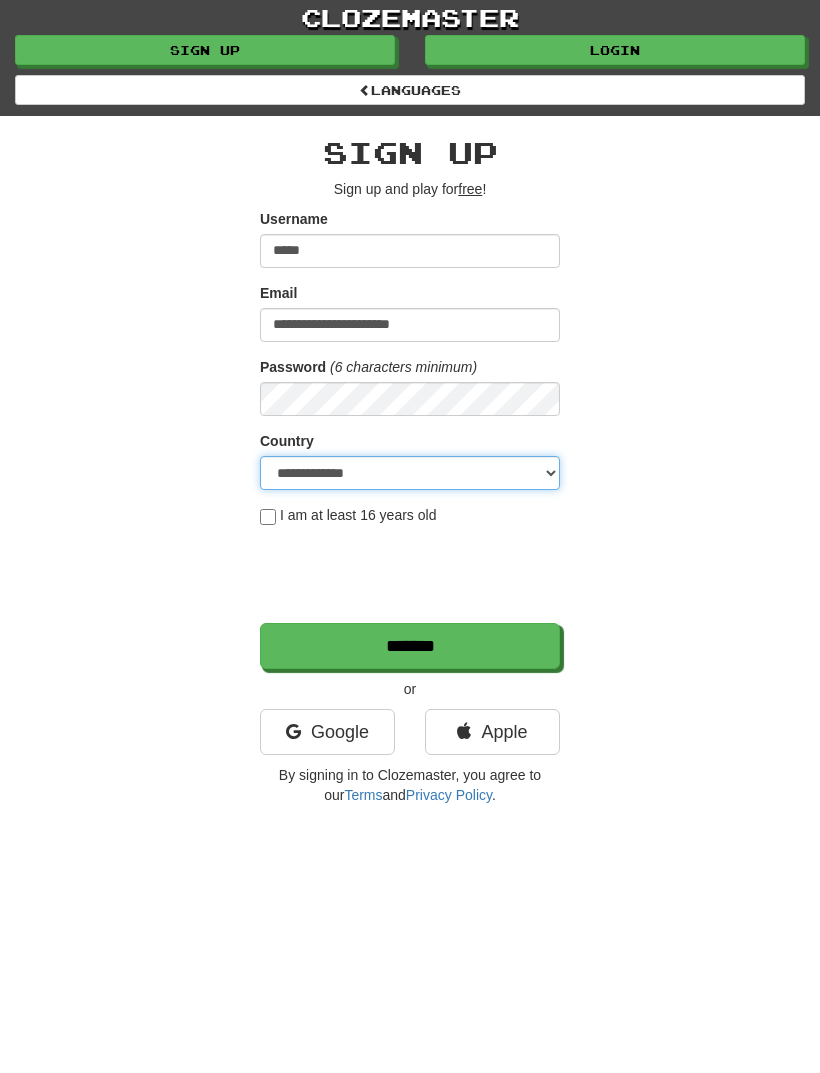 click on "**********" at bounding box center [410, 473] 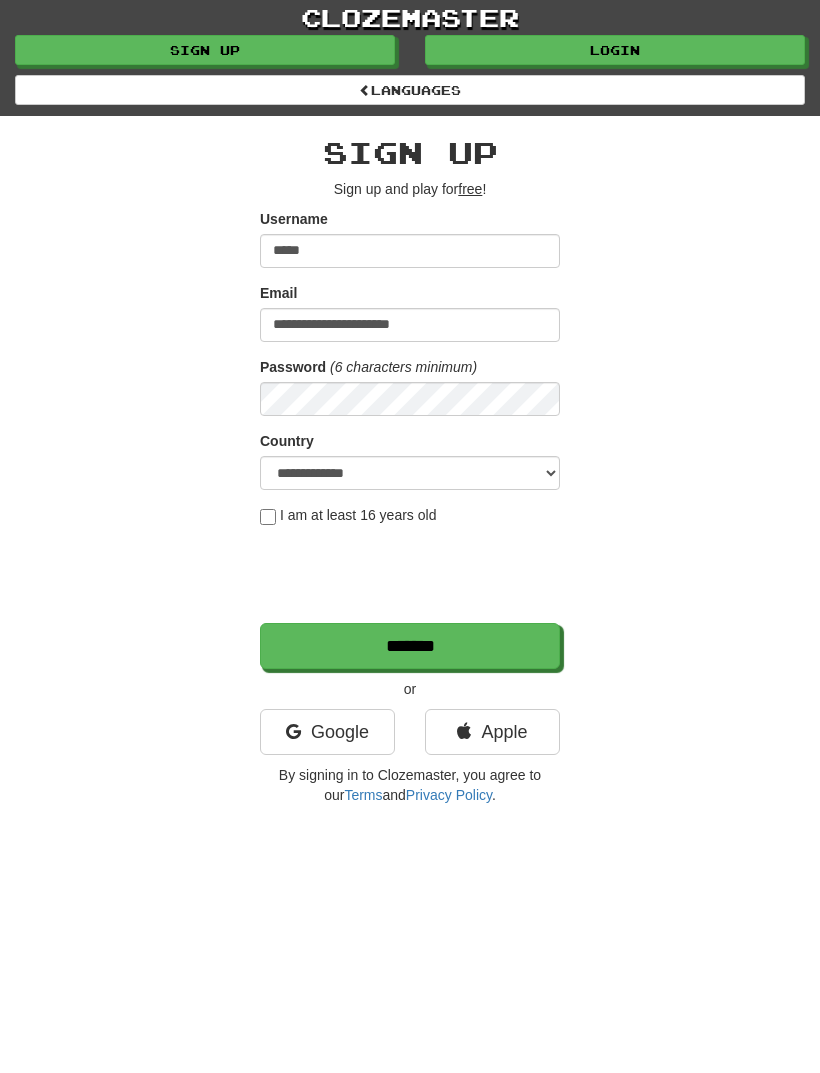 click on "*******" at bounding box center (410, 646) 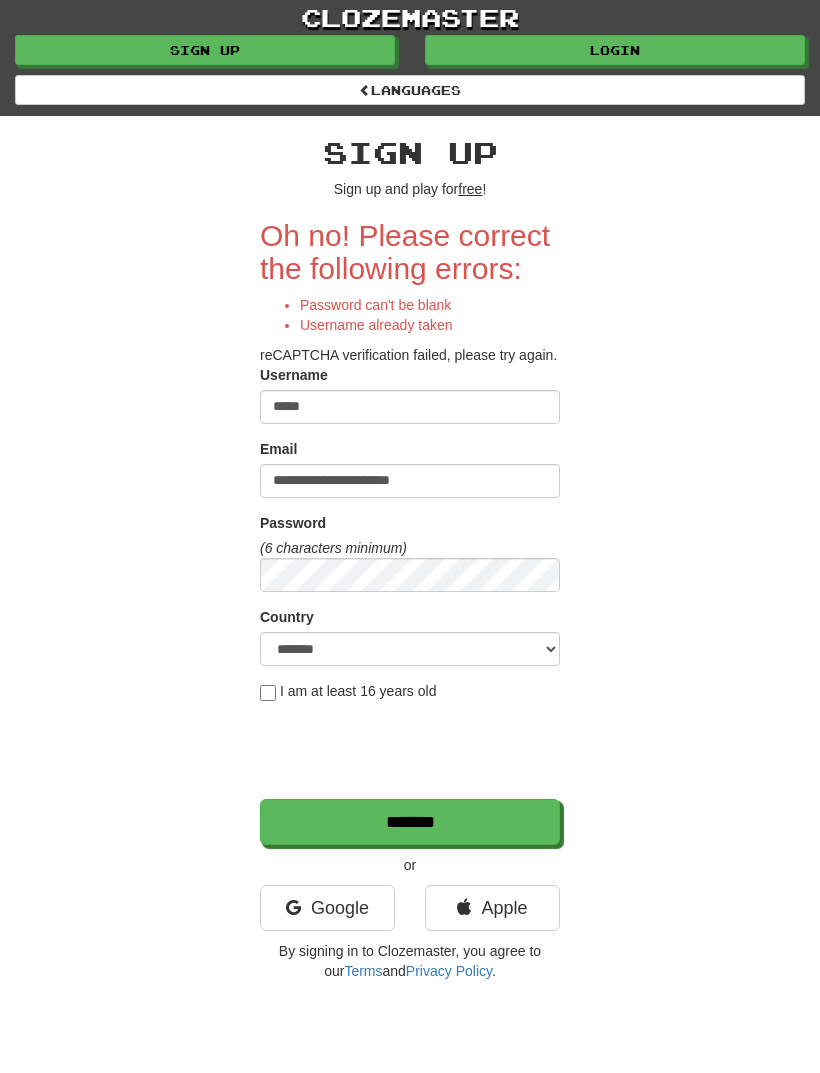 scroll, scrollTop: 0, scrollLeft: 0, axis: both 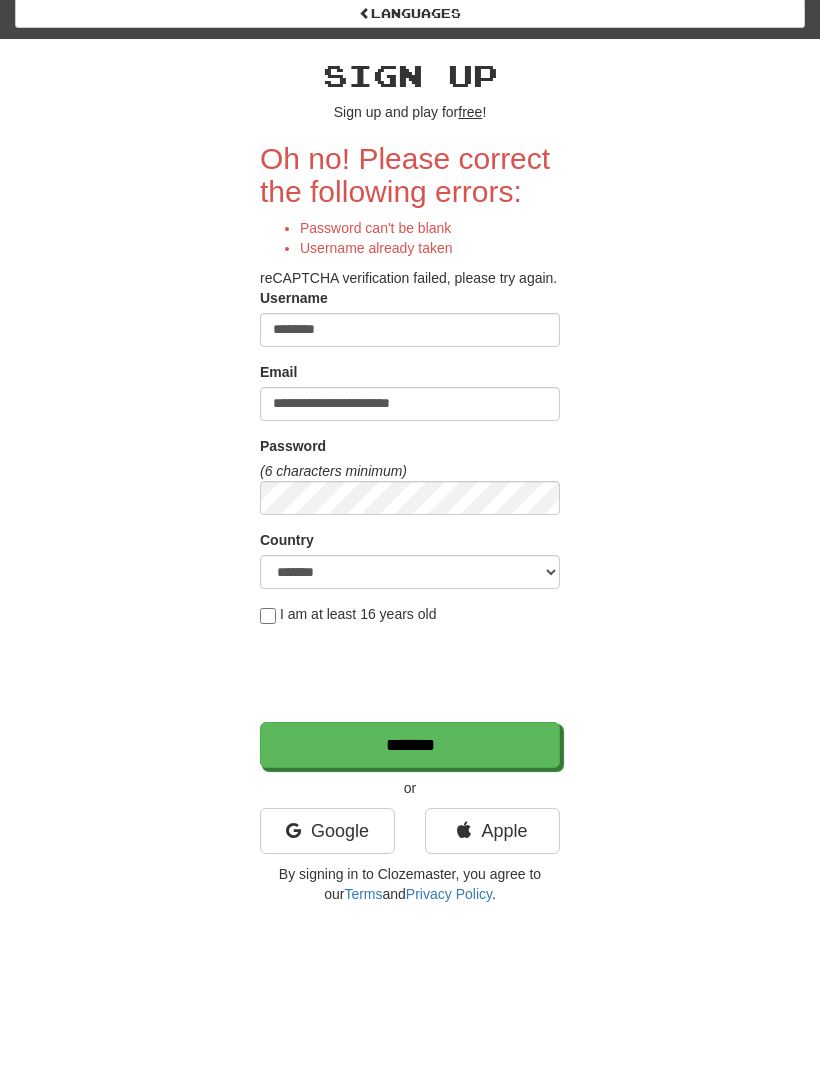 type on "********" 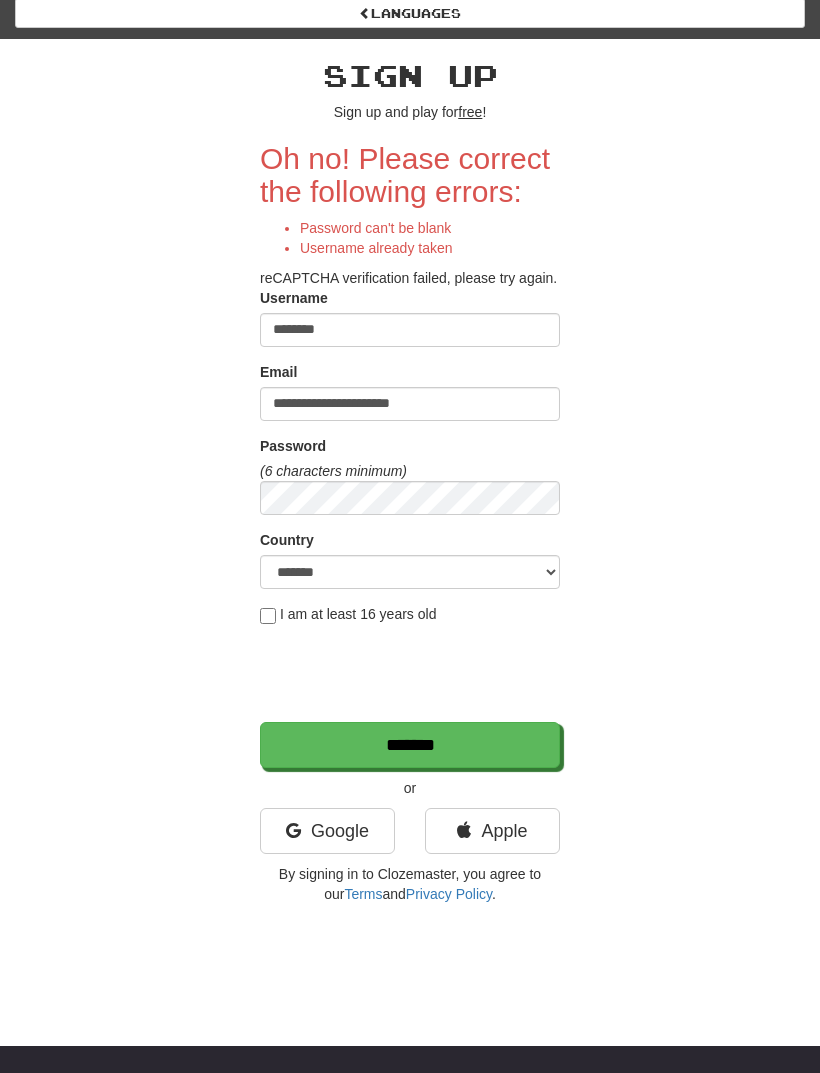 click on "*******" at bounding box center [410, 745] 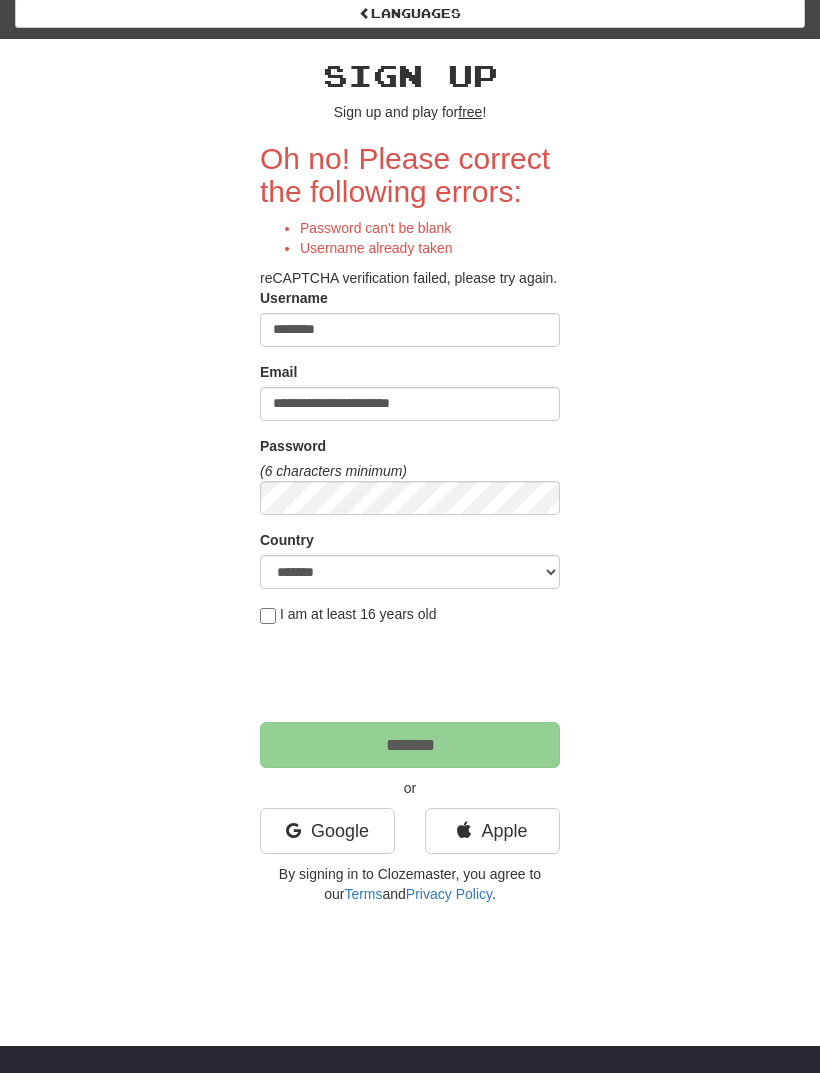 scroll, scrollTop: 141, scrollLeft: 0, axis: vertical 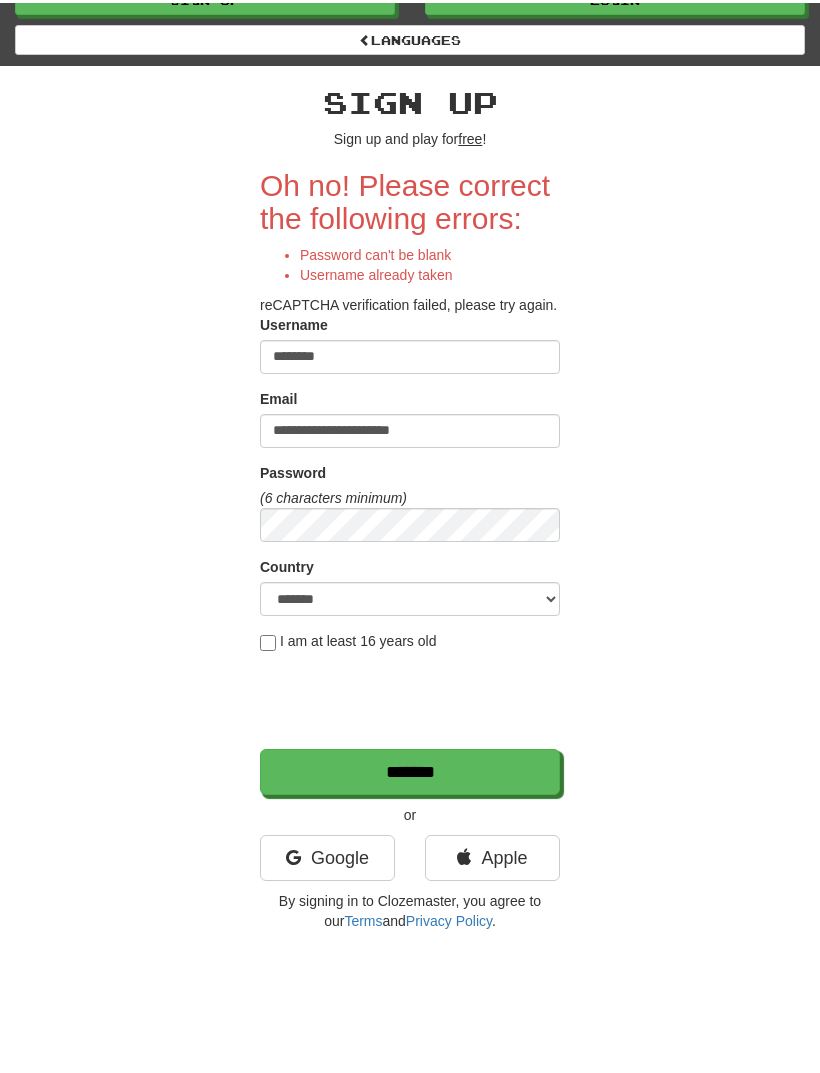 click on "*******" at bounding box center (410, 769) 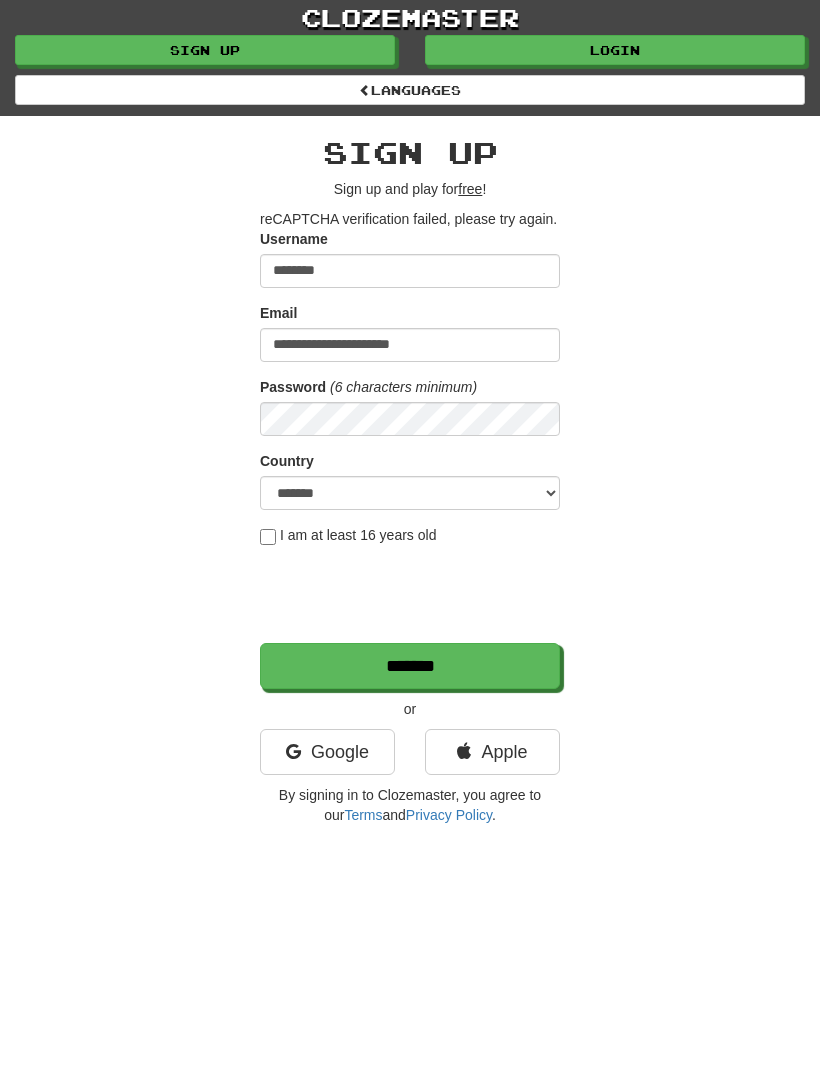 scroll, scrollTop: 0, scrollLeft: 0, axis: both 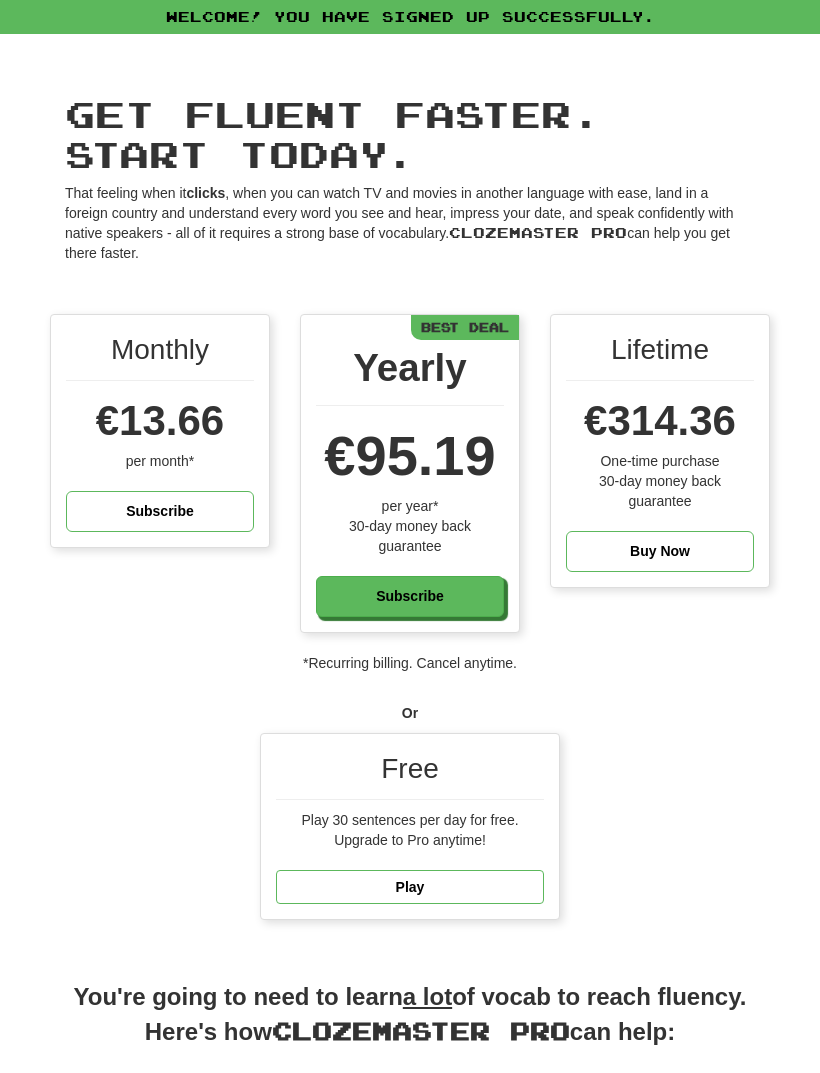 click on "Play" at bounding box center [410, 887] 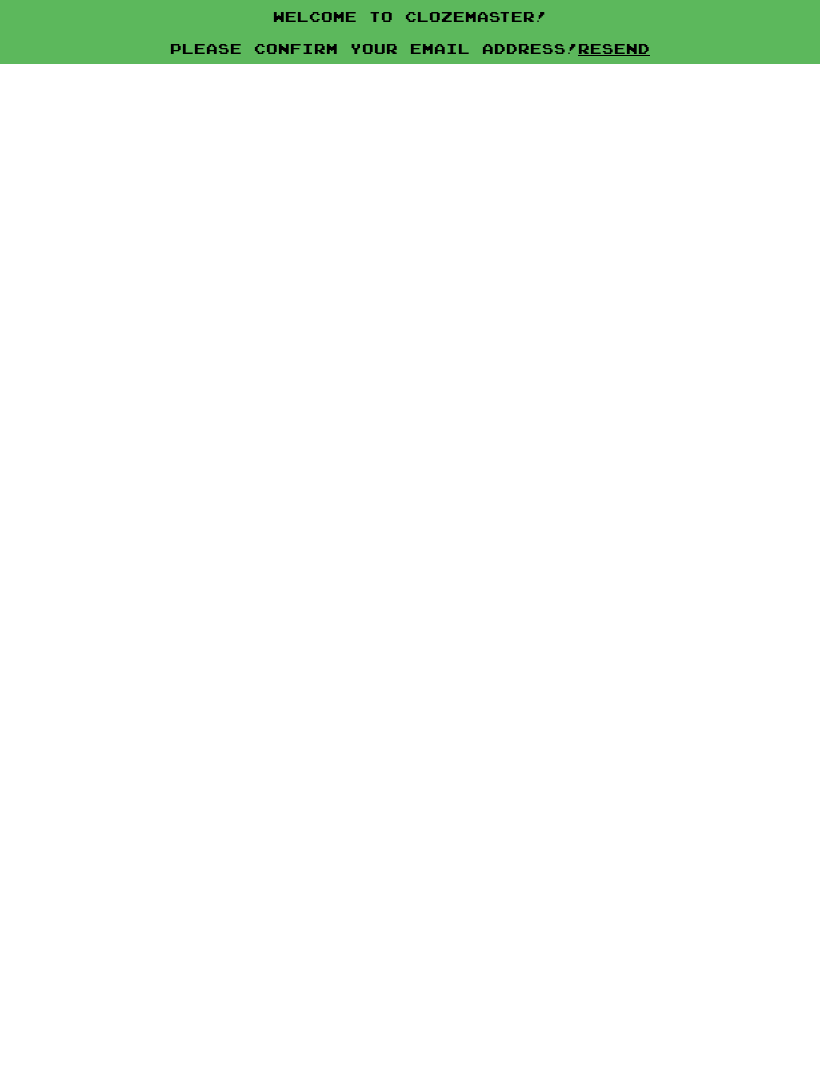 scroll, scrollTop: 0, scrollLeft: 0, axis: both 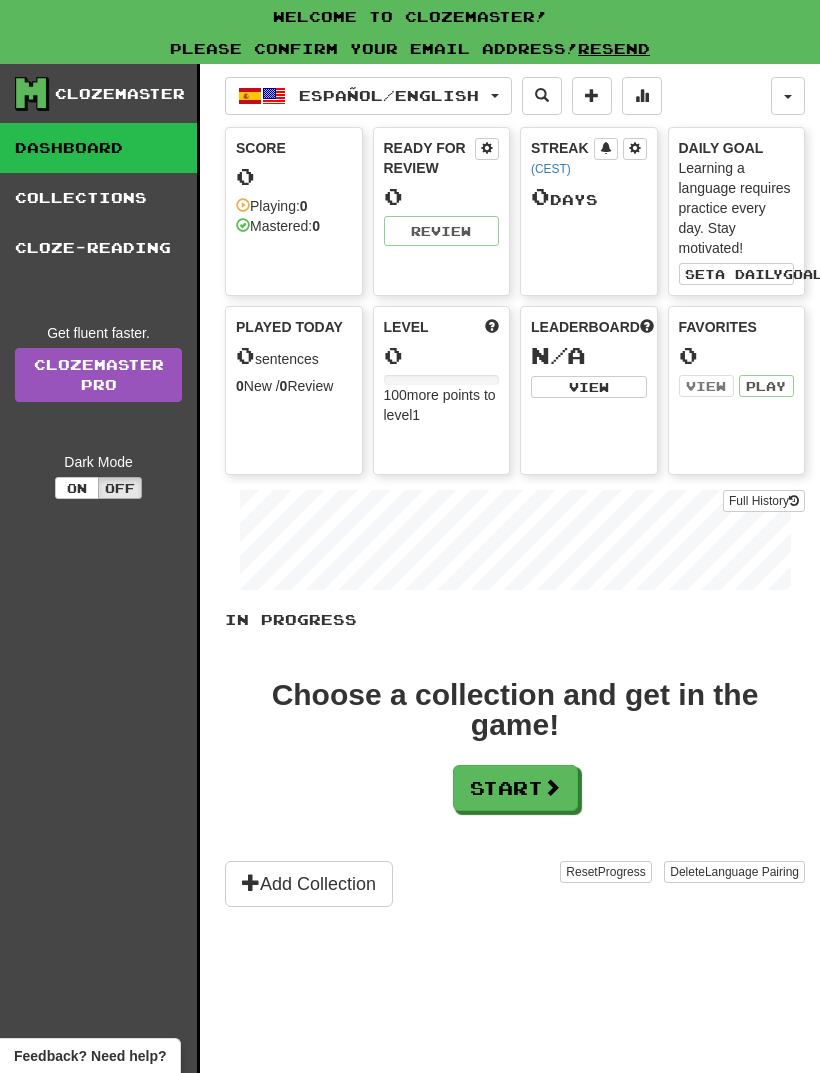 click on "Español  /  English" at bounding box center [368, 96] 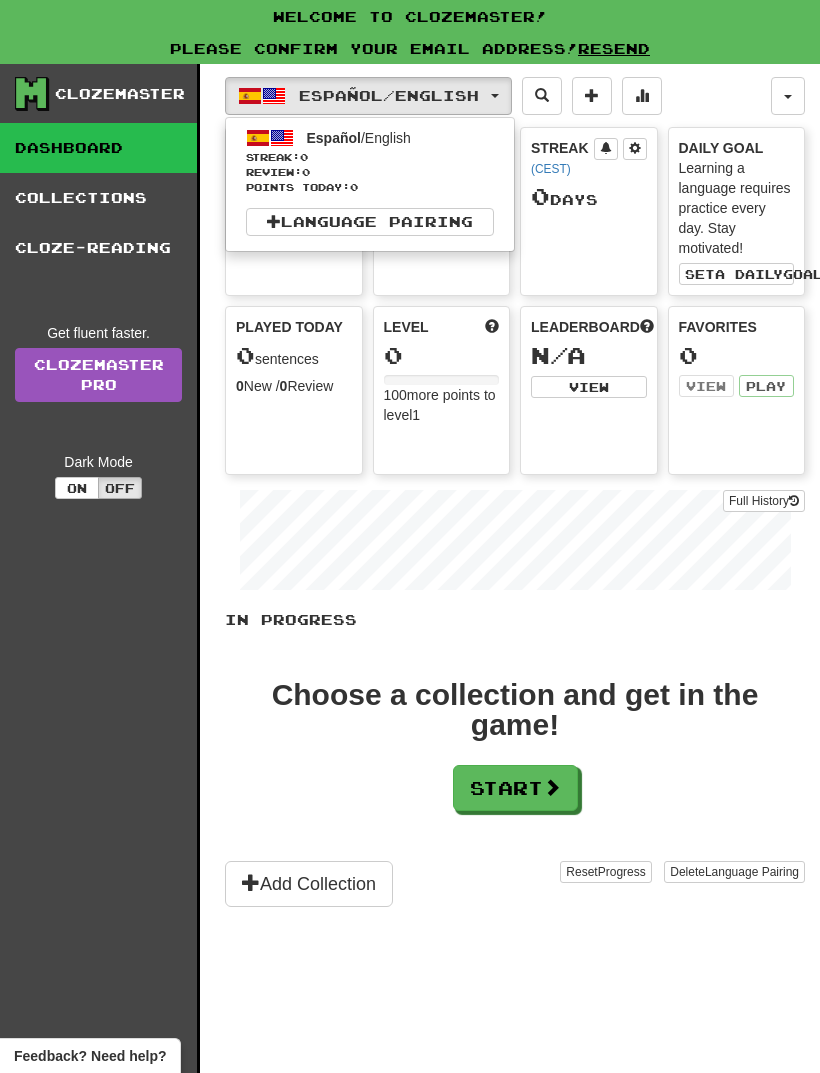 click on "Language Pairing" at bounding box center (370, 222) 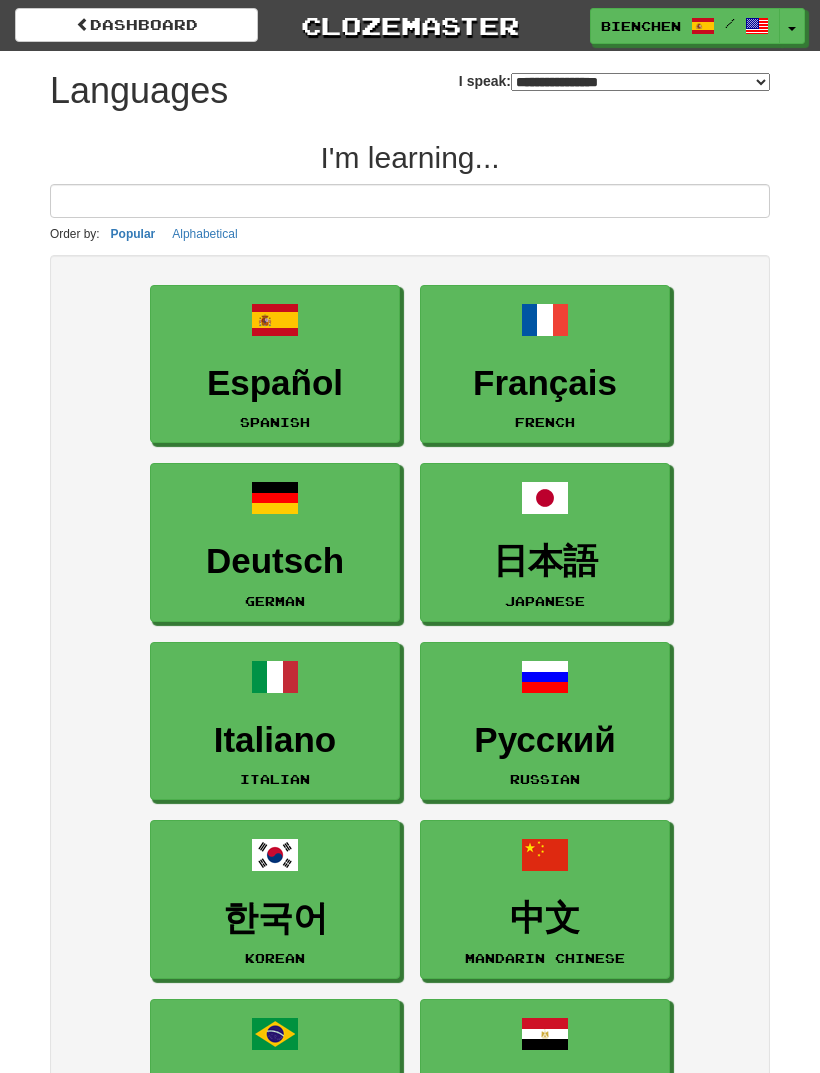 select on "*******" 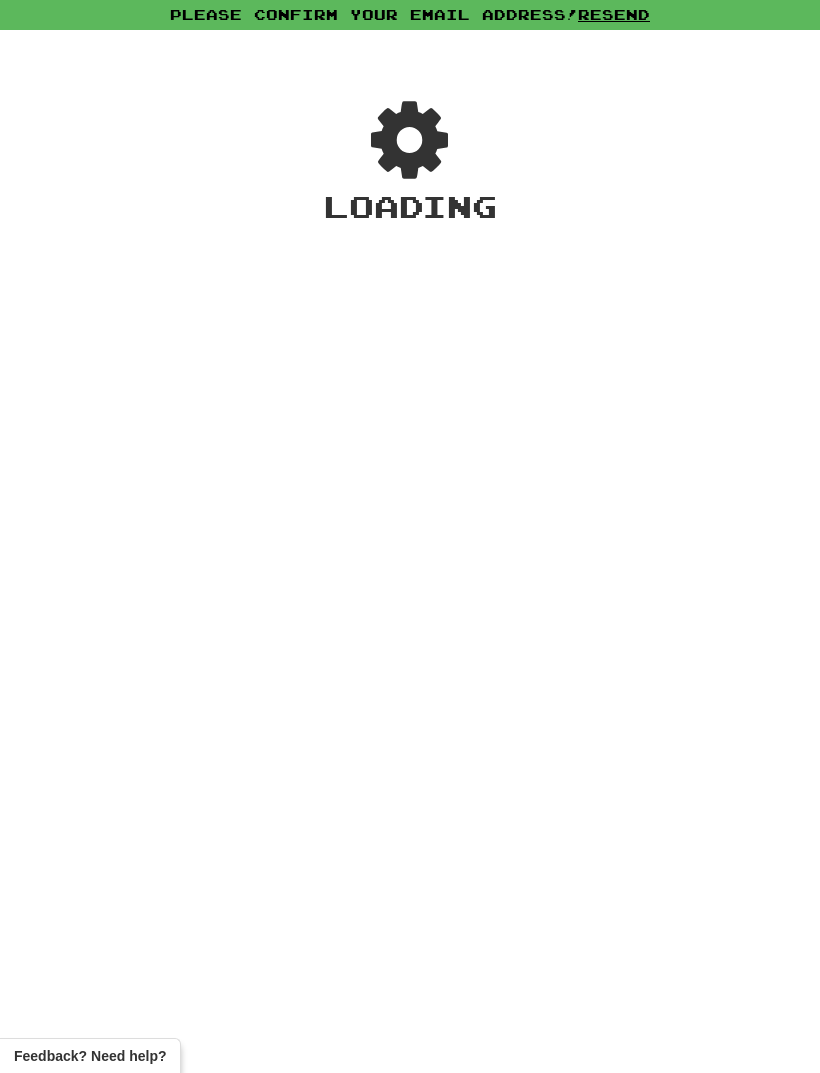 scroll, scrollTop: 0, scrollLeft: 0, axis: both 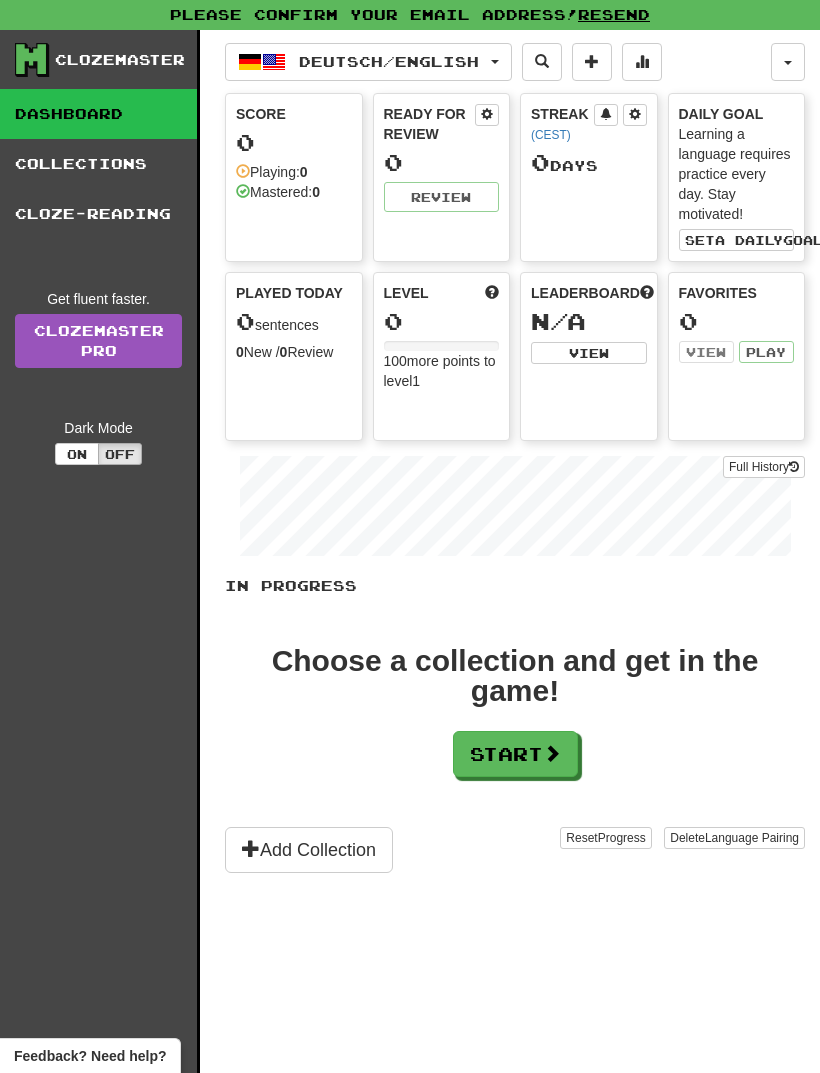 click on "Deutsch  /  English" at bounding box center (368, 62) 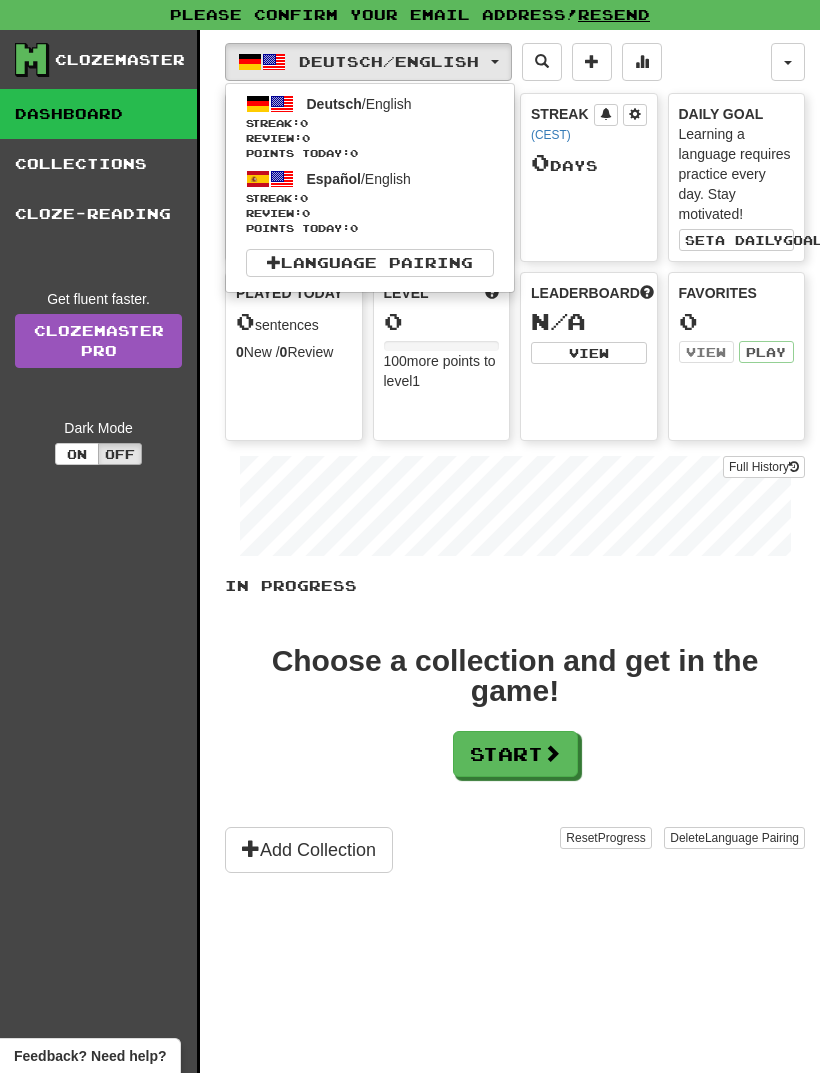 click on "Streak:  0" at bounding box center (370, 198) 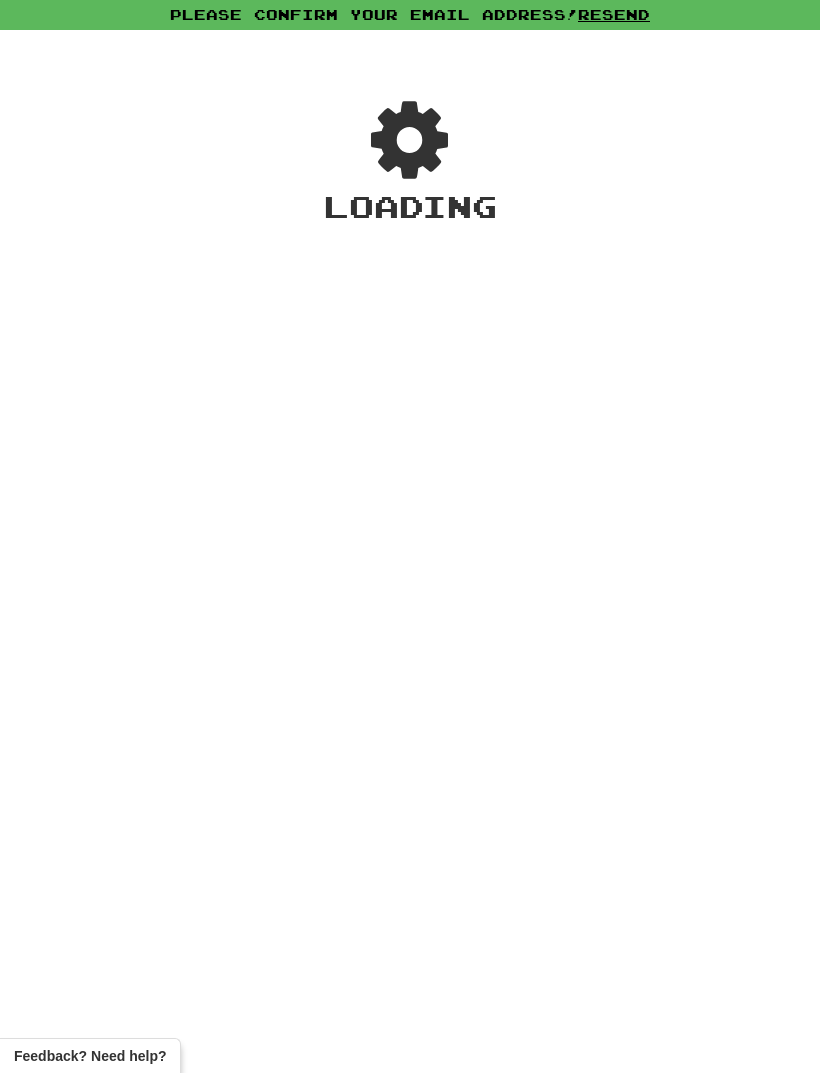 scroll, scrollTop: 0, scrollLeft: 0, axis: both 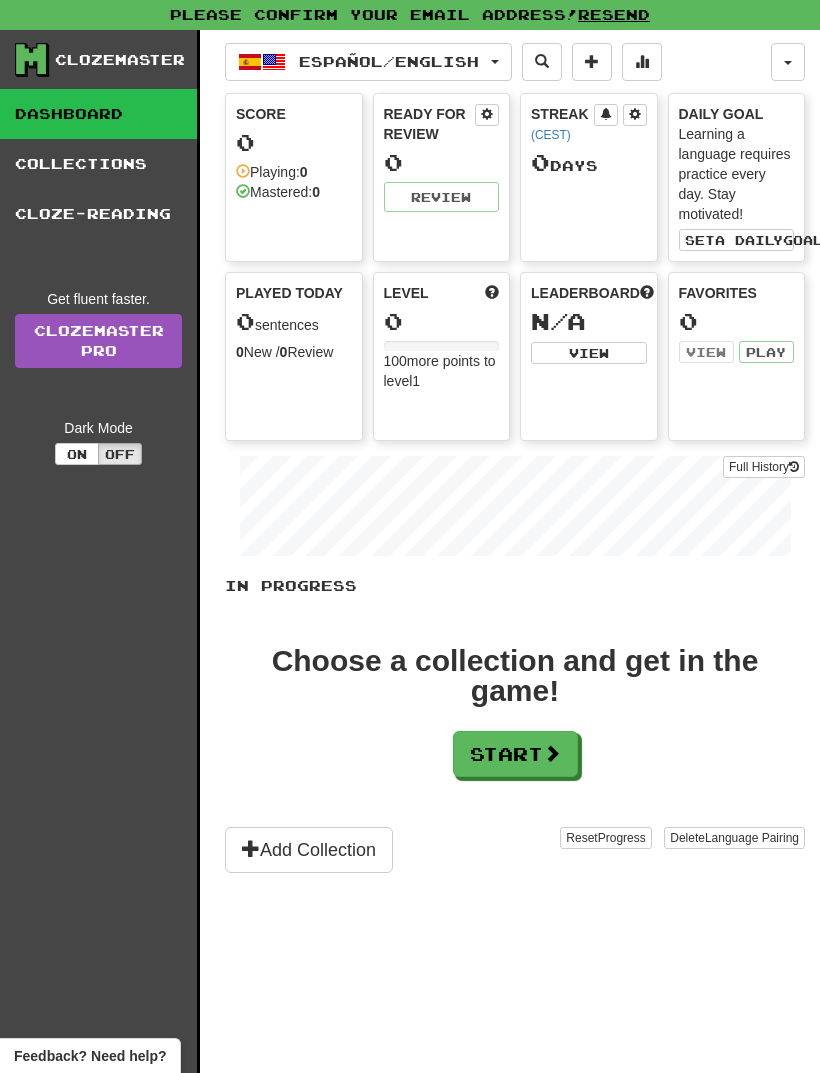 click on "Start" at bounding box center (515, 754) 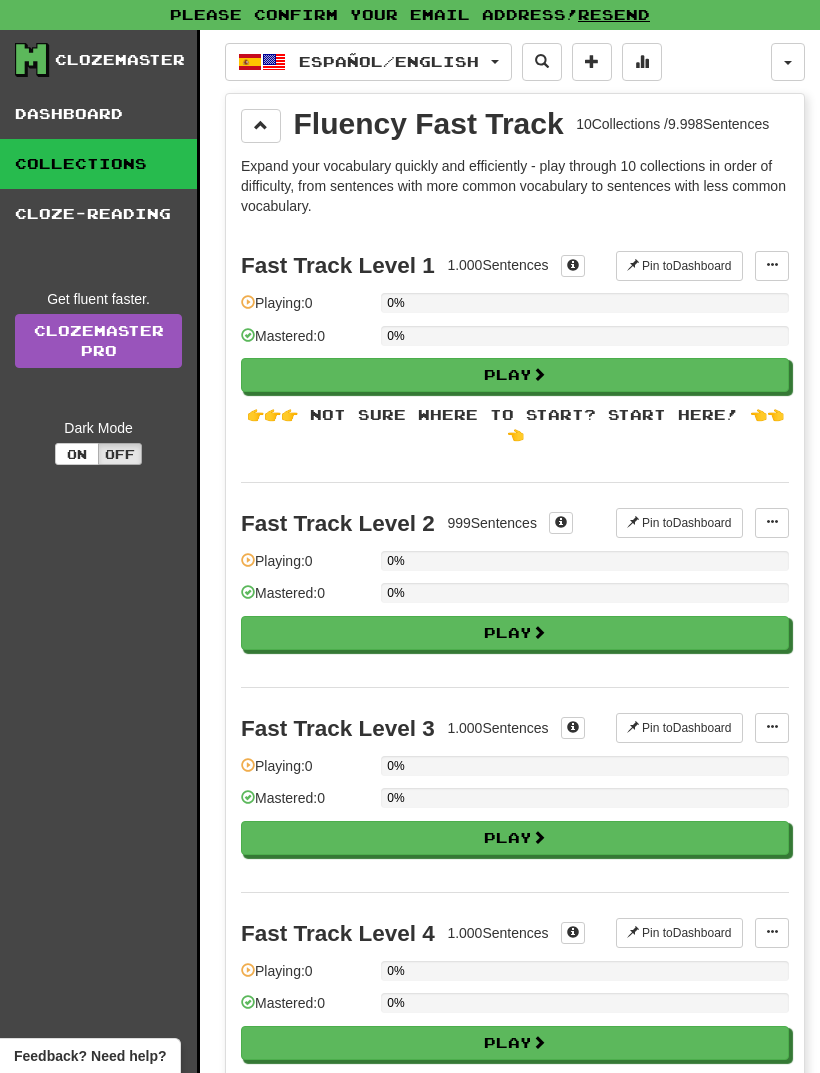 click on "Play" at bounding box center (515, 375) 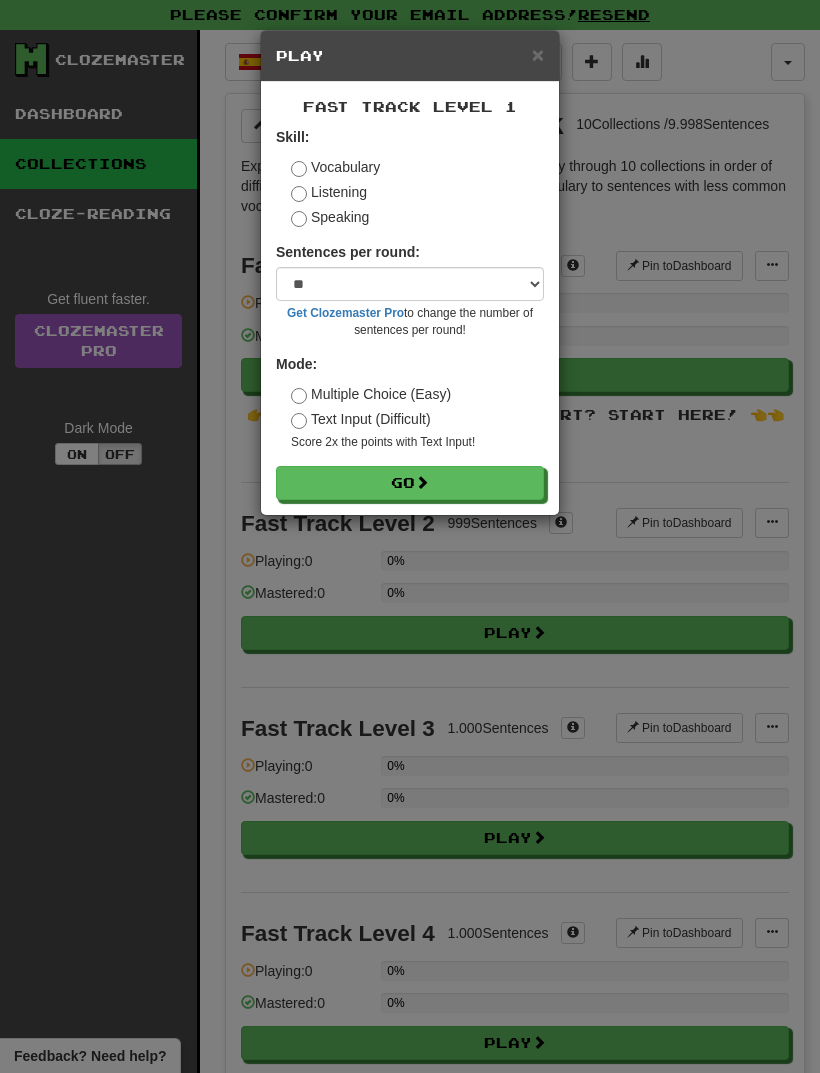 click on "Go" at bounding box center [410, 483] 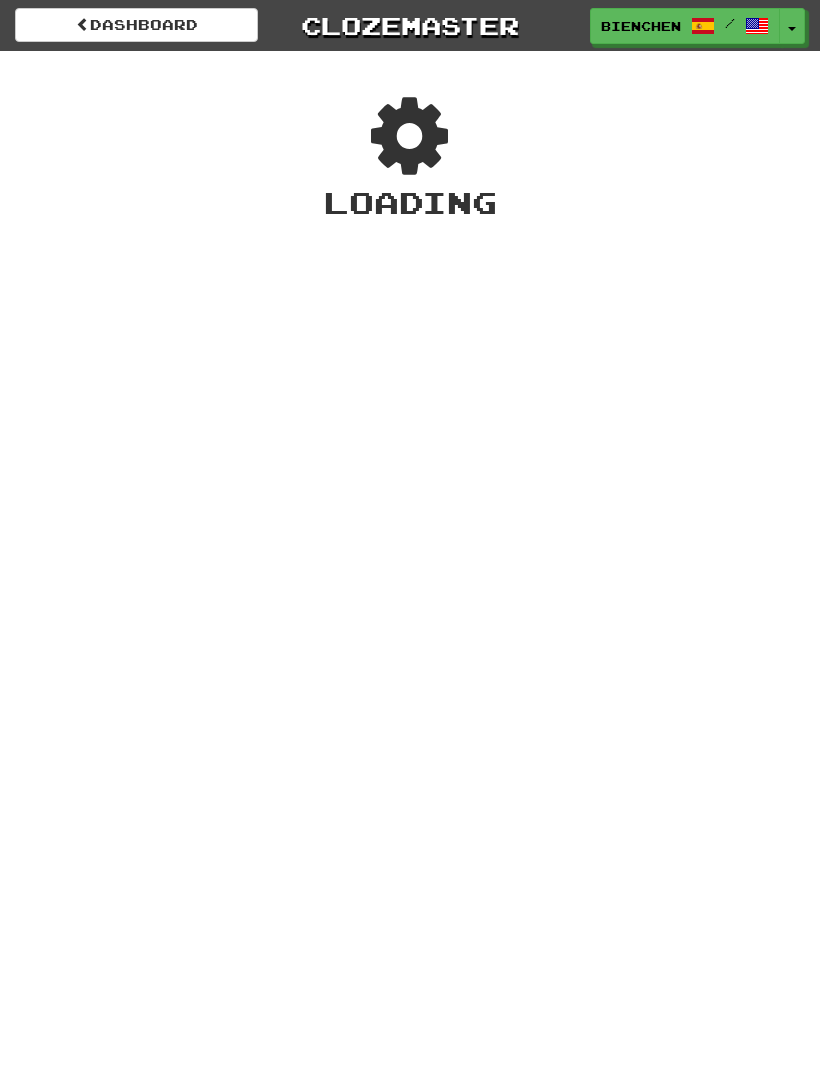 scroll, scrollTop: 0, scrollLeft: 0, axis: both 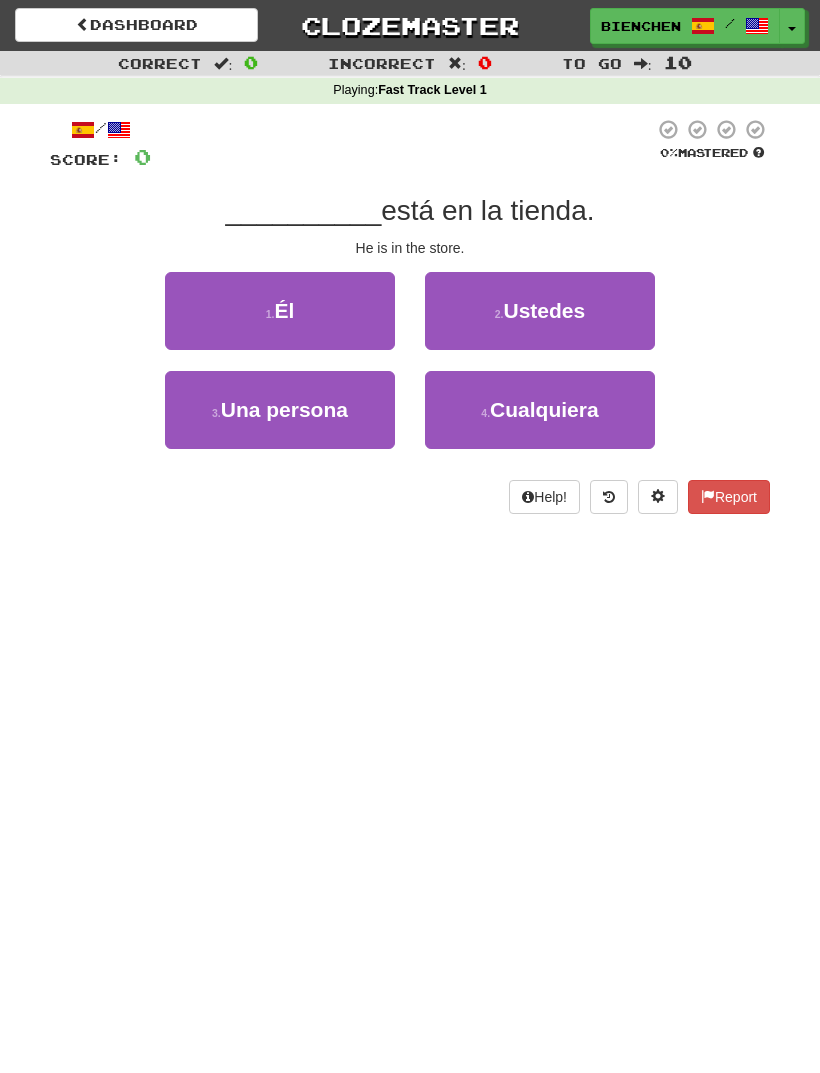 click on "1 .  Él" at bounding box center (280, 311) 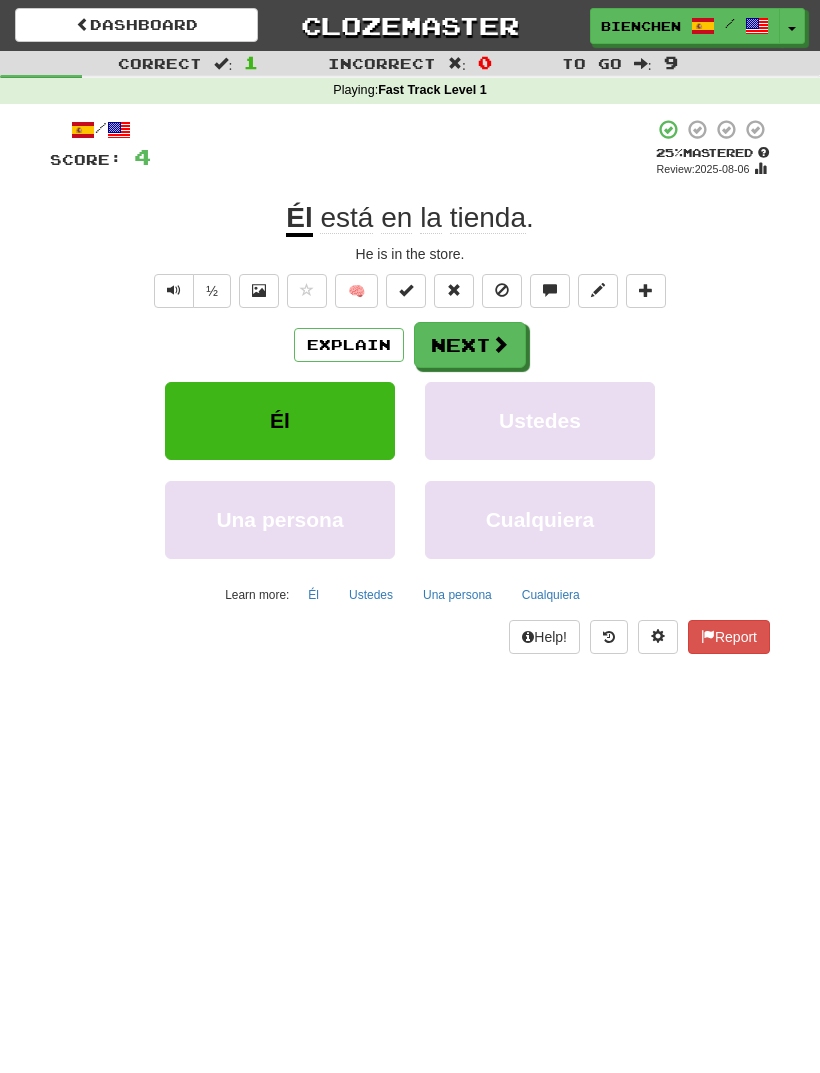 click on "Next" at bounding box center [470, 345] 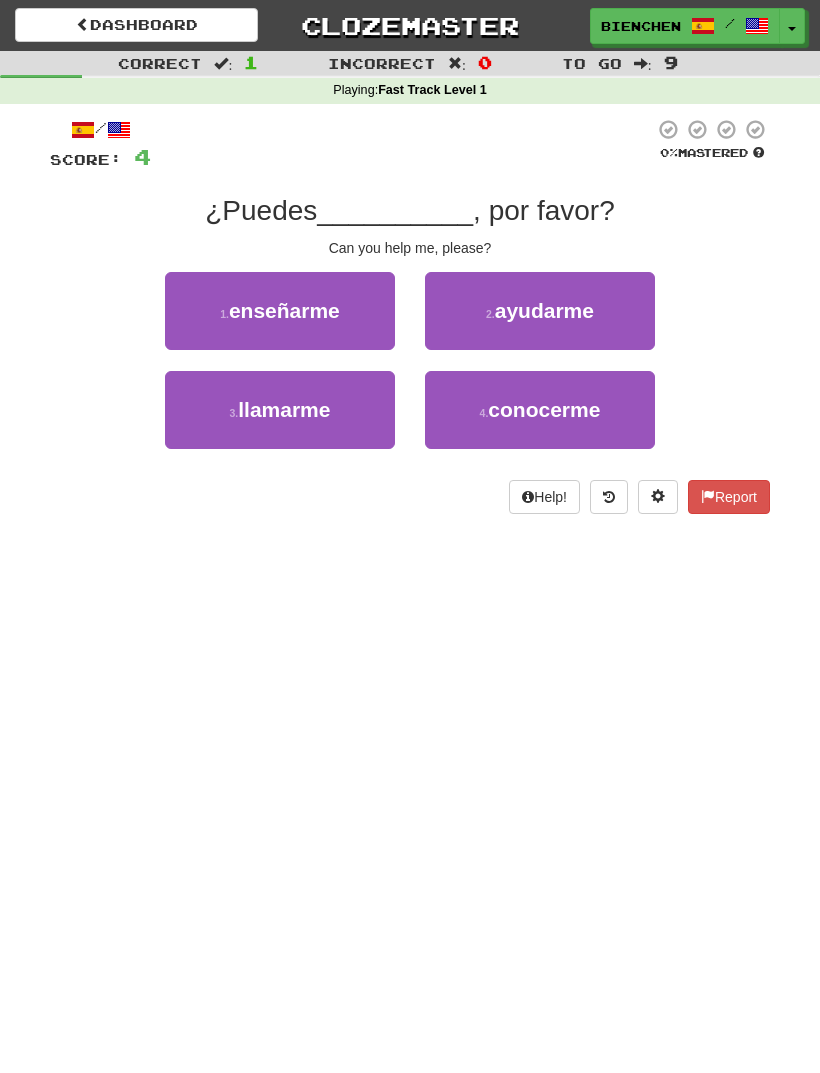click on "ayudarme" at bounding box center (544, 310) 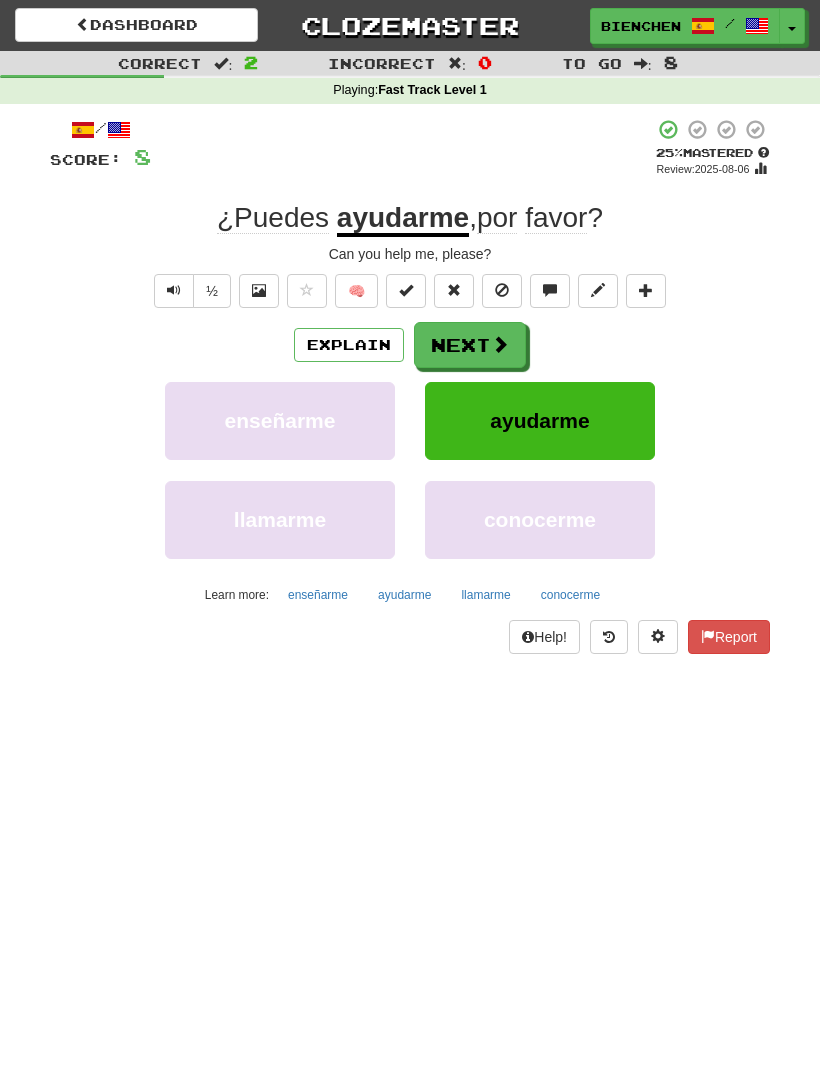 click at bounding box center [500, 344] 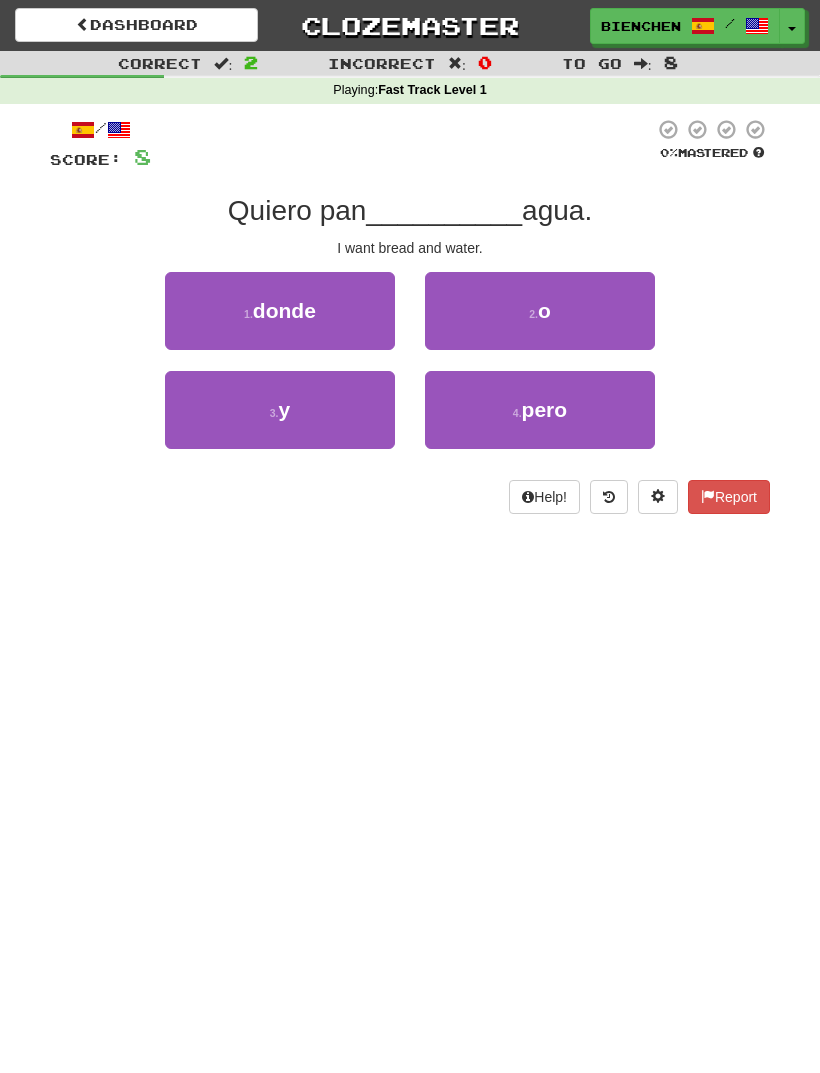 click on "3 .  y" at bounding box center [280, 410] 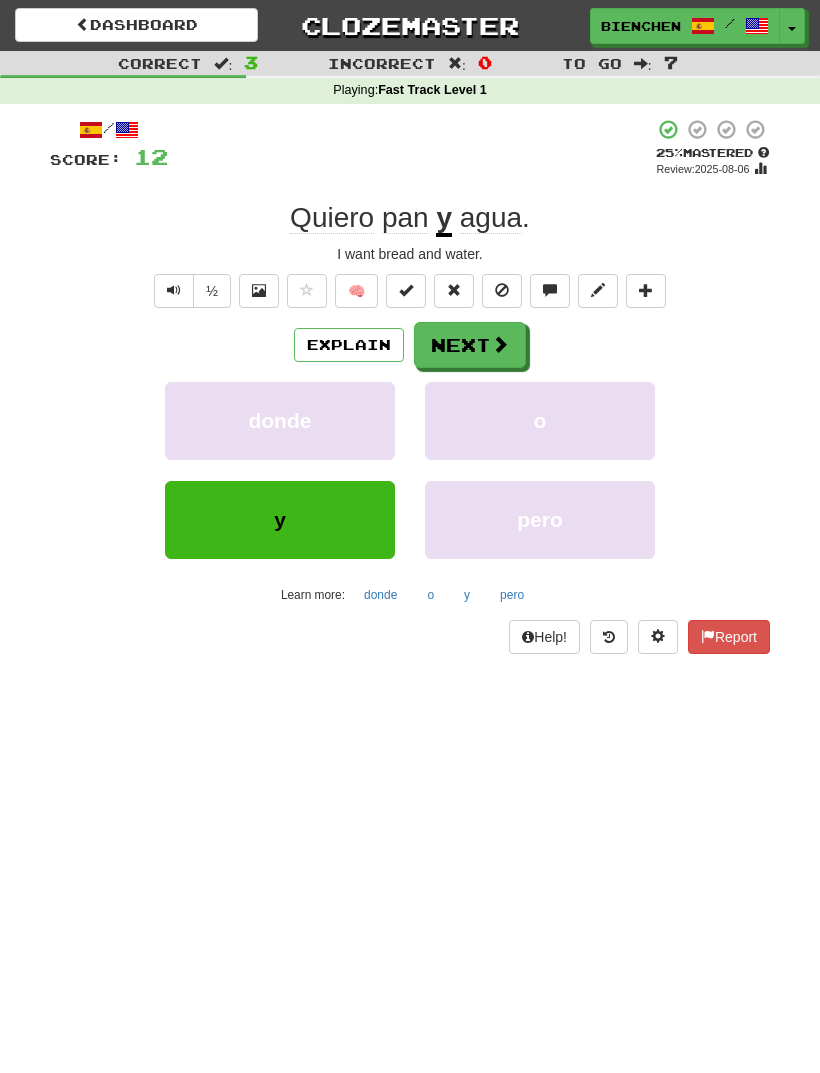 click at bounding box center [500, 344] 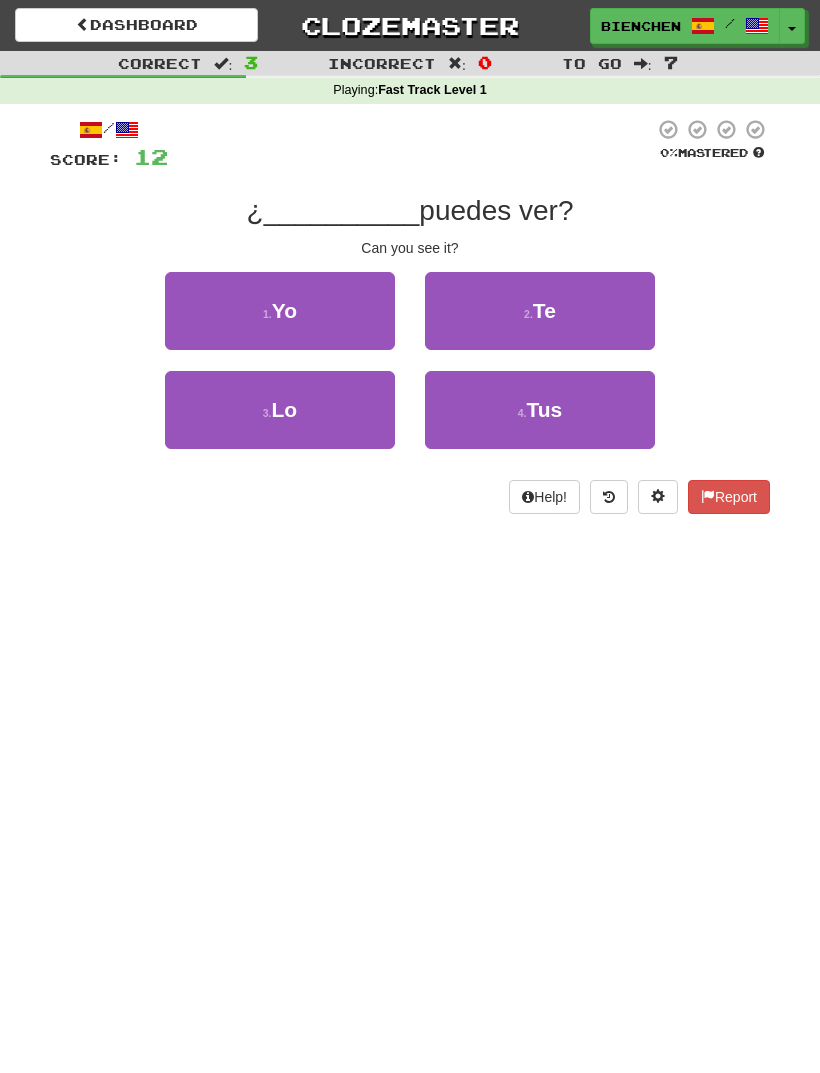 click on "1 .  Yo" at bounding box center [280, 311] 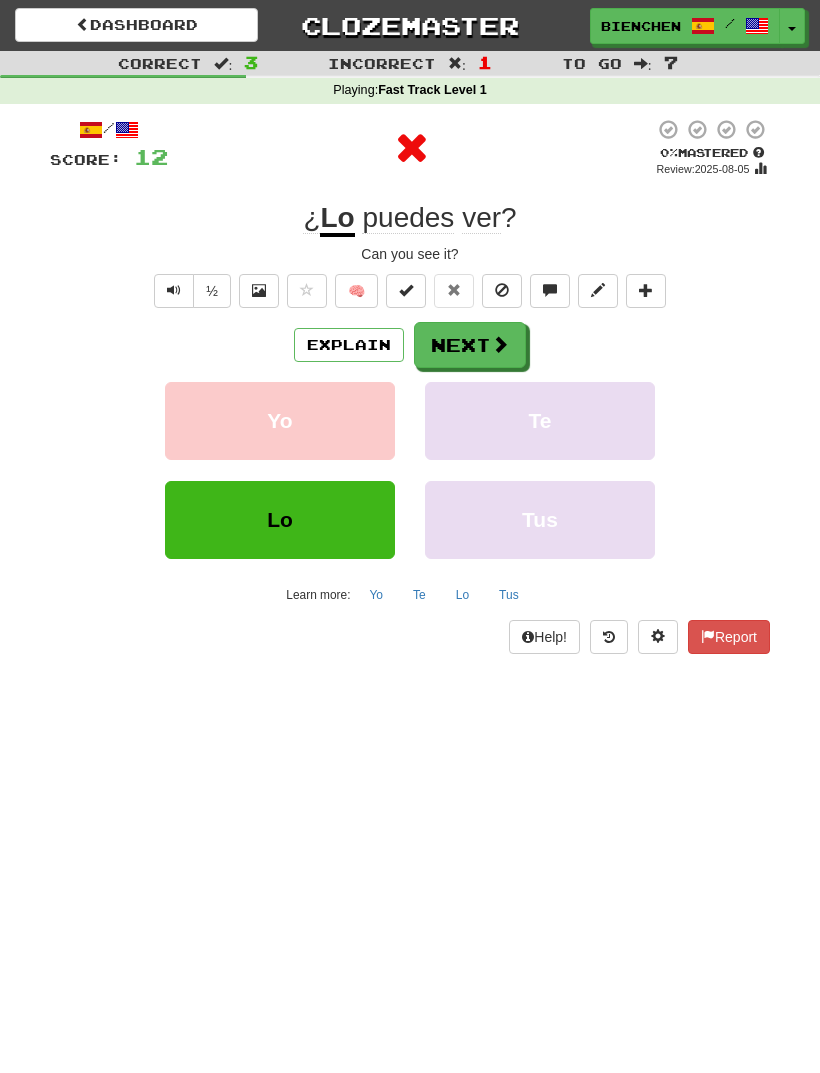 click on "Next" at bounding box center [470, 345] 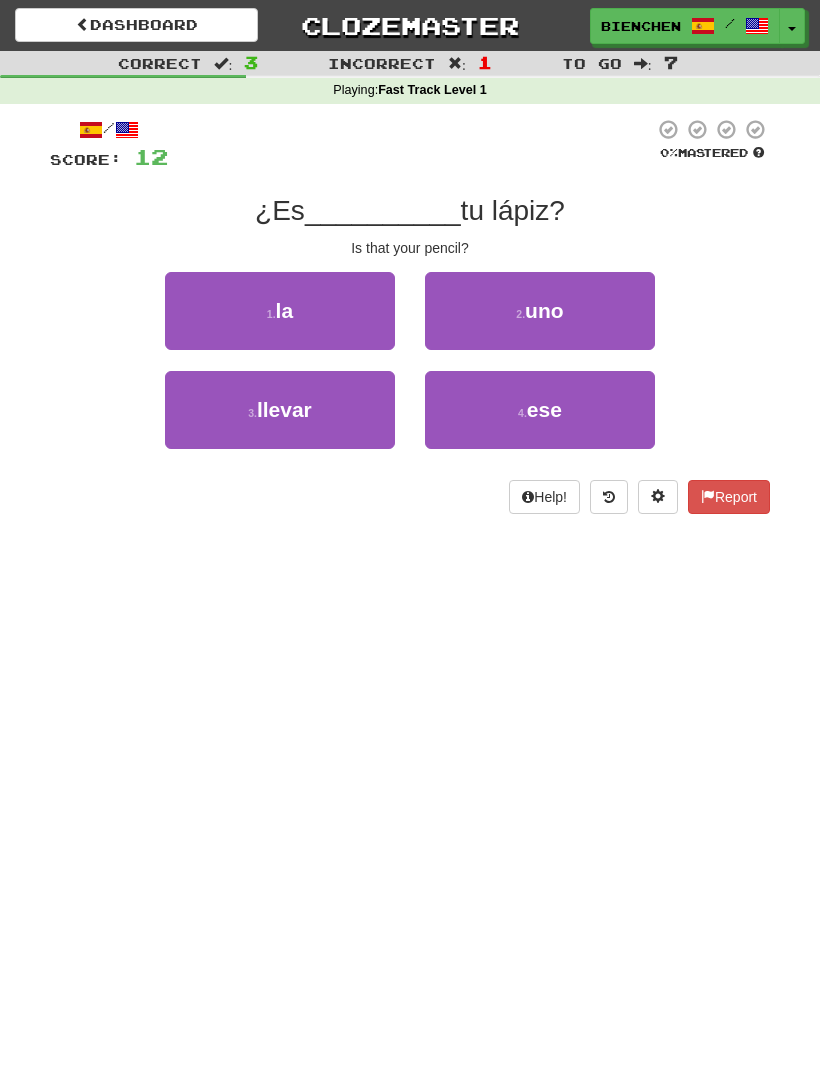 click on "4 .  ese" at bounding box center (540, 410) 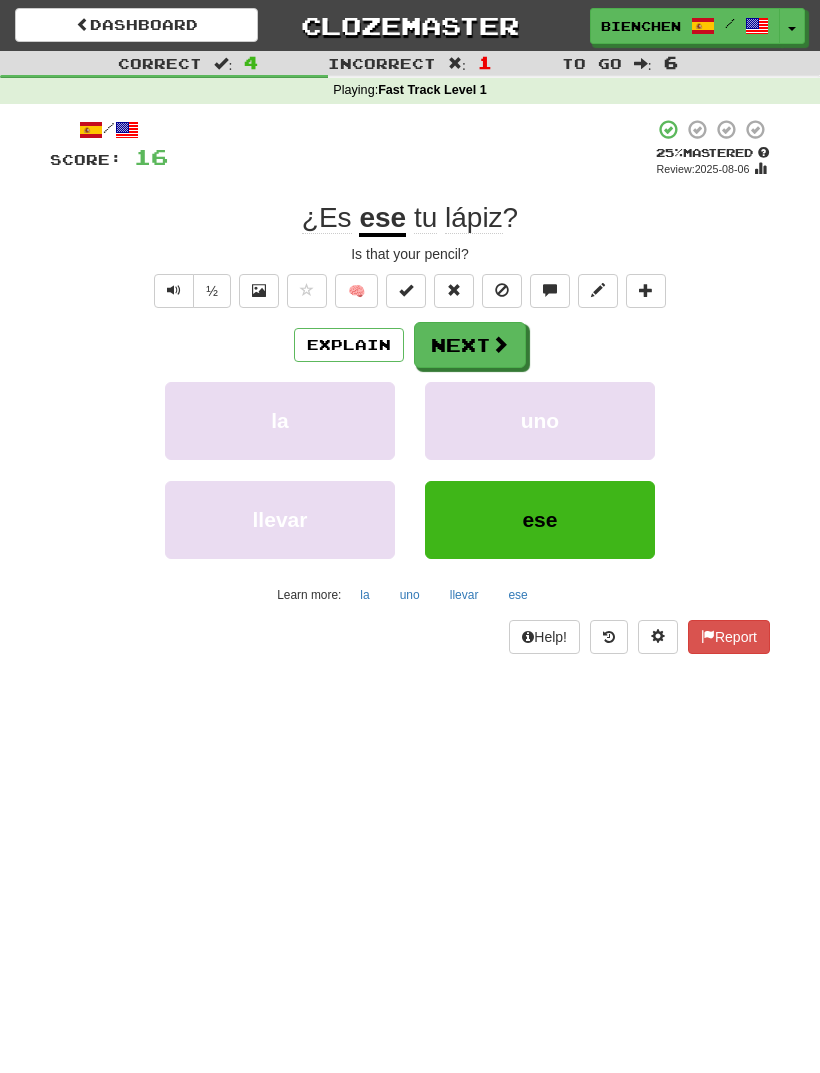 click at bounding box center [500, 344] 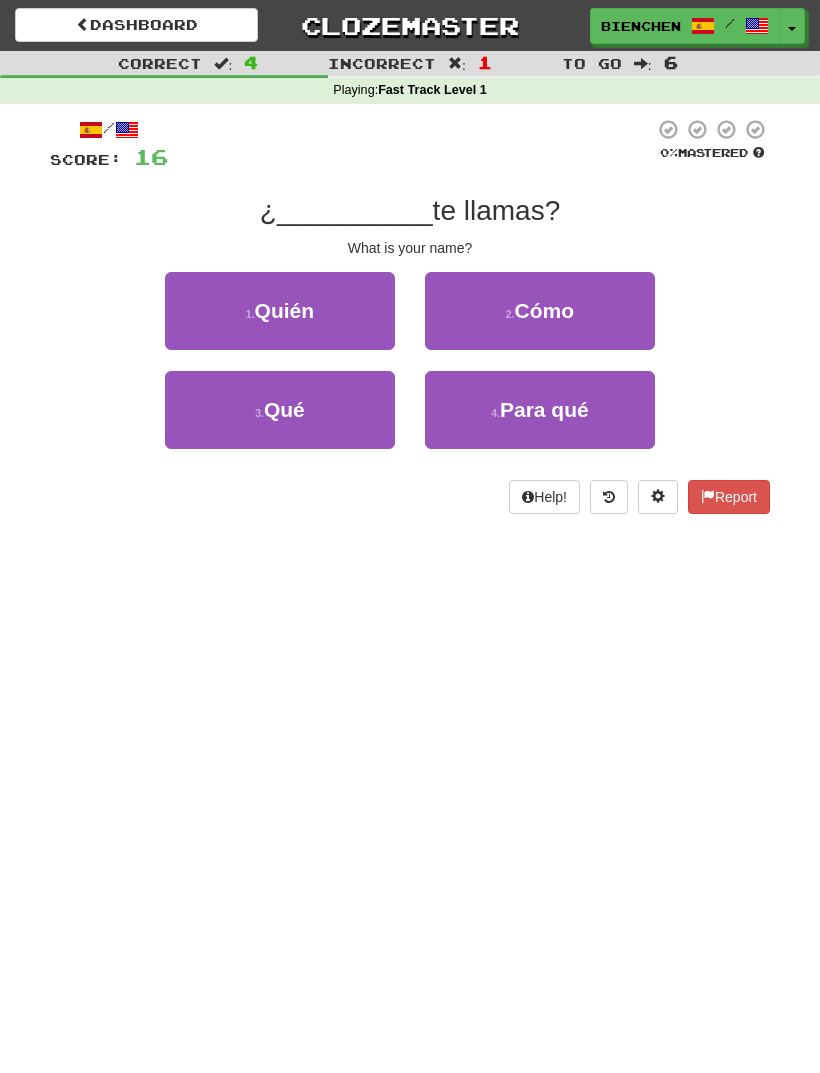 click on "Toggle Dropdown" at bounding box center (792, 26) 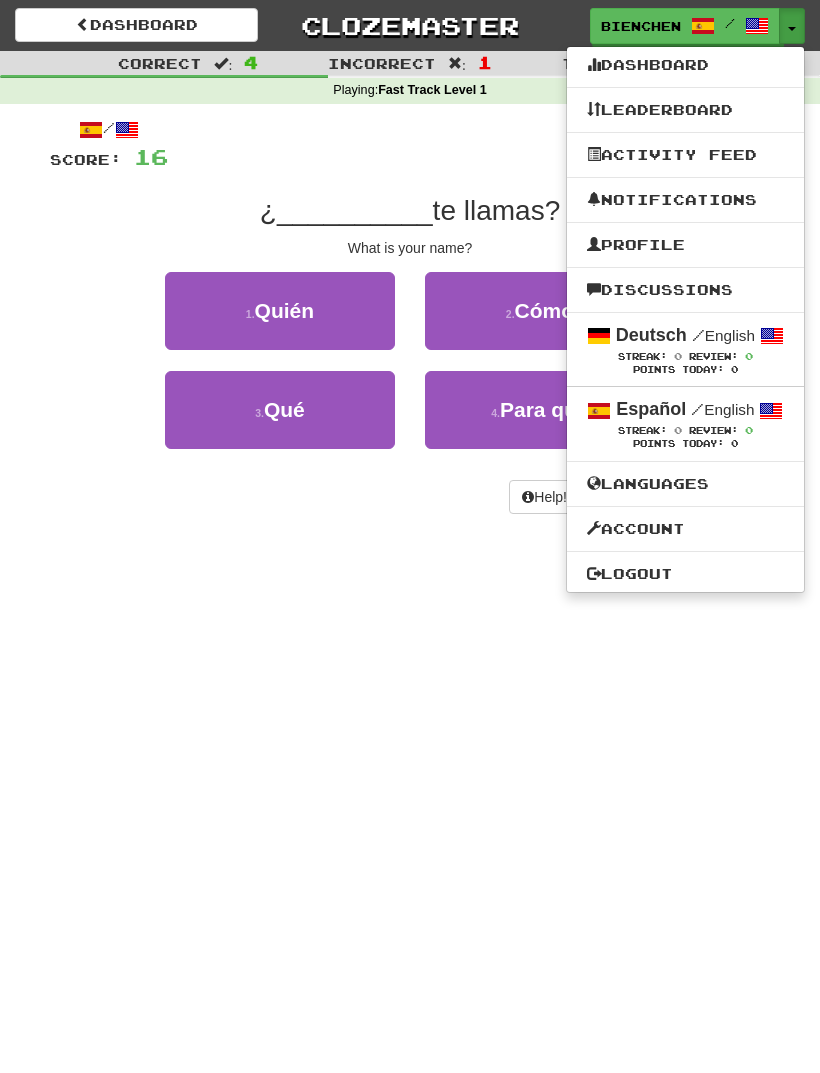 click at bounding box center (410, 536) 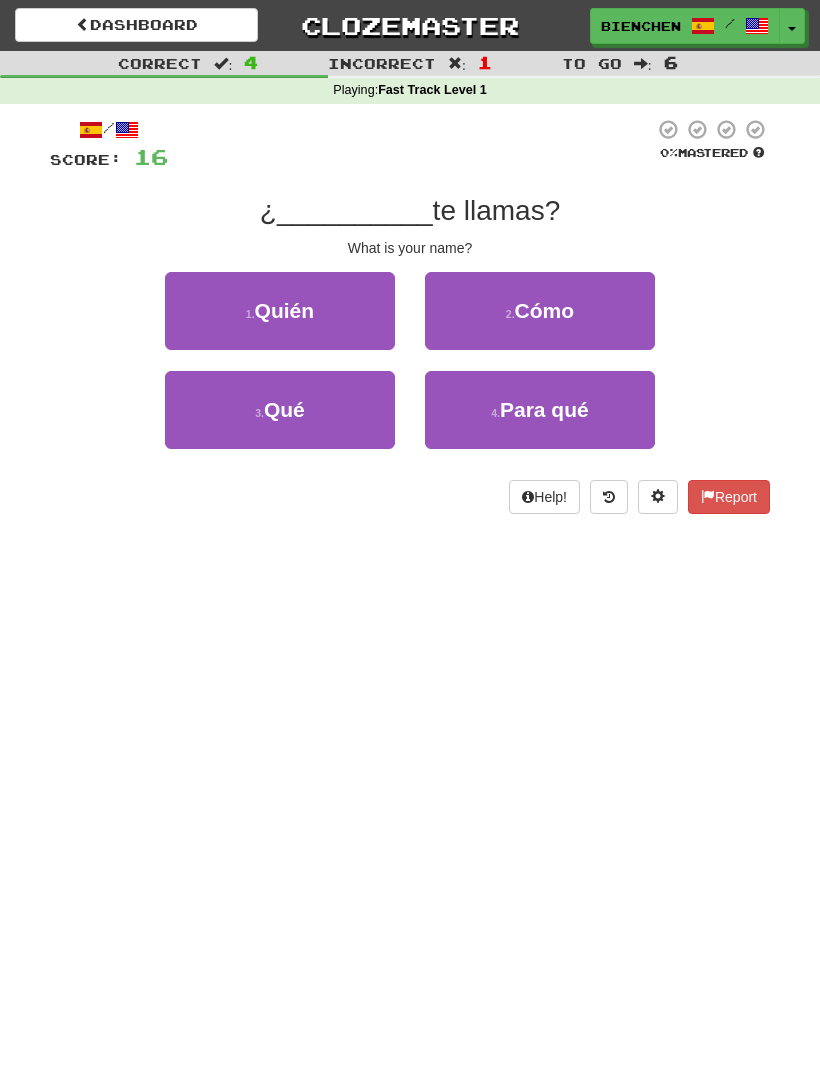 click on "2 .  Cómo" at bounding box center [540, 311] 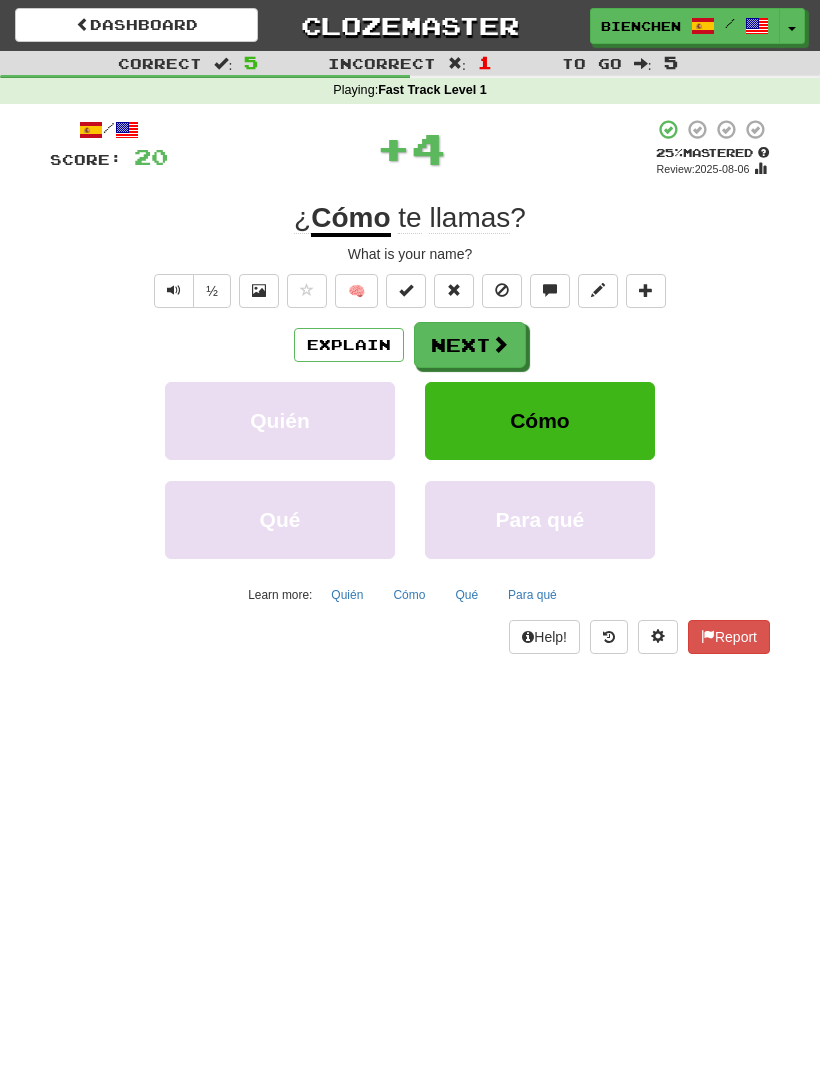 click at bounding box center (500, 344) 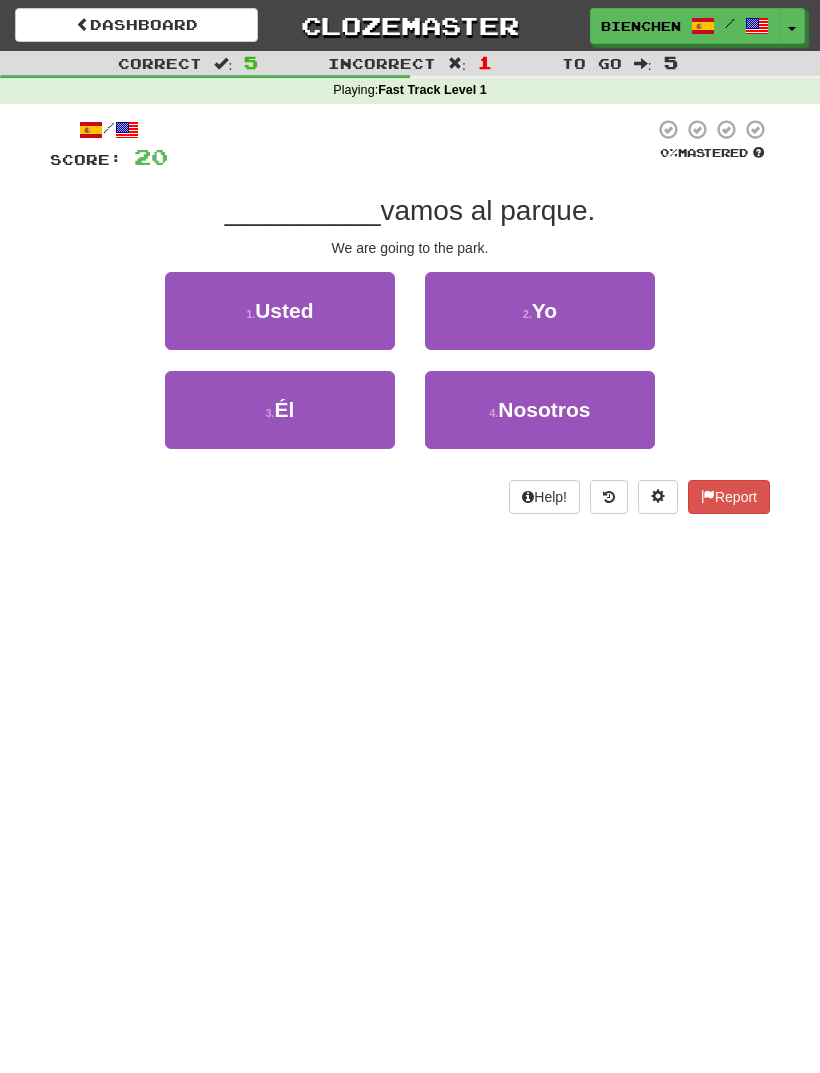 click on "4 .  Nosotros" at bounding box center [540, 410] 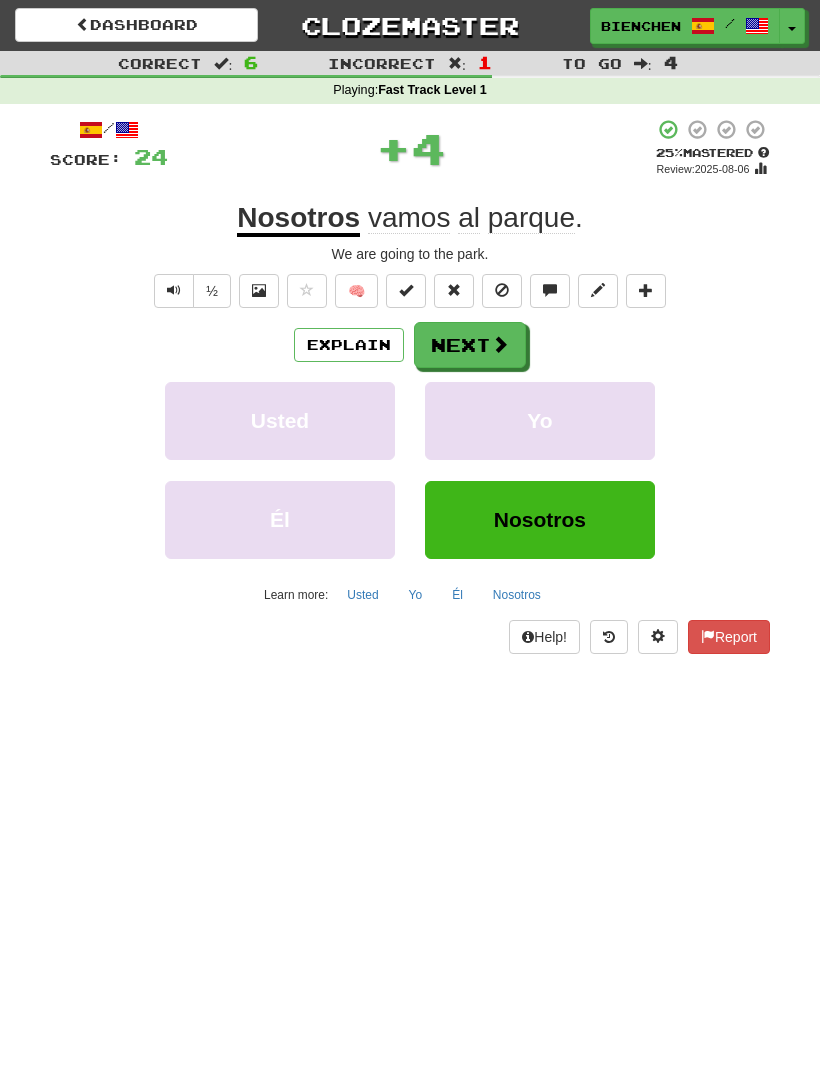 click at bounding box center [500, 344] 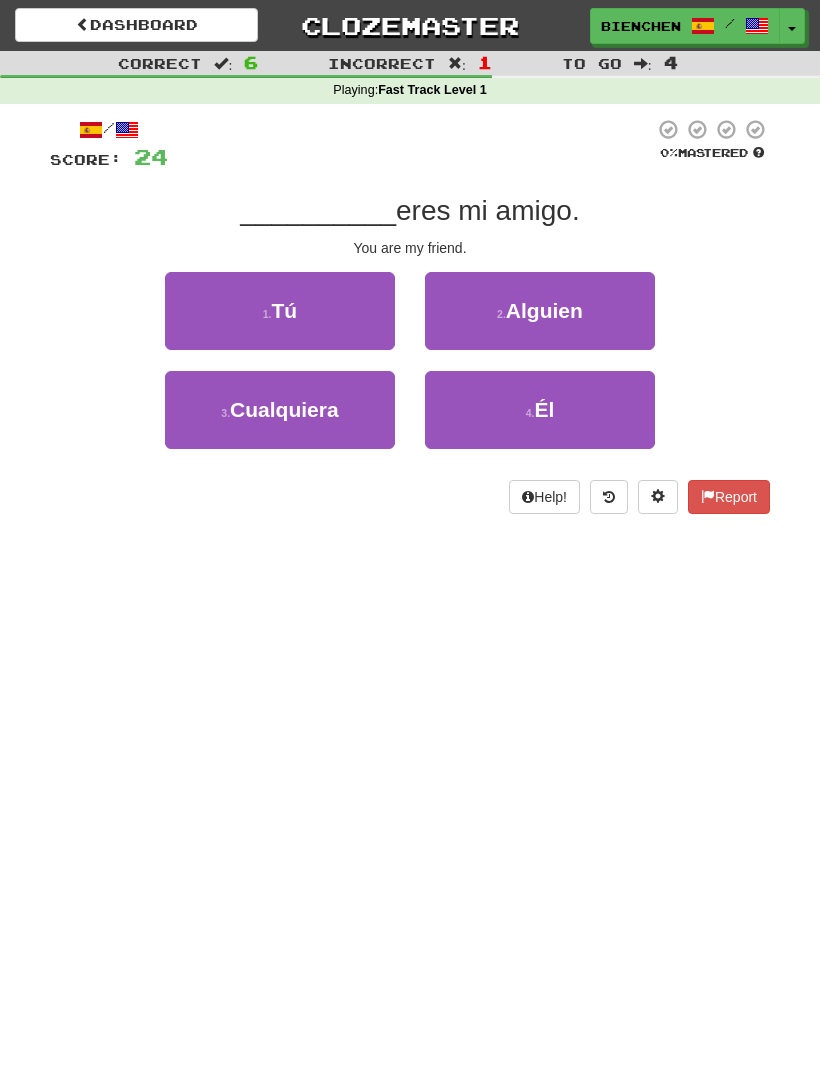 click on "1 .  Tú" at bounding box center [280, 311] 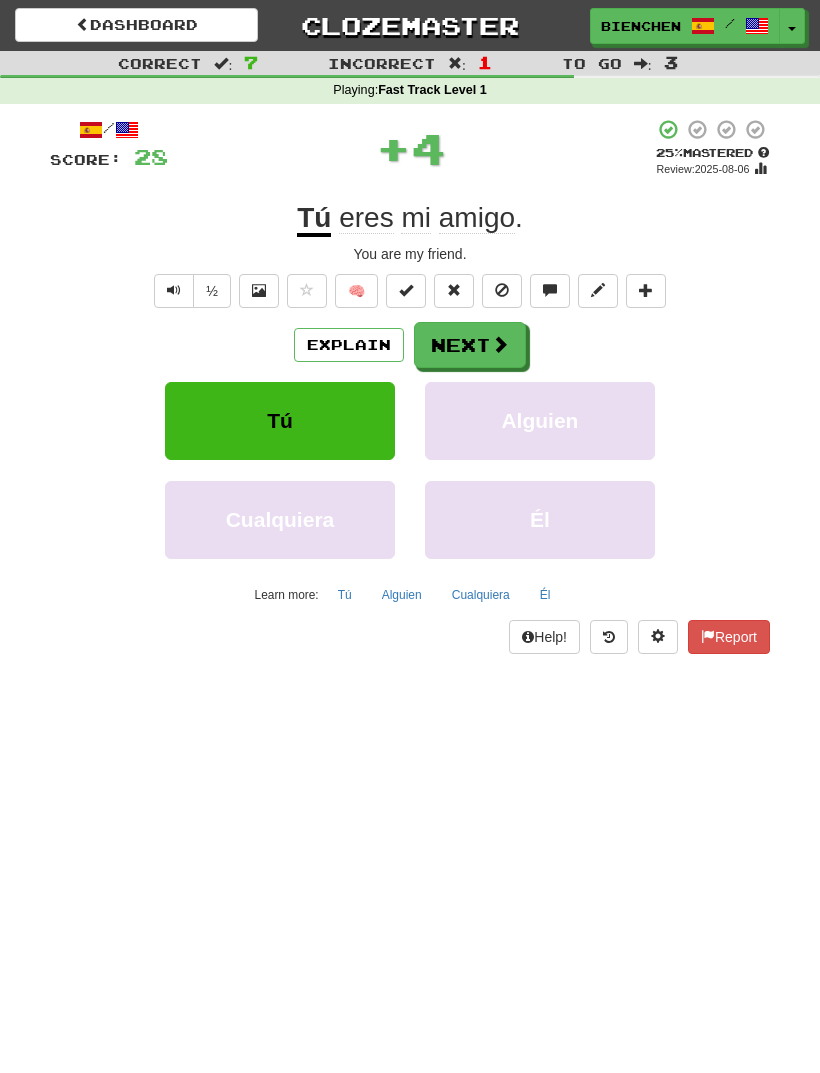 click on "Next" at bounding box center [470, 345] 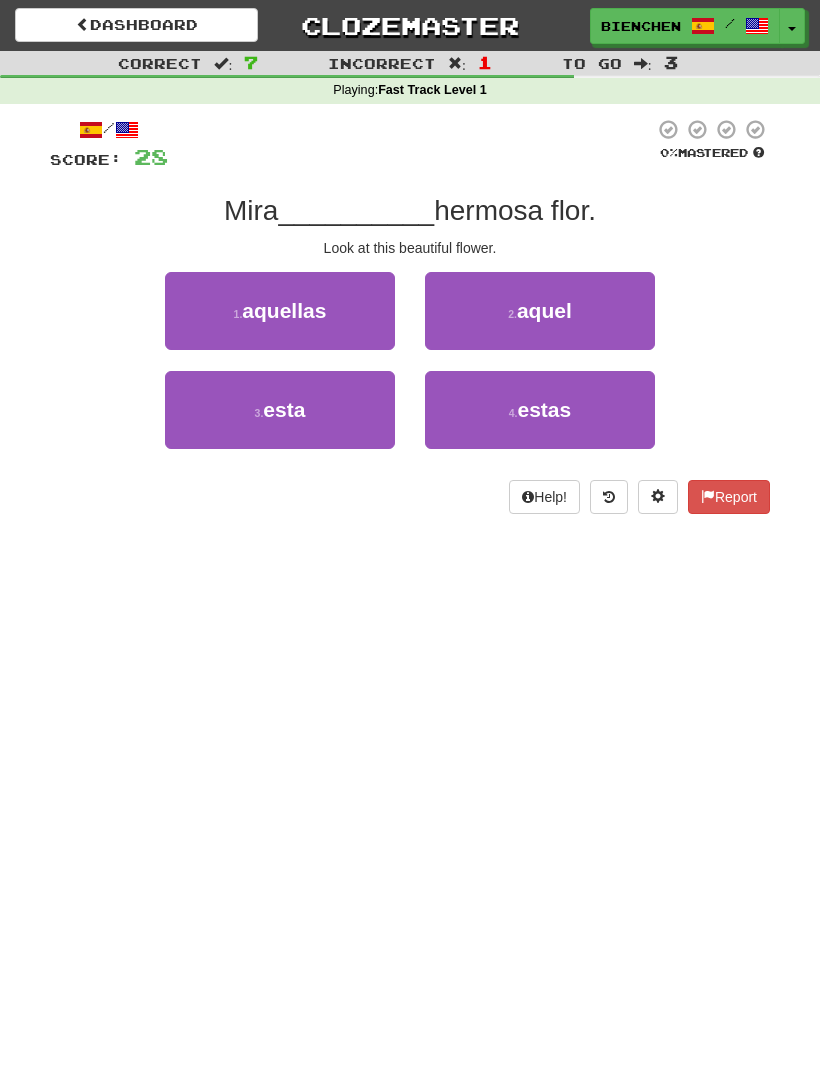 click on "2 .  aquel" at bounding box center (540, 311) 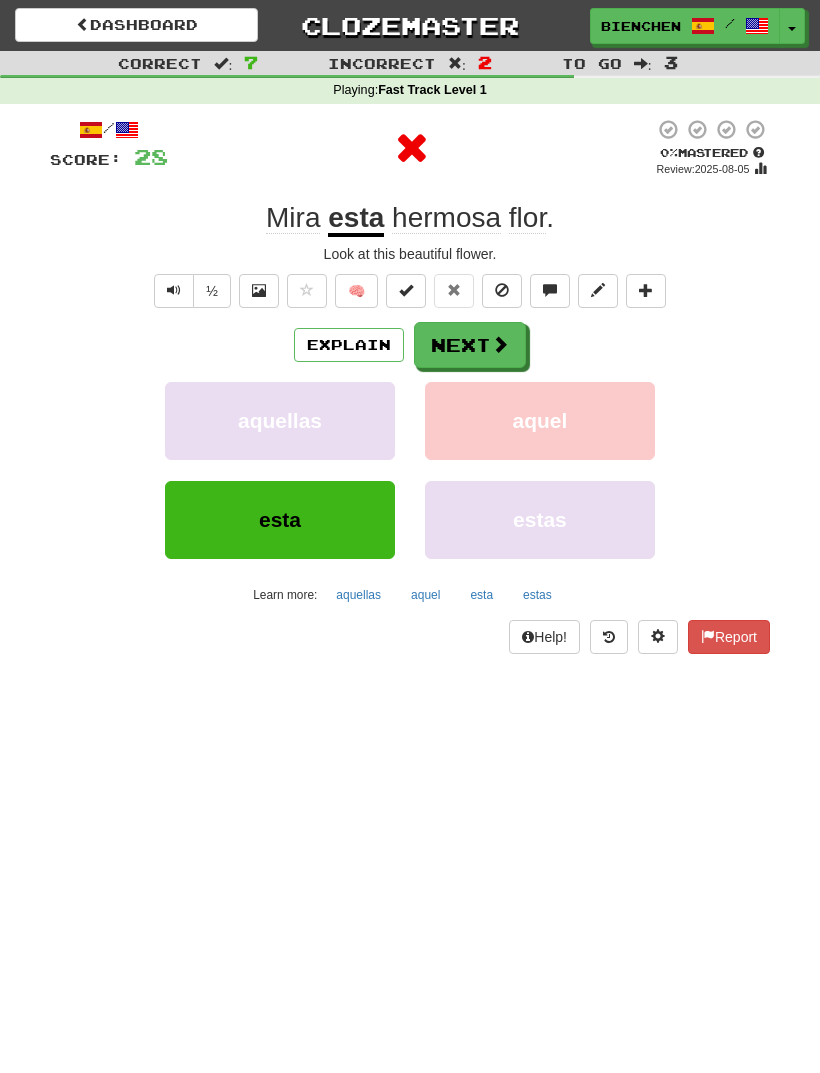click at bounding box center (500, 344) 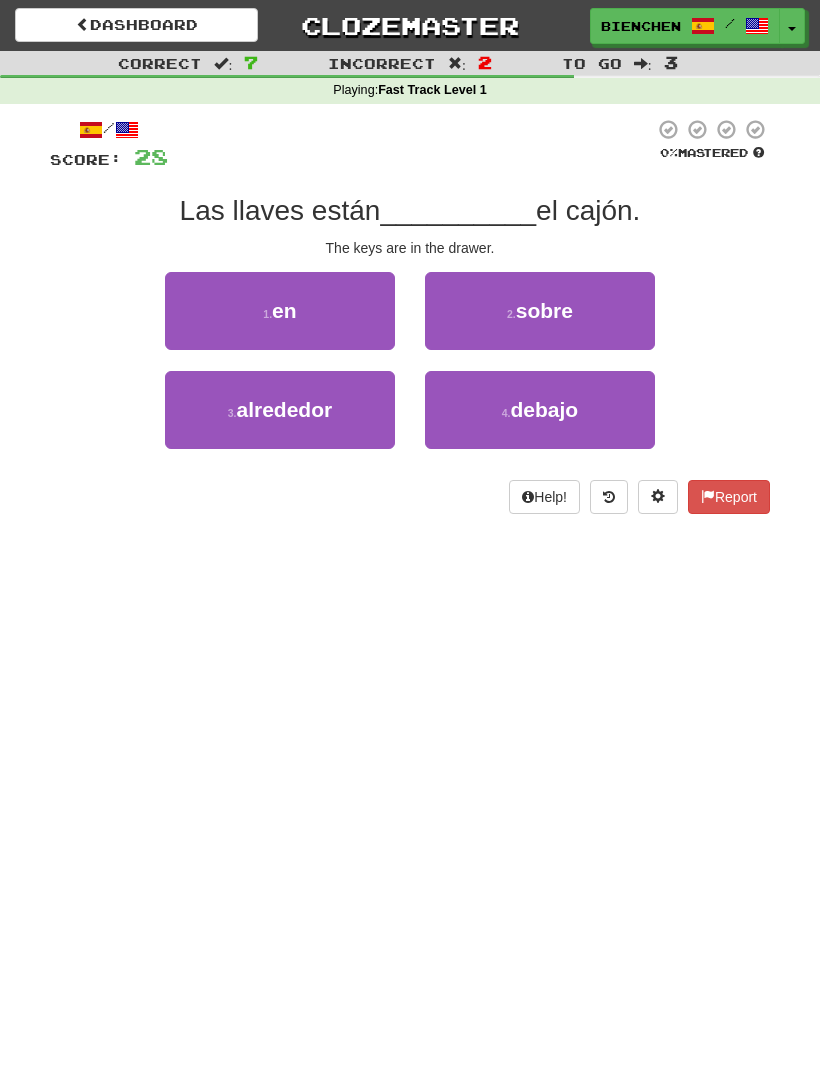 click on "1 .  en" at bounding box center [280, 311] 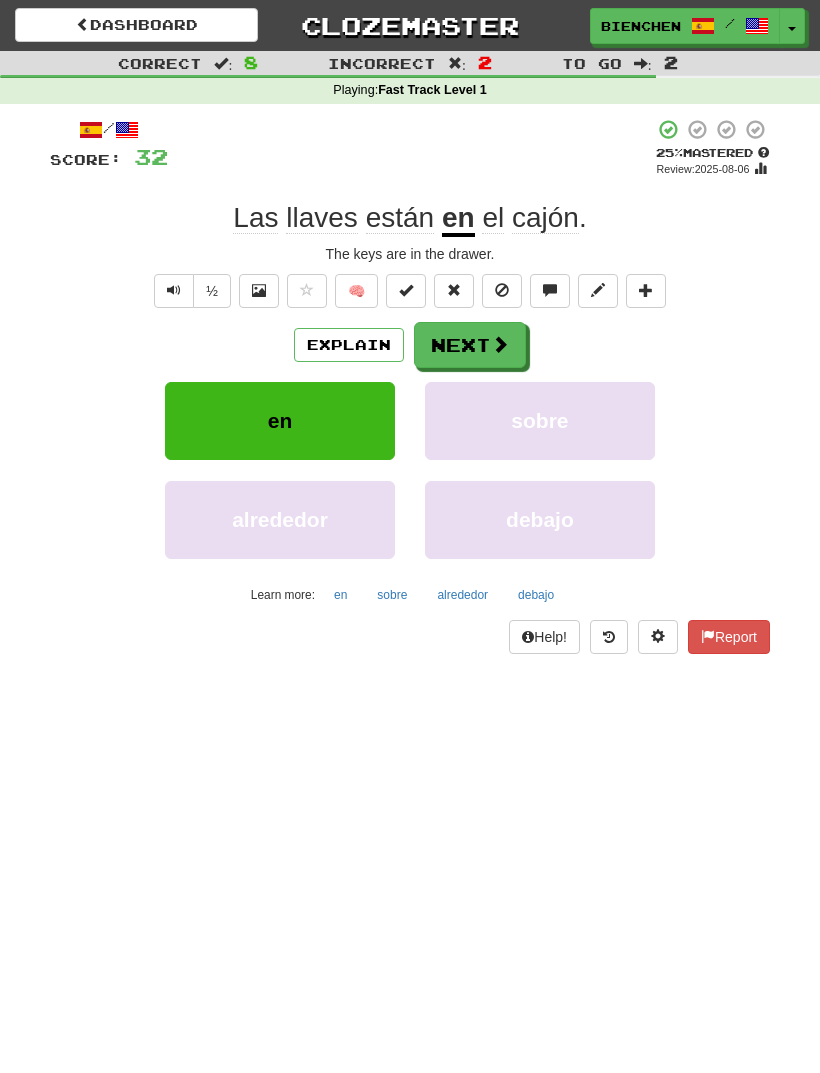click on "Next" at bounding box center [470, 345] 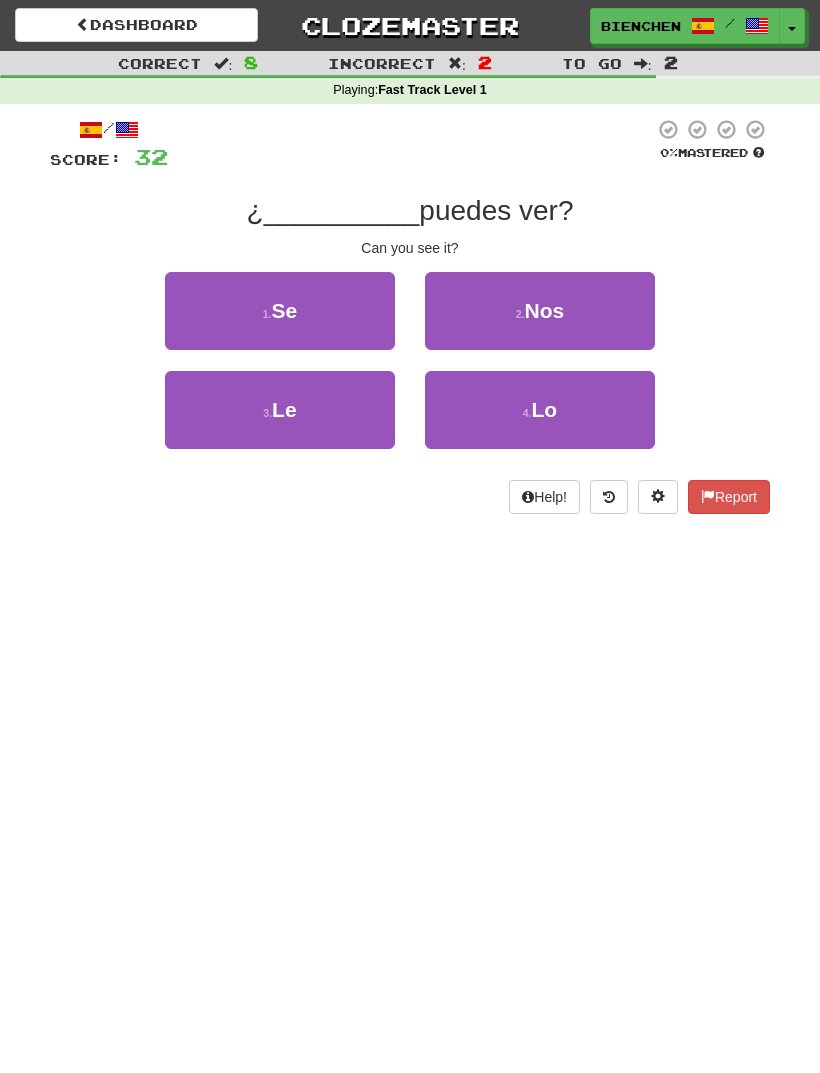 click on "4 .  Lo" at bounding box center [540, 410] 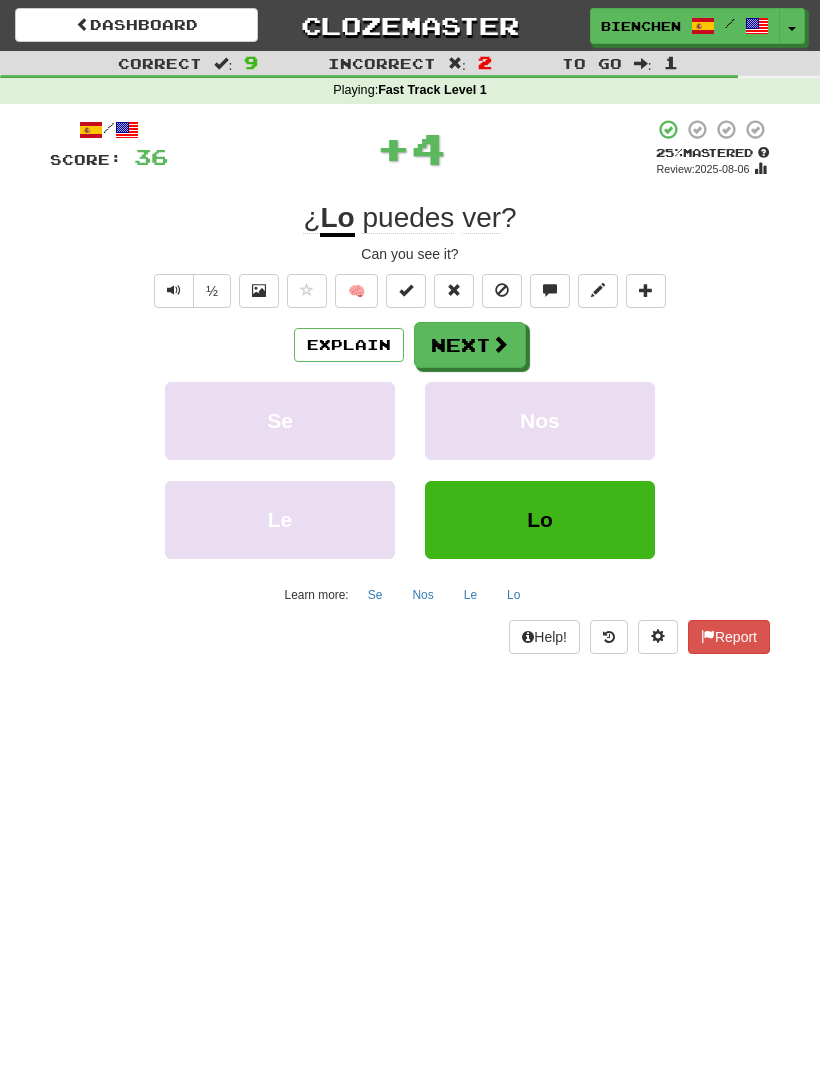 click at bounding box center [500, 344] 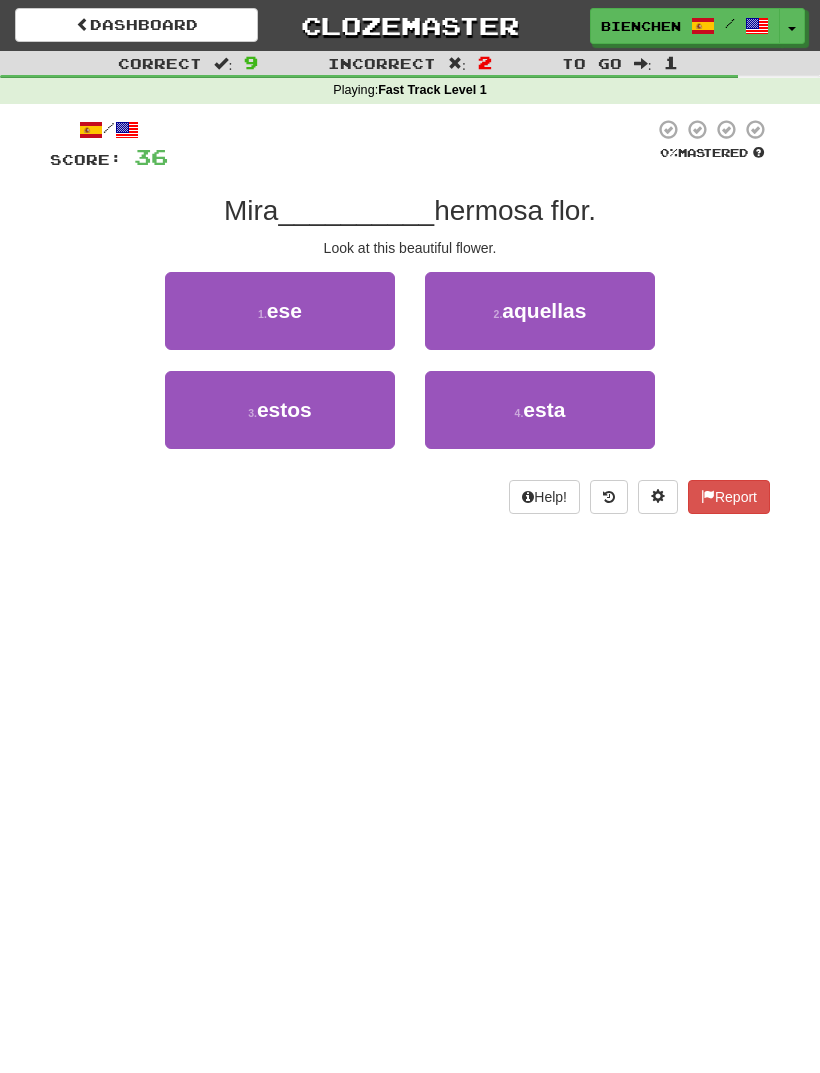 click on "4 .  esta" at bounding box center [540, 410] 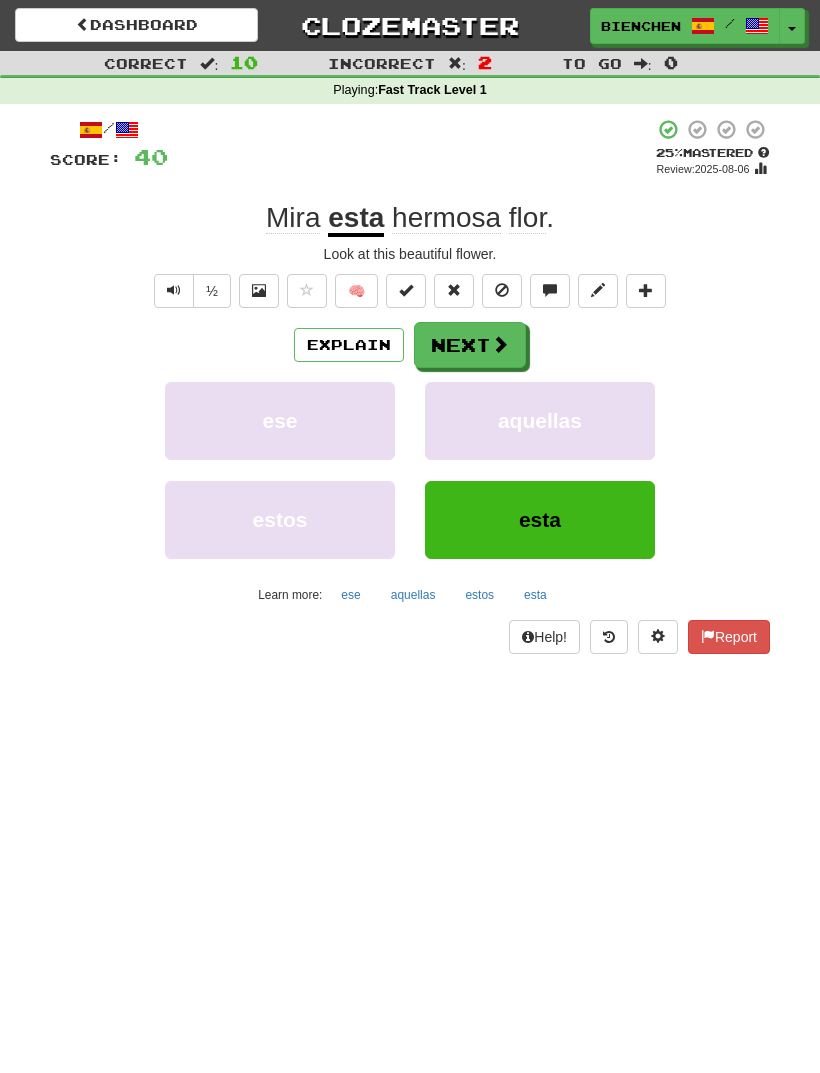 click on "Next" at bounding box center (470, 345) 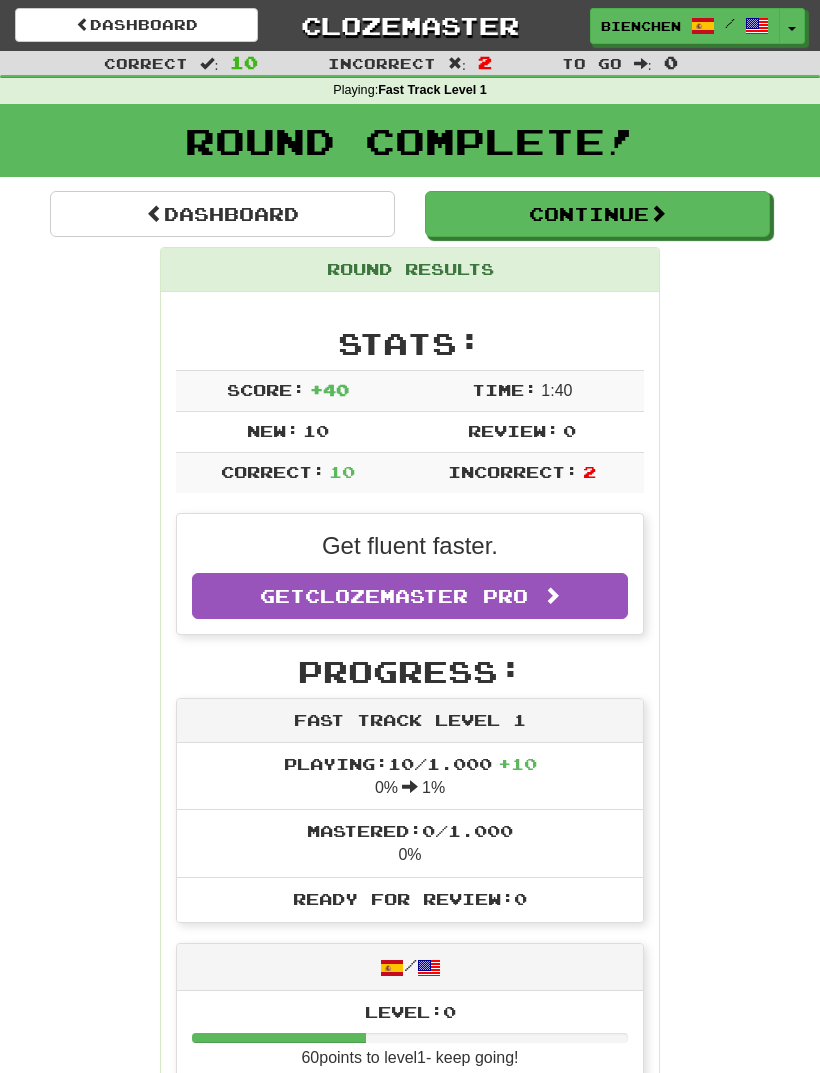 click on "Continue" at bounding box center [597, 214] 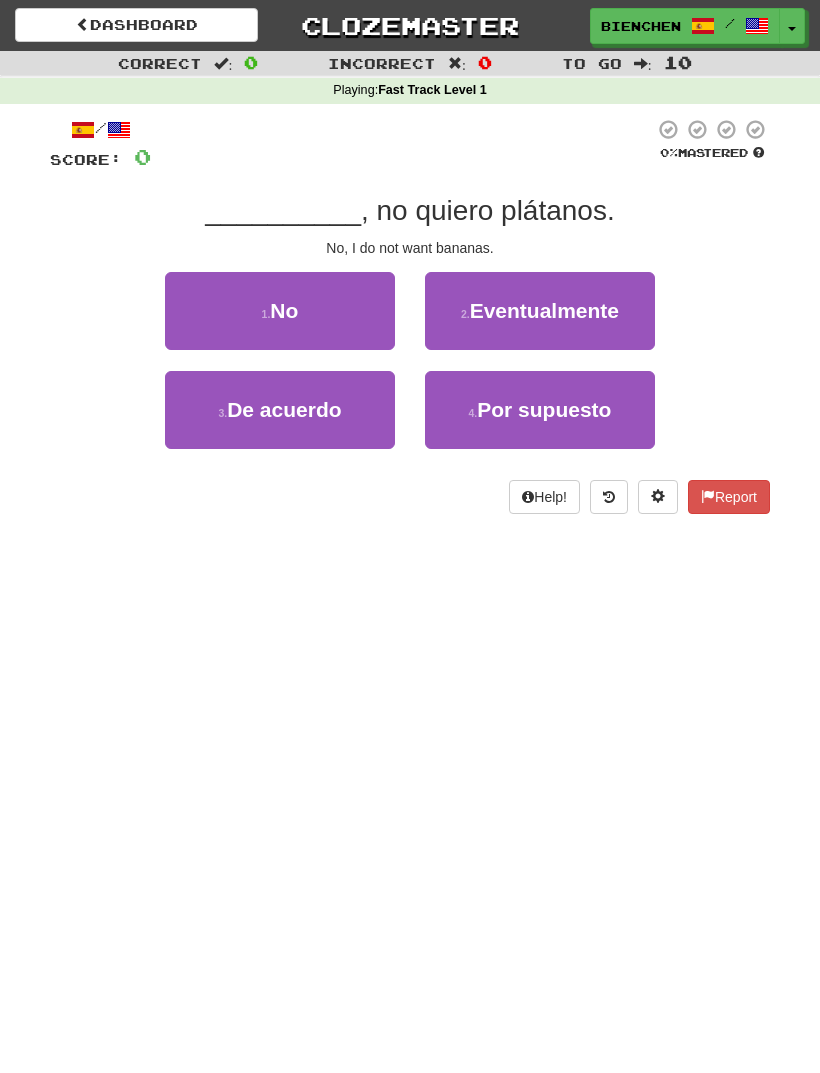 click on "1 .  No" at bounding box center [280, 311] 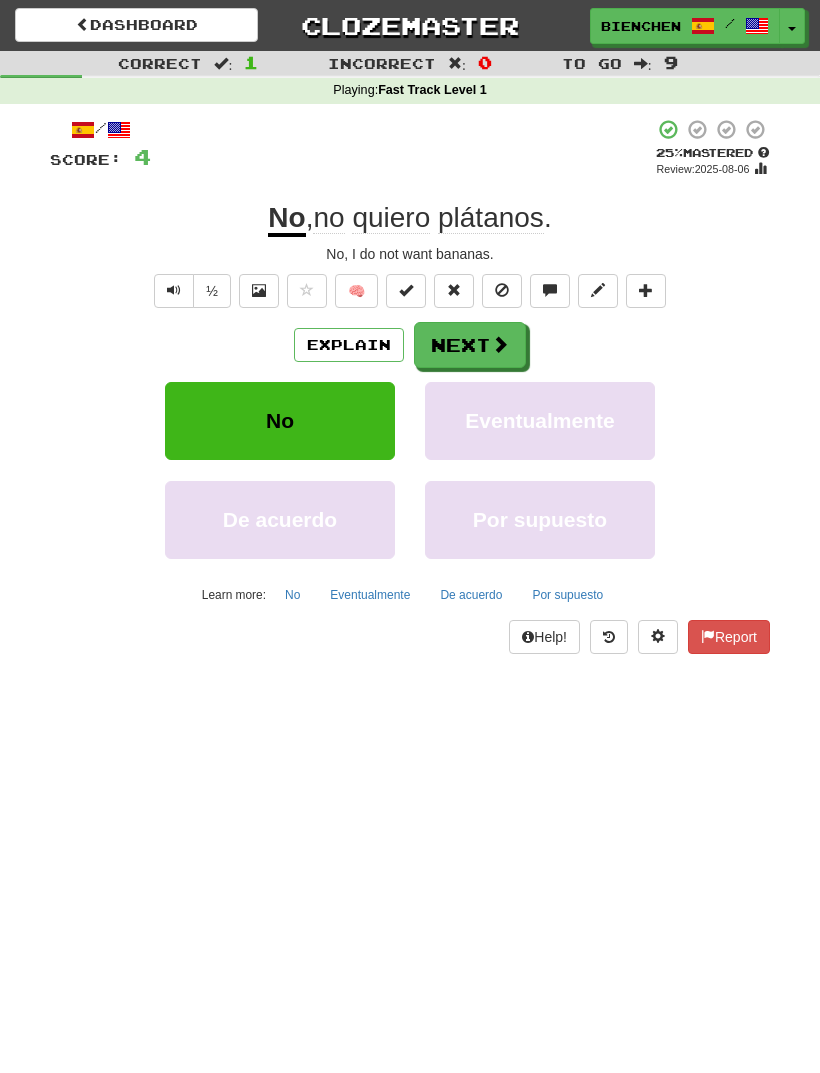 click at bounding box center [500, 344] 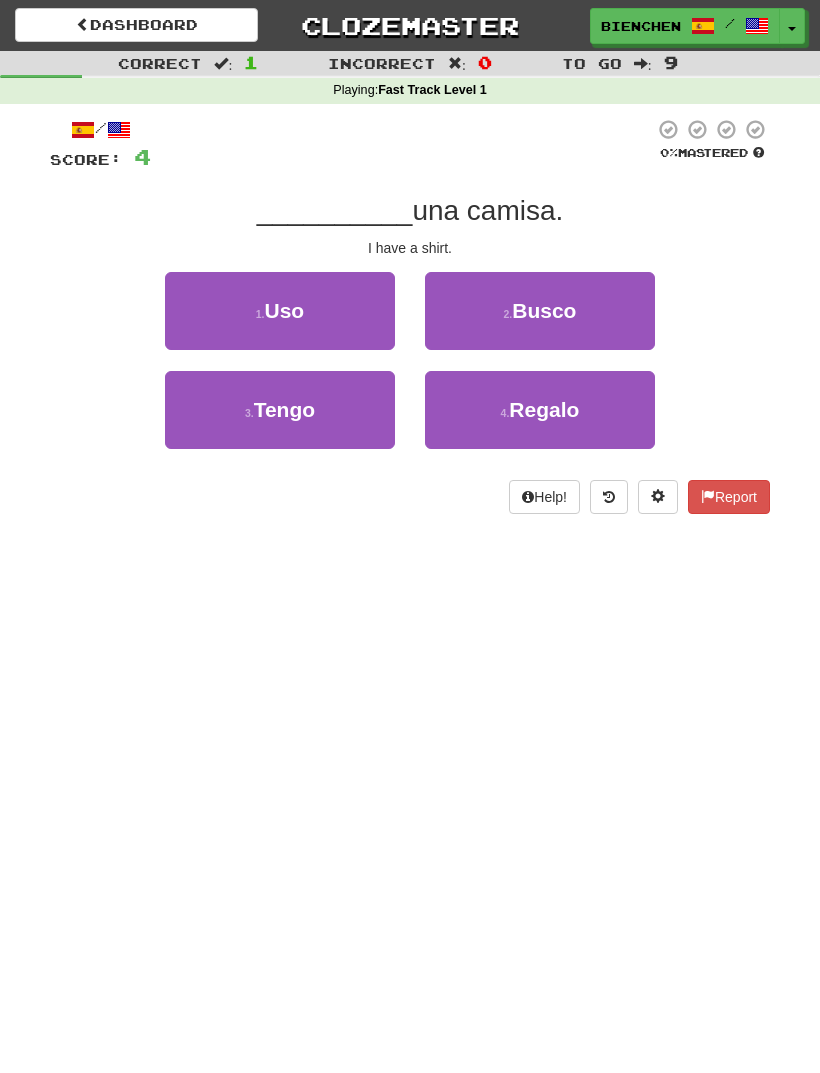 click on "3 .  Tengo" at bounding box center [280, 410] 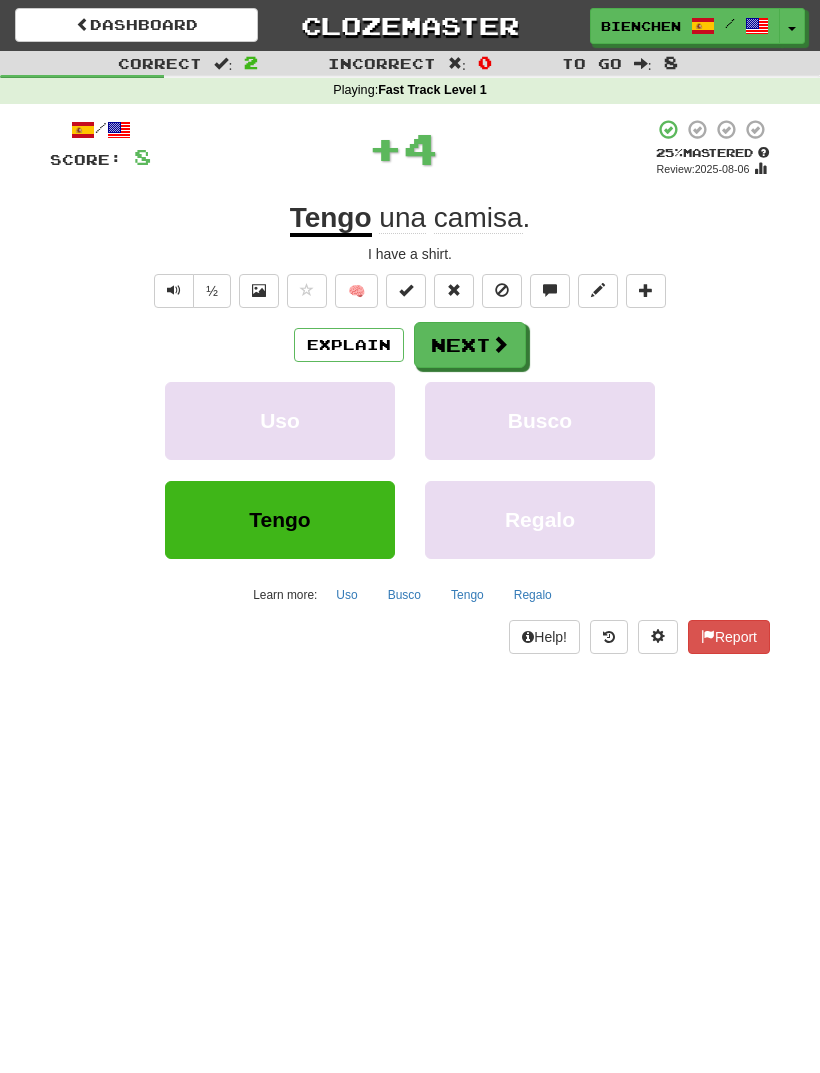 click at bounding box center [500, 344] 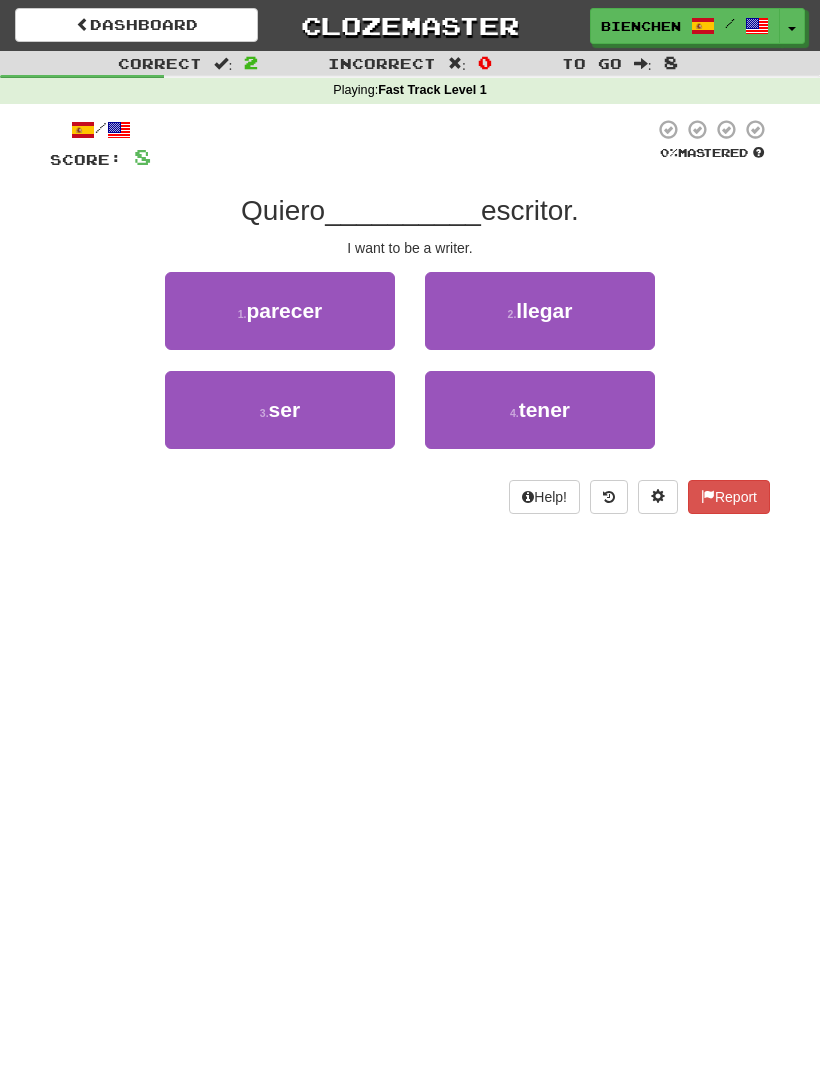 click on "3 .  ser" at bounding box center [280, 410] 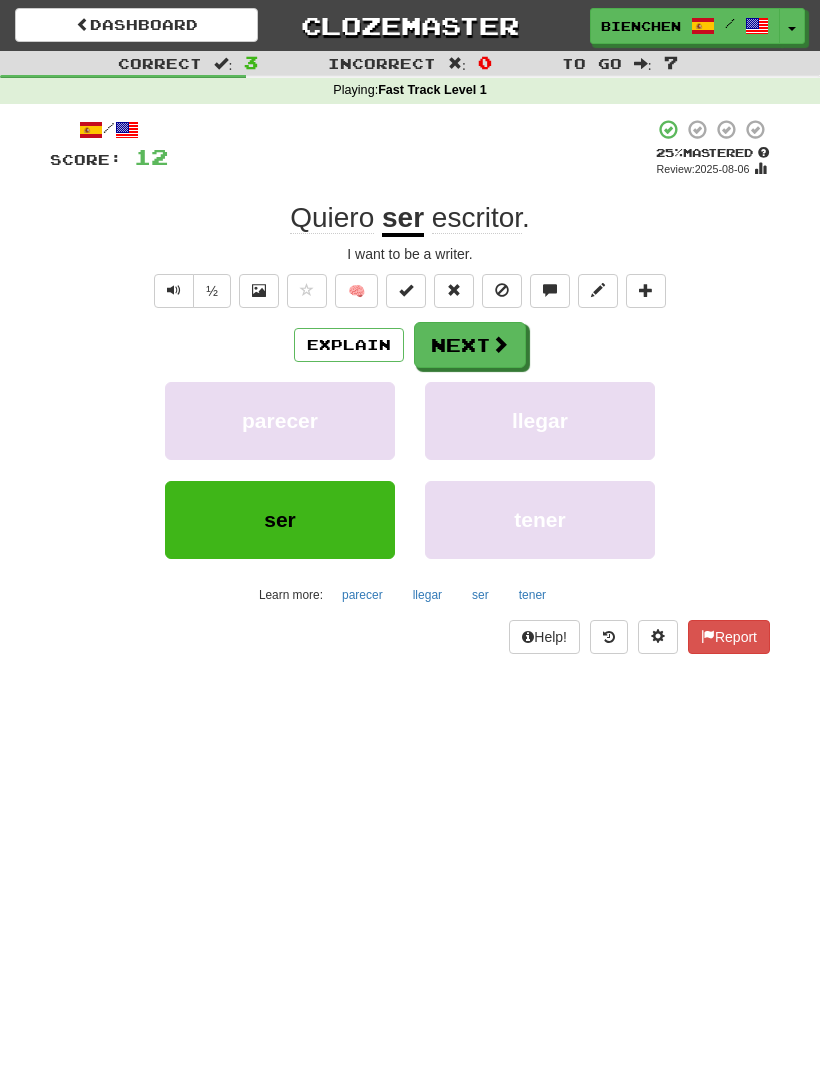 click at bounding box center [500, 344] 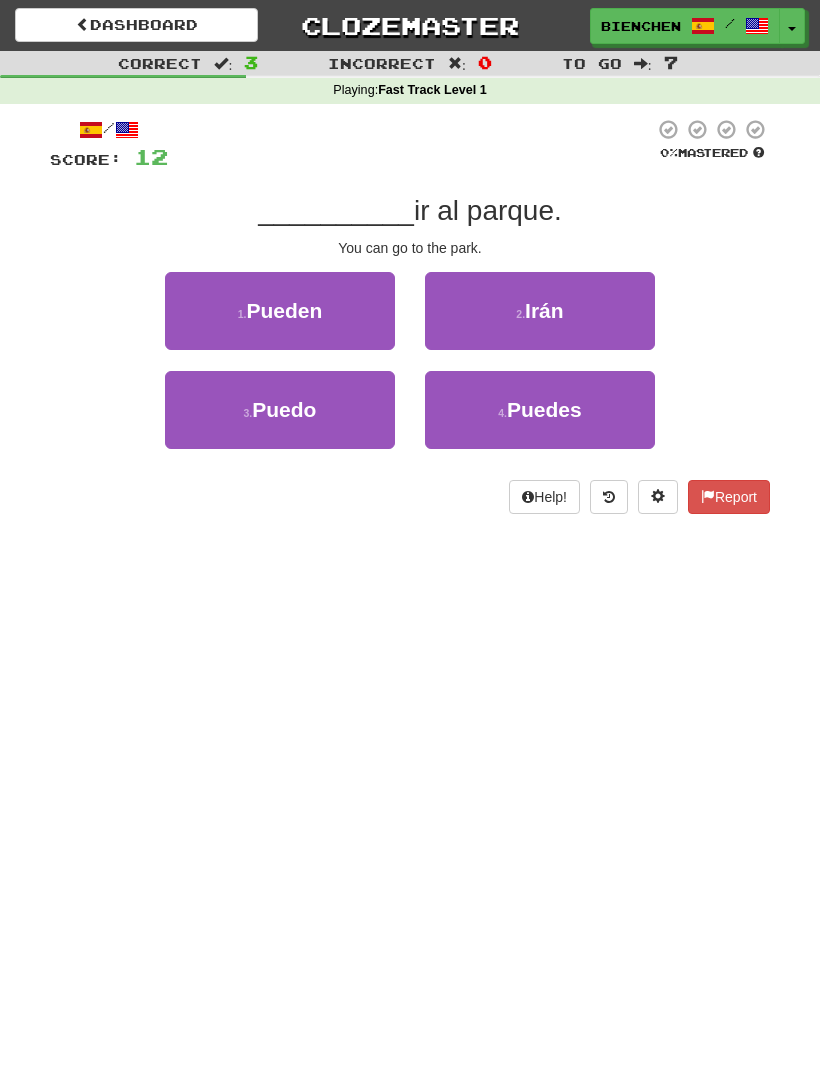 click on "4 .  Puedes" at bounding box center (540, 410) 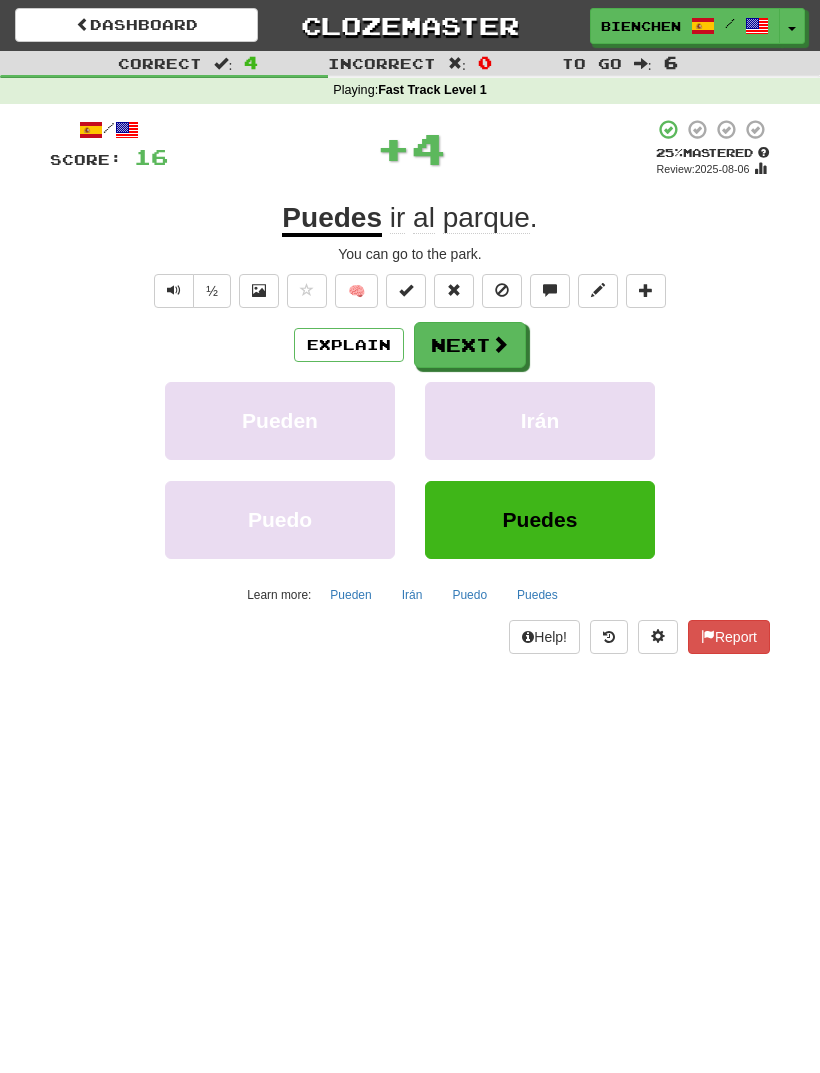 click on "Explain" at bounding box center (349, 345) 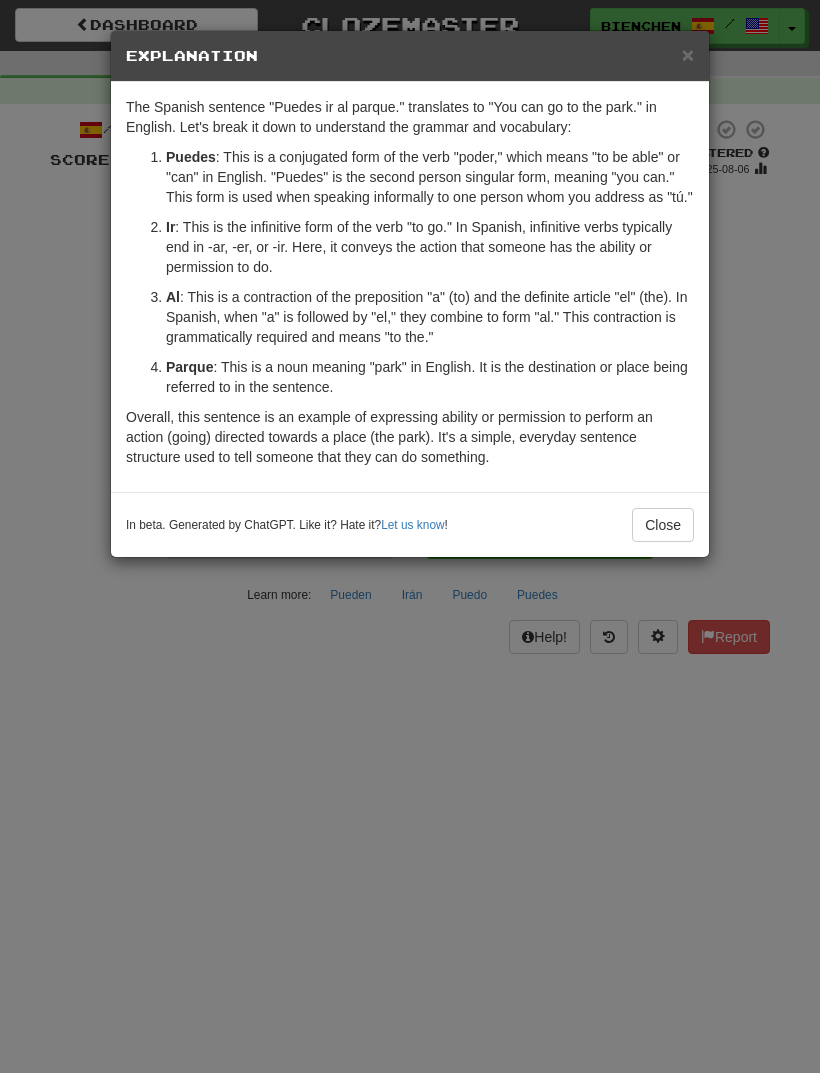 click on "× Explanation The Spanish sentence "Puedes ir al parque." translates to "You can go to the park." in English. Let's break it down to understand the grammar and vocabulary:
Puedes : This is a conjugated form of the verb "poder," which means "to be able" or "can" in English. "Puedes" is the second person singular form, meaning "you can." This form is used when speaking informally to one person whom you address as "tú."
Ir : This is the infinitive form of the verb "to go." In Spanish, infinitive verbs typically end in -ar, -er, or -ir. Here, it conveys the action that someone has the ability or permission to do.
Al : This is a contraction of the preposition "a" (to) and the definite article "el" (the). In Spanish, when "a" is followed by "el," they combine to form "al." This contraction is grammatically required and means "to the."
Parque : This is a noun meaning "park" in English. It is the destination or place being referred to in the sentence.
Let us know ! Close" at bounding box center (410, 536) 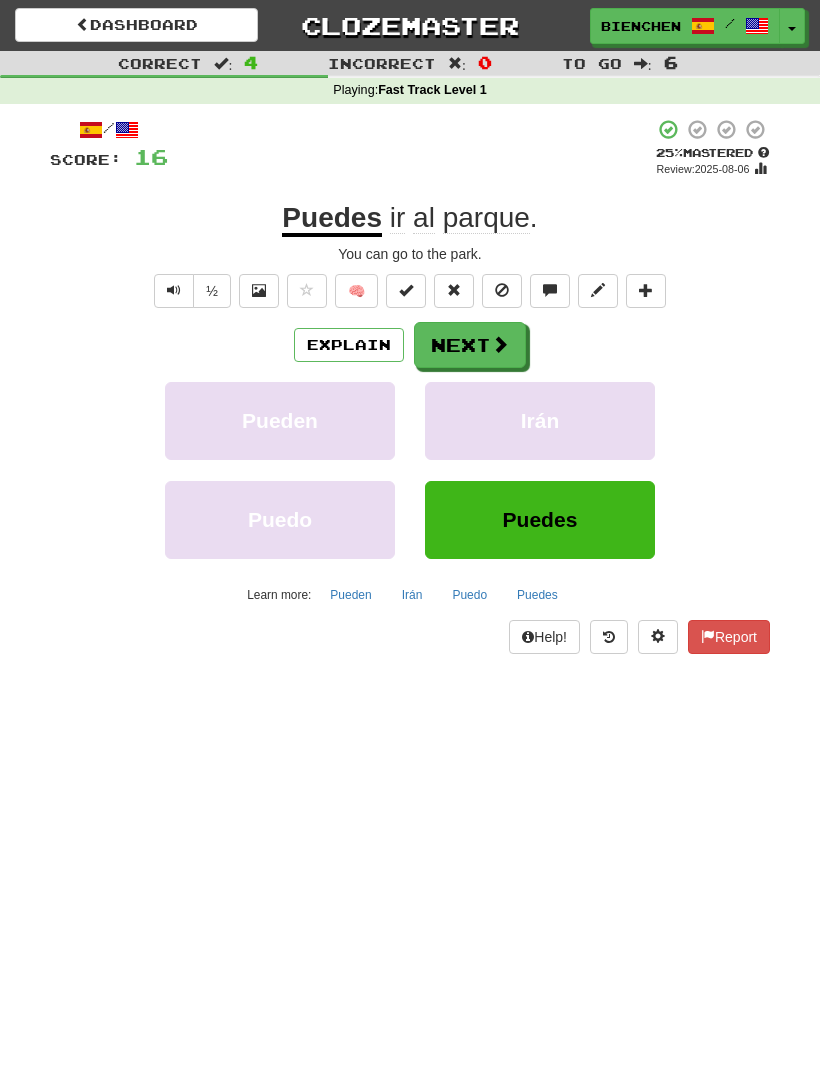 click at bounding box center [500, 344] 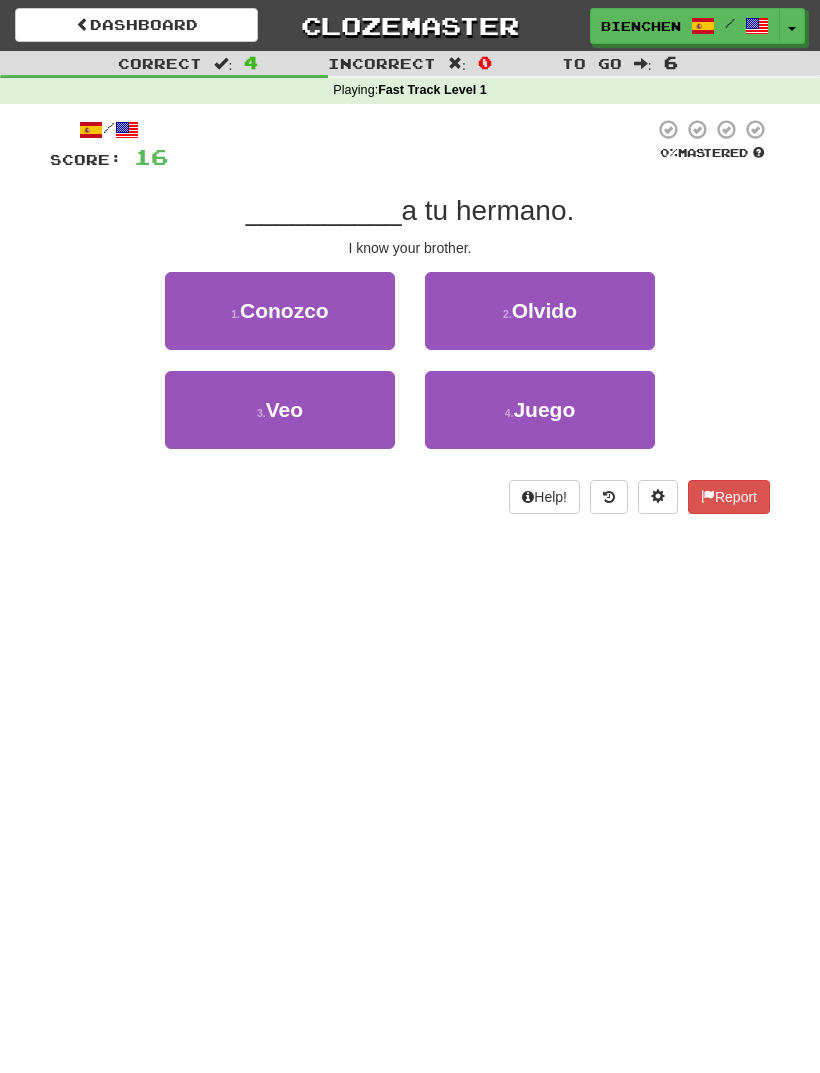 click on "Conozco" at bounding box center [284, 310] 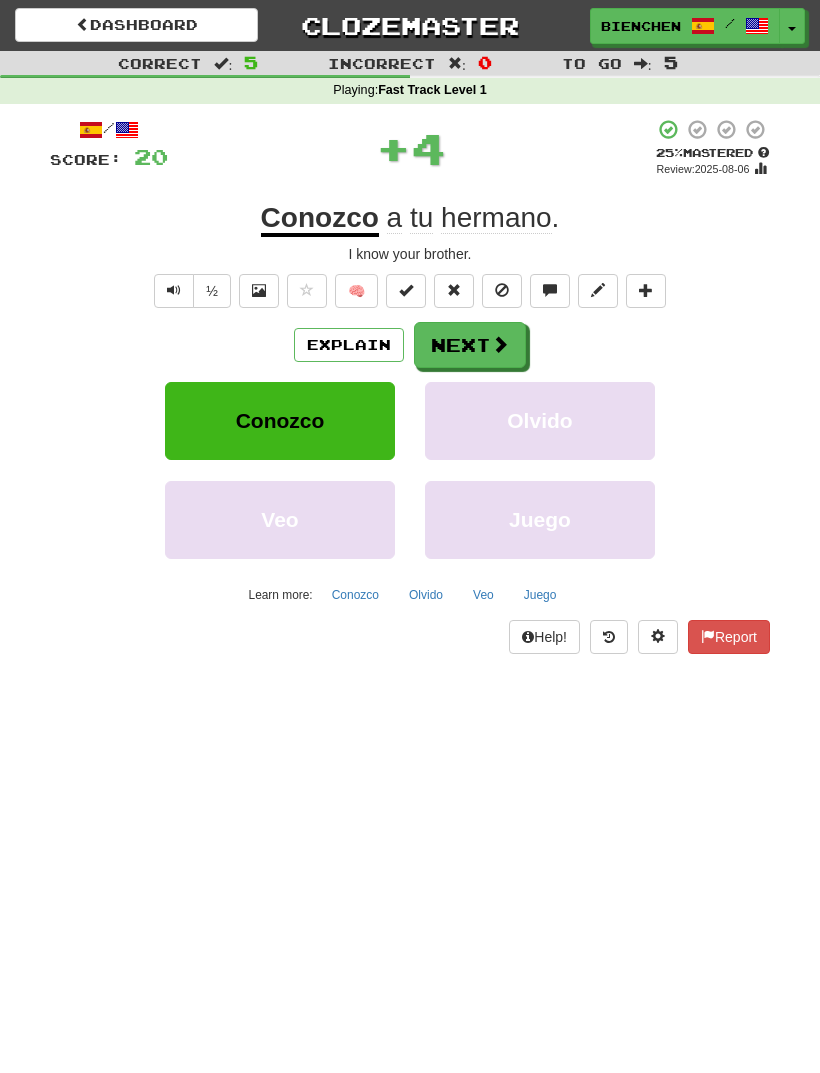 click at bounding box center (500, 344) 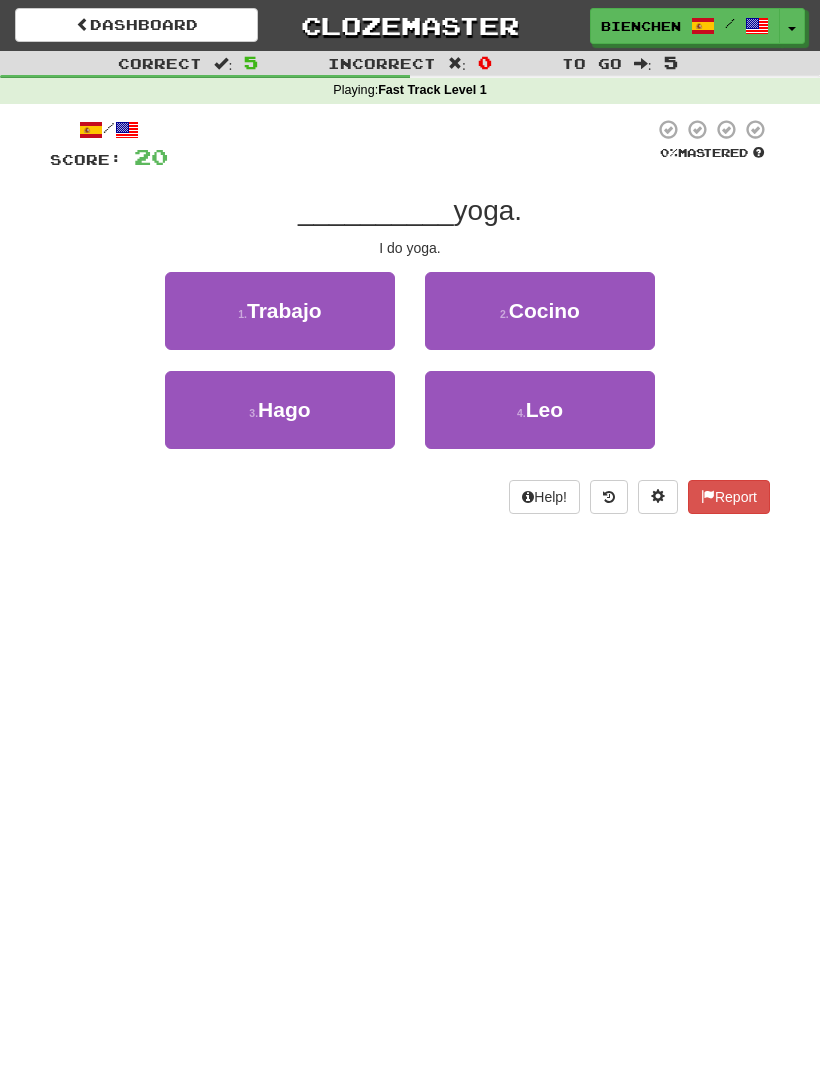 click on "3 .  Hago" at bounding box center (280, 410) 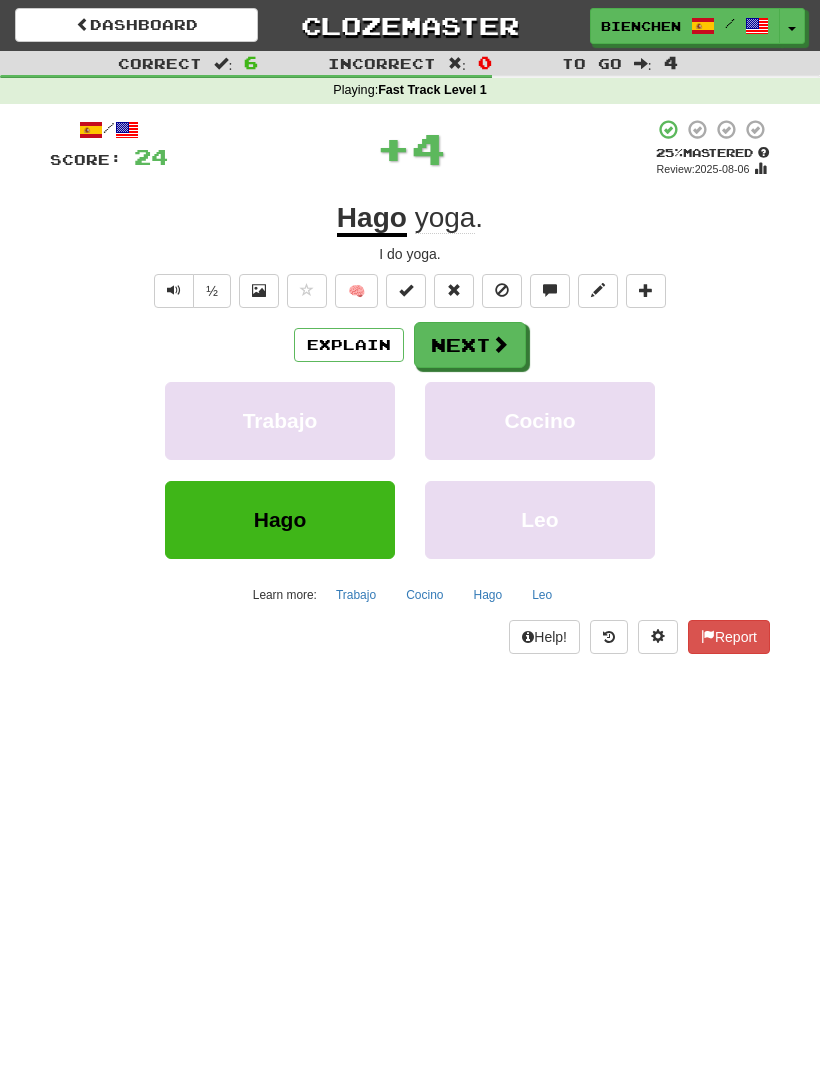 click at bounding box center [500, 344] 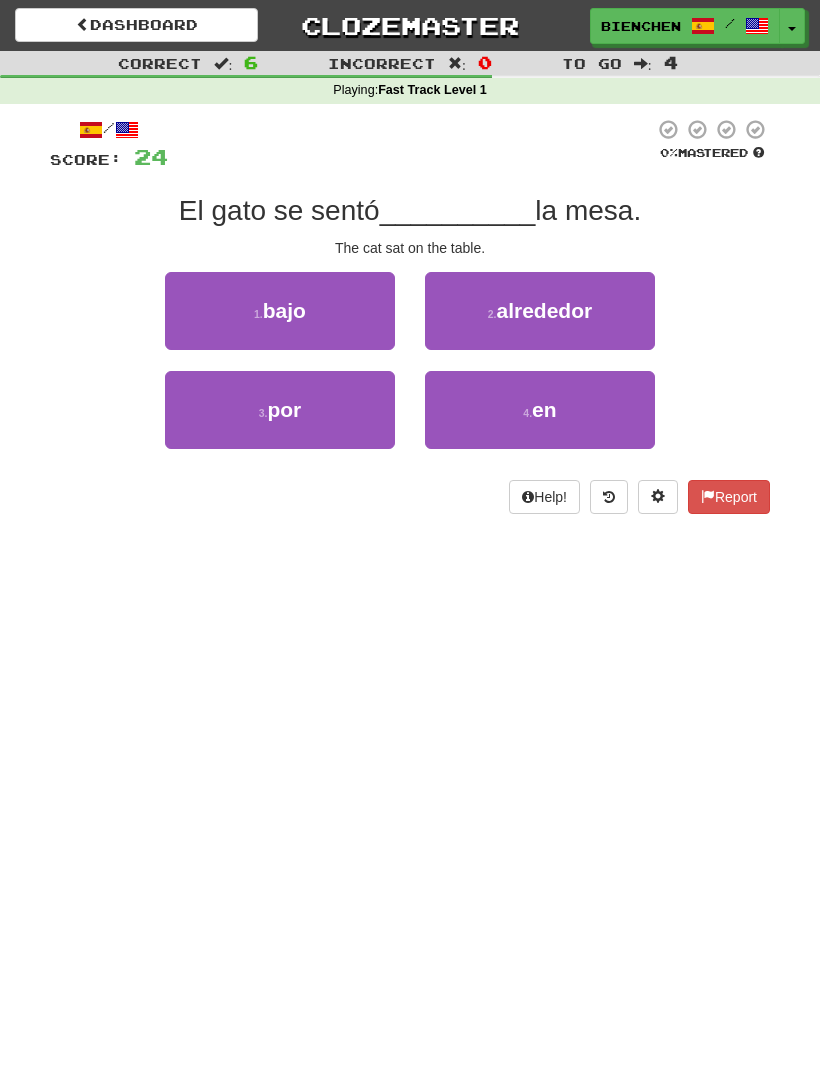 click on "4 .  en" at bounding box center (540, 410) 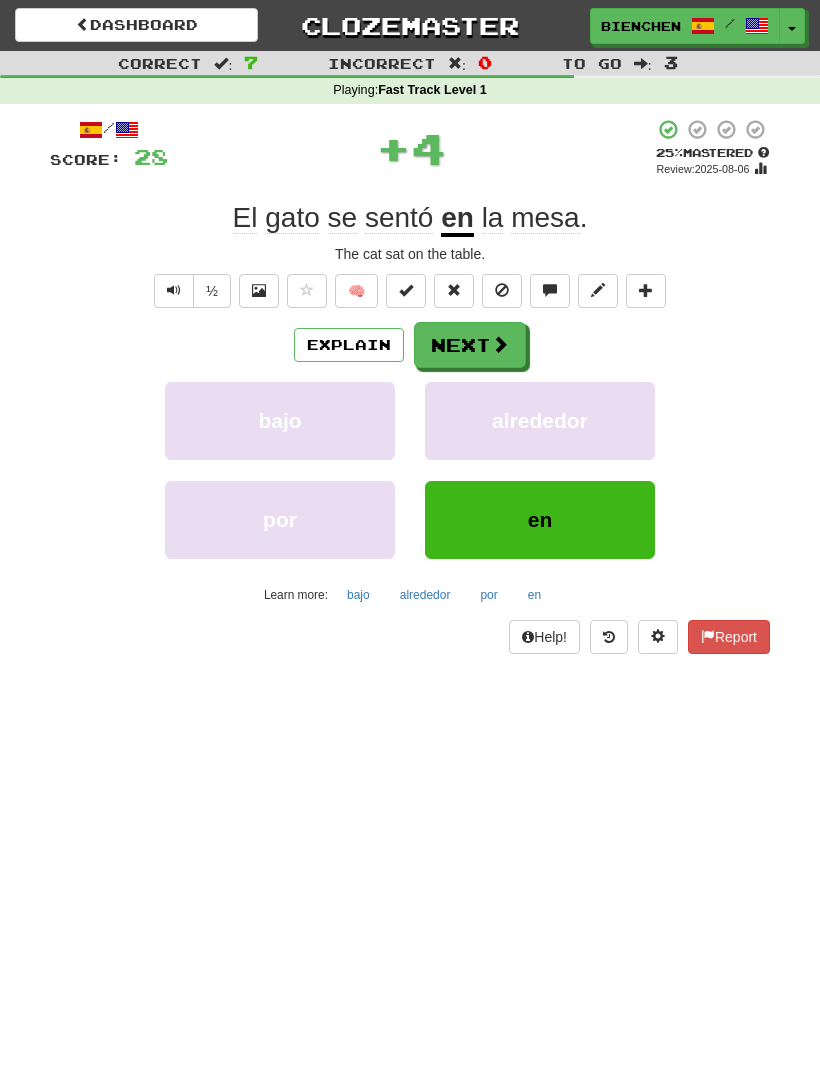 click at bounding box center [500, 344] 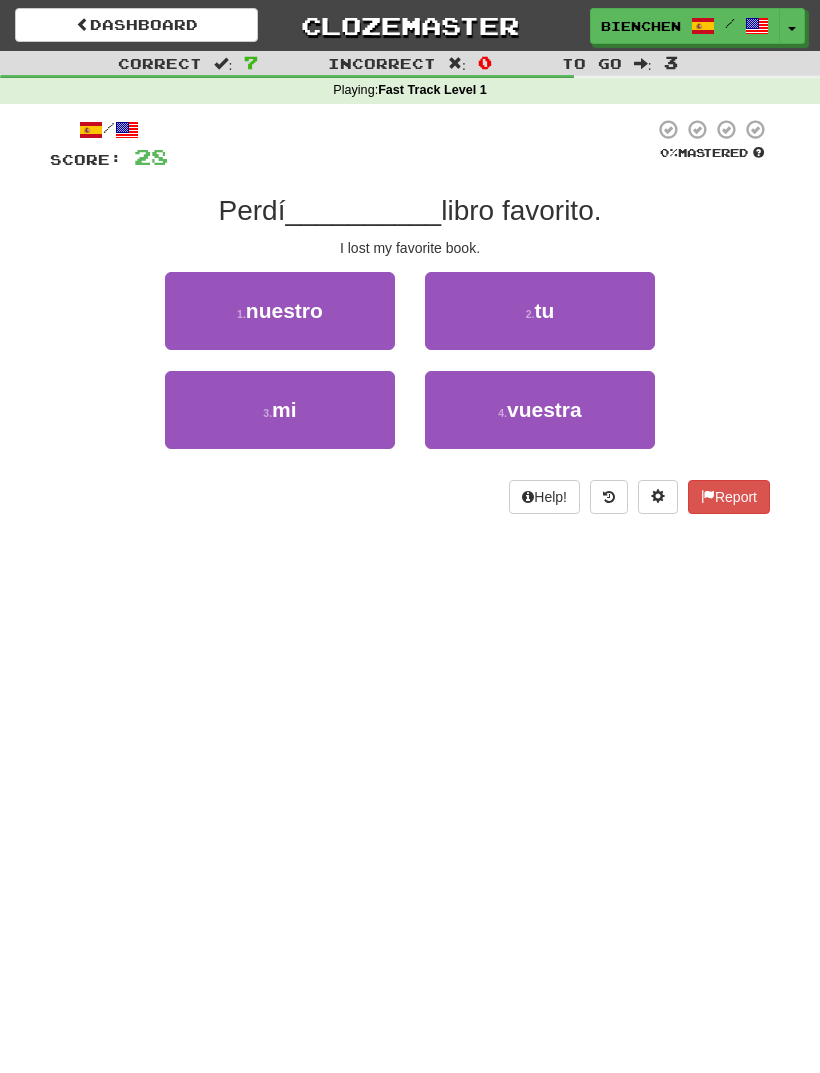 click on "3 .  mi" at bounding box center [280, 410] 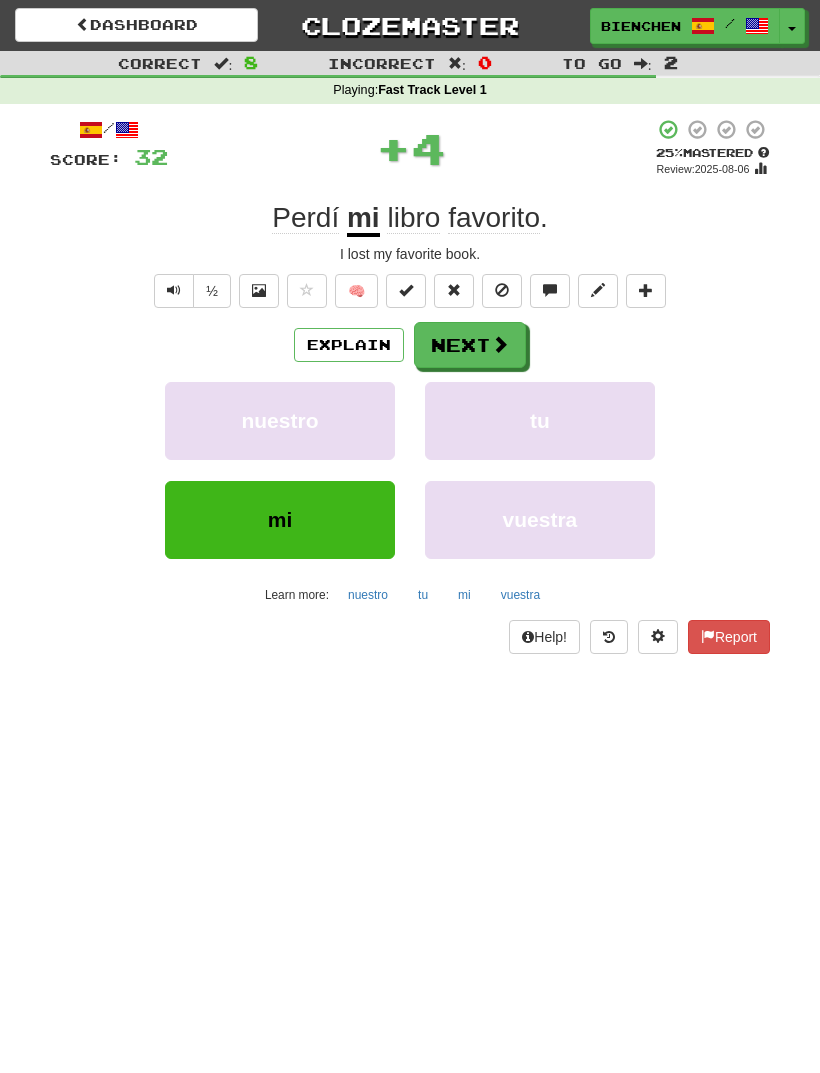 click on "Next" at bounding box center (470, 345) 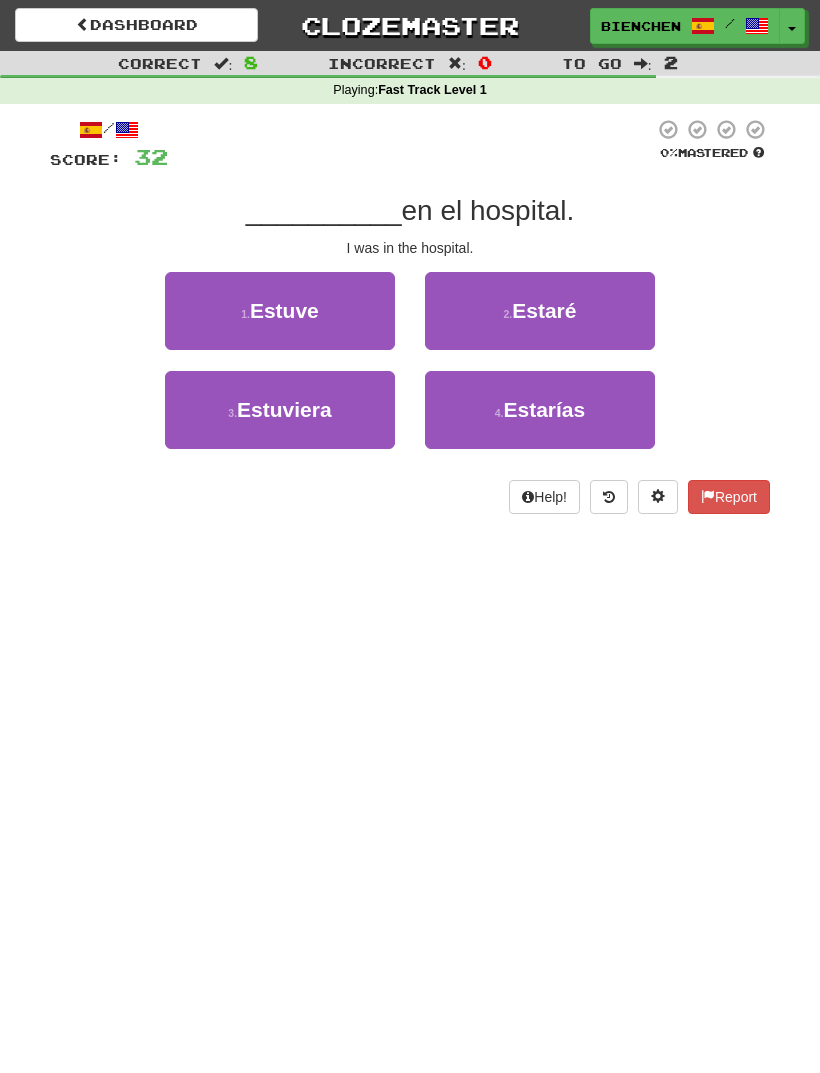 click on "1 .  Estuve" at bounding box center (280, 311) 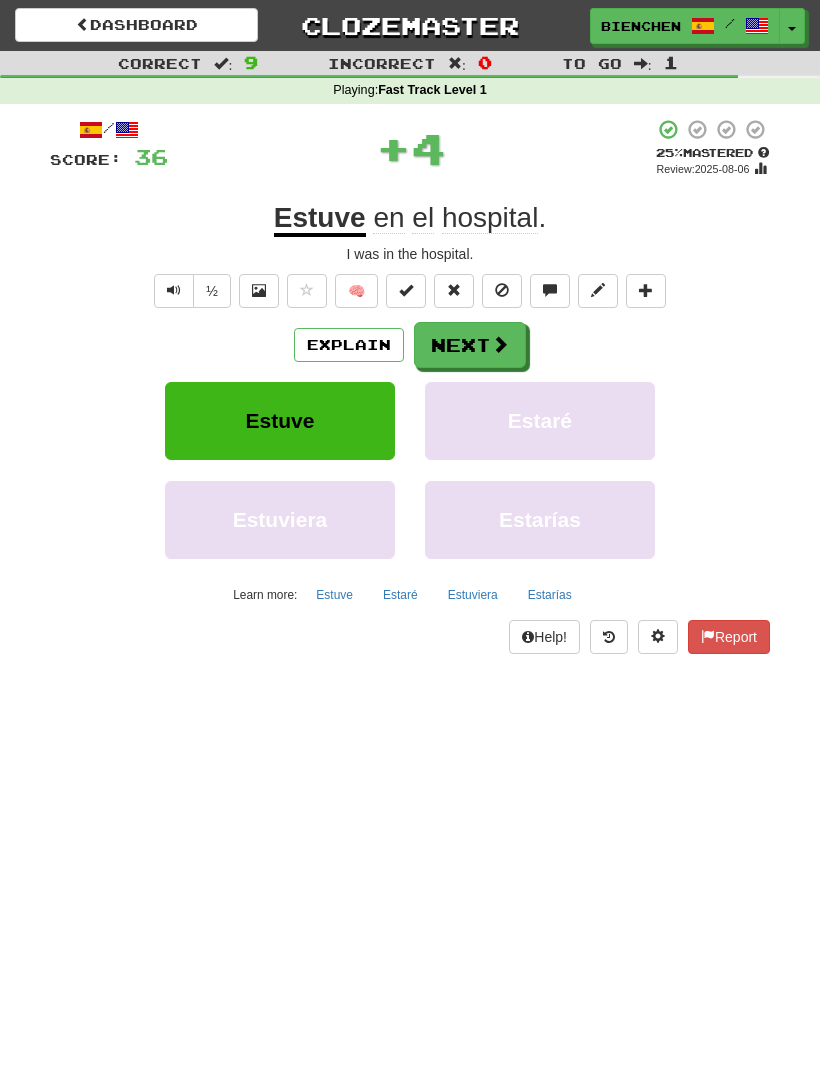 click on "Next" at bounding box center [470, 345] 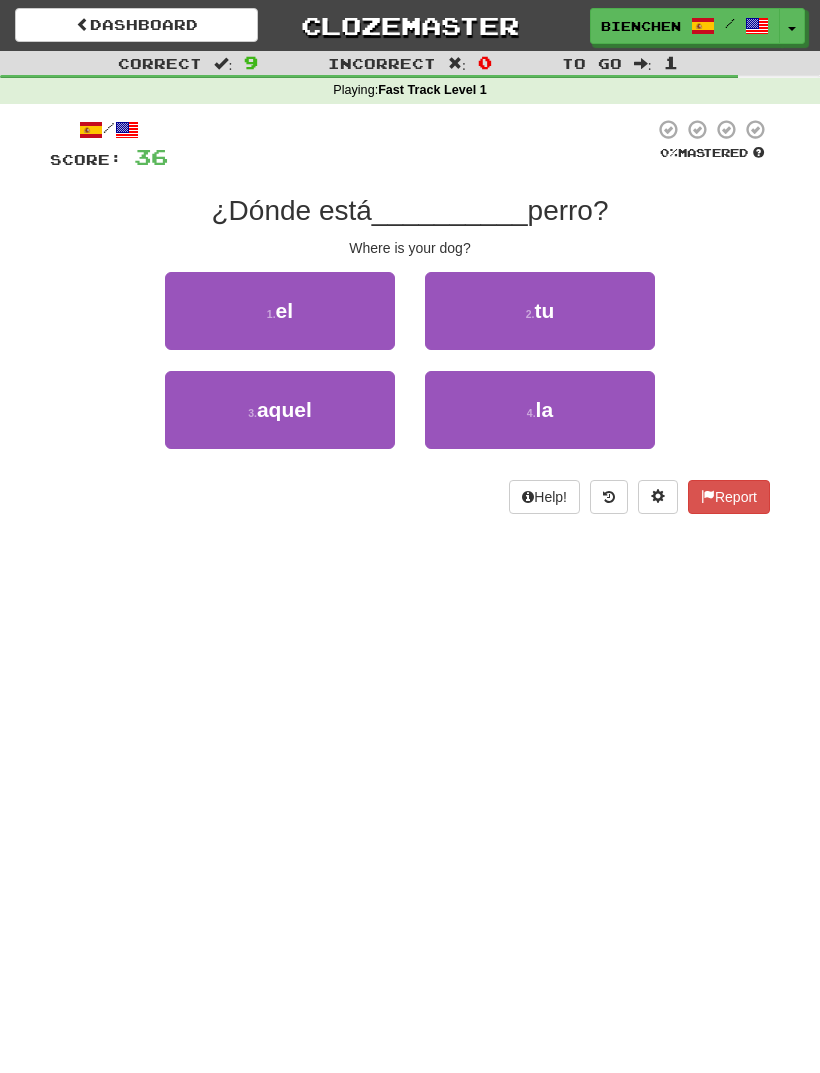 click on "2 .  tu" at bounding box center (540, 311) 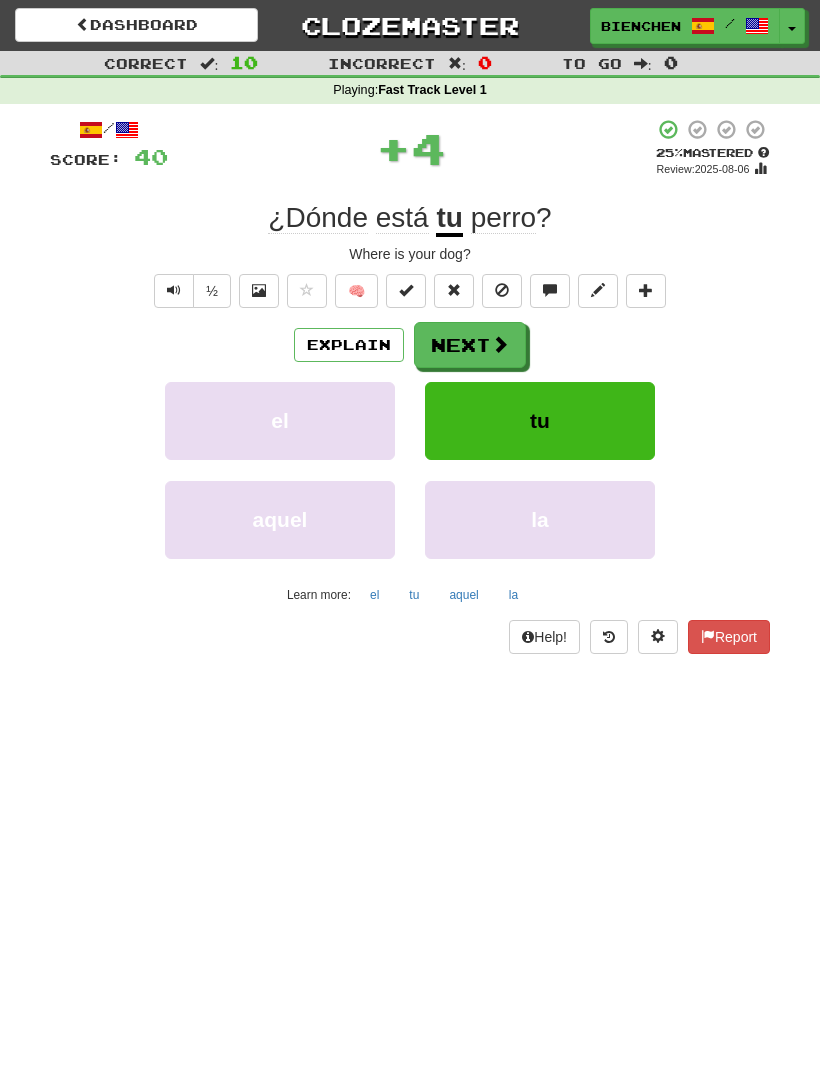 click at bounding box center [500, 344] 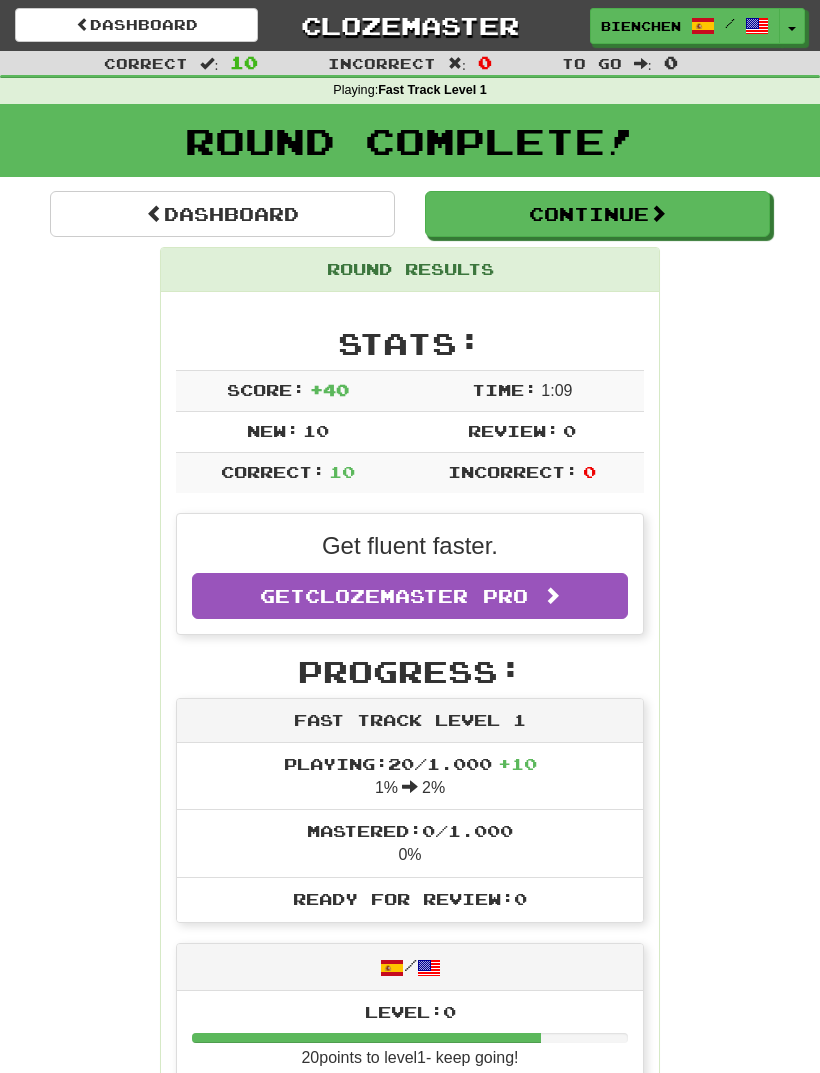 click on "Continue" at bounding box center [597, 214] 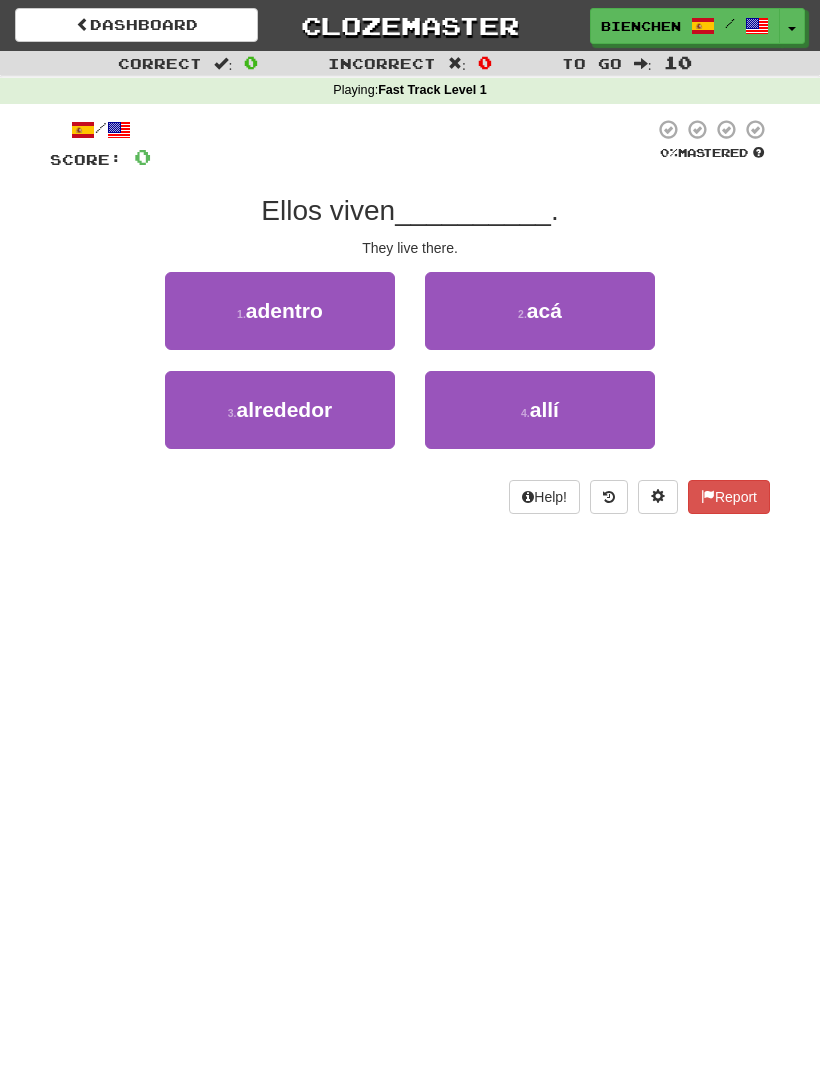 click on "4 .  allí" at bounding box center (540, 410) 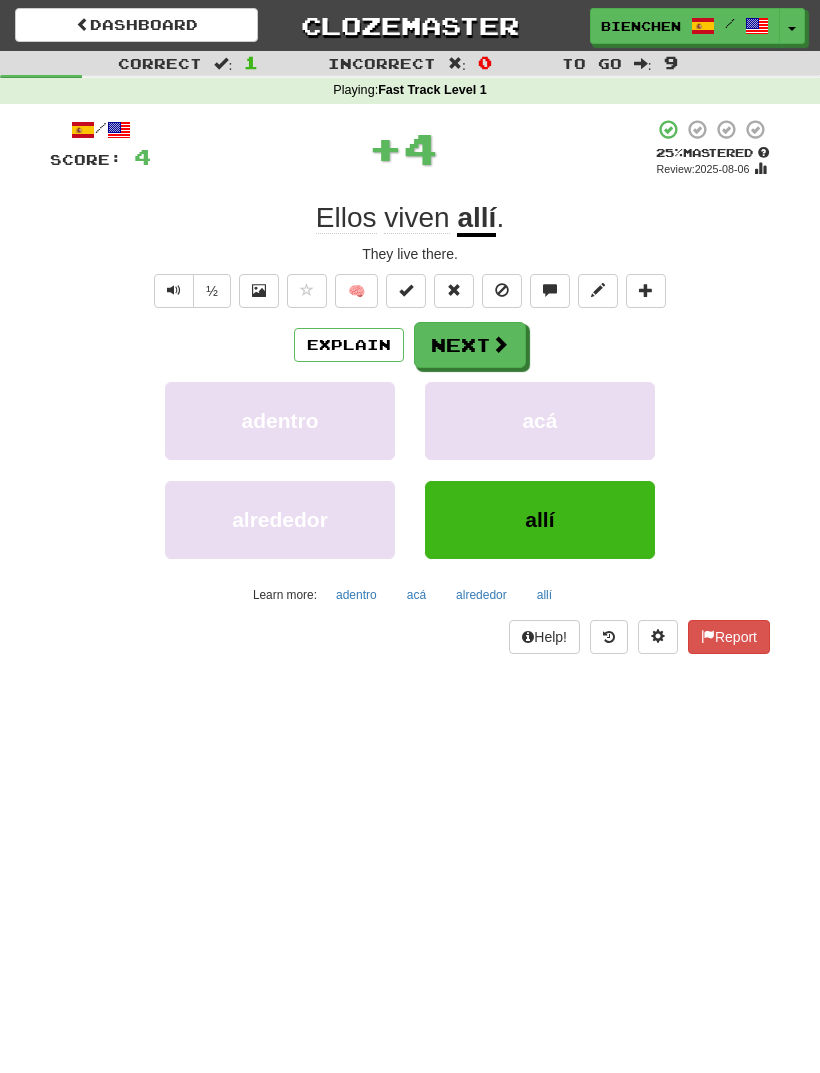 click on "Next" at bounding box center (470, 345) 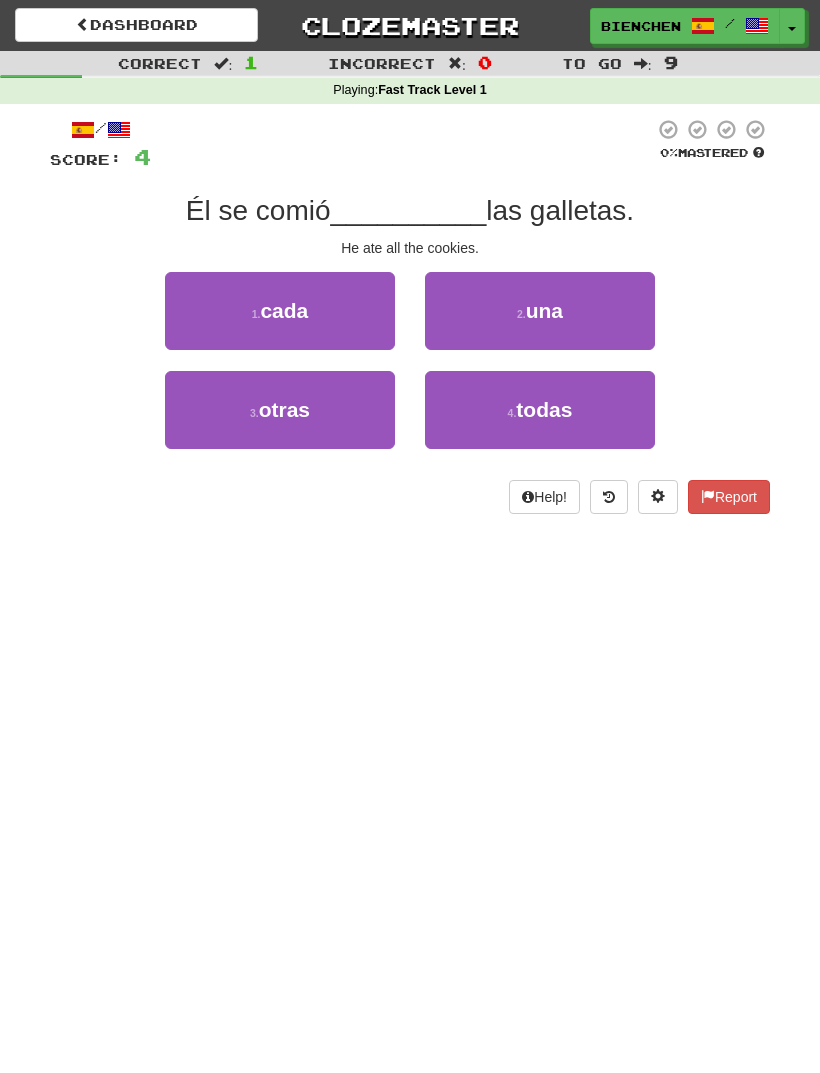 click on "Toggle Dropdown" at bounding box center (792, 26) 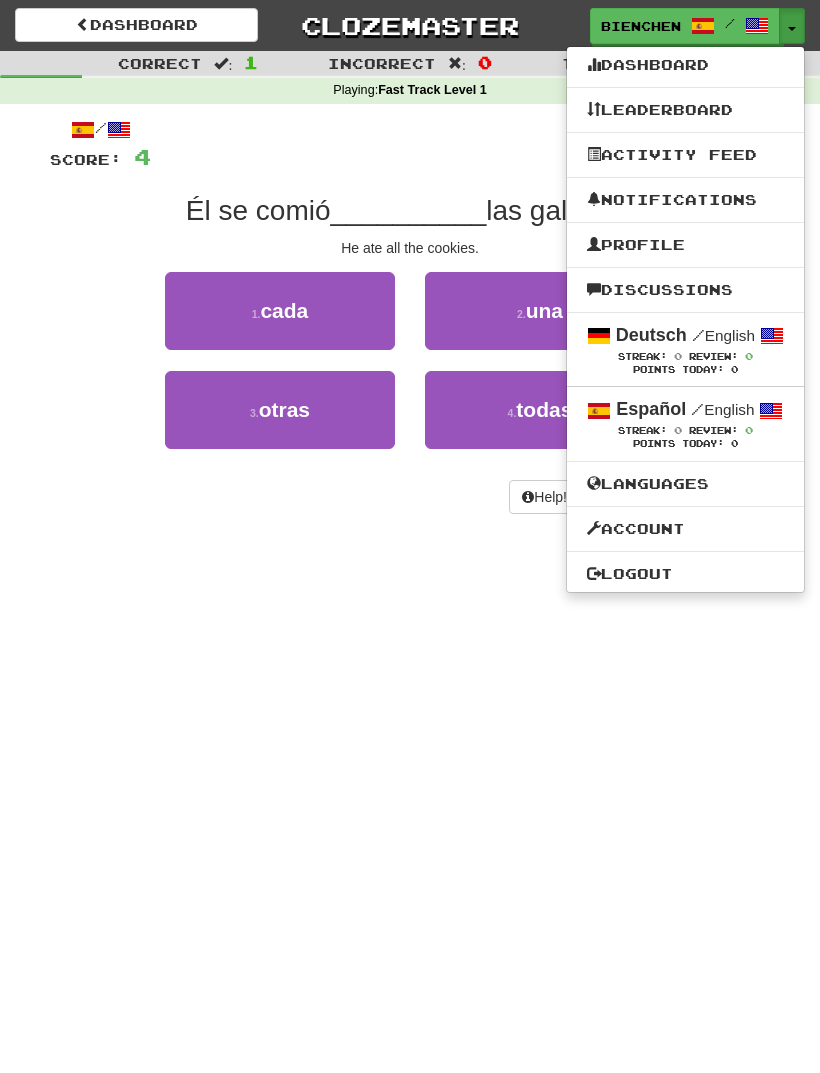 click at bounding box center (410, 536) 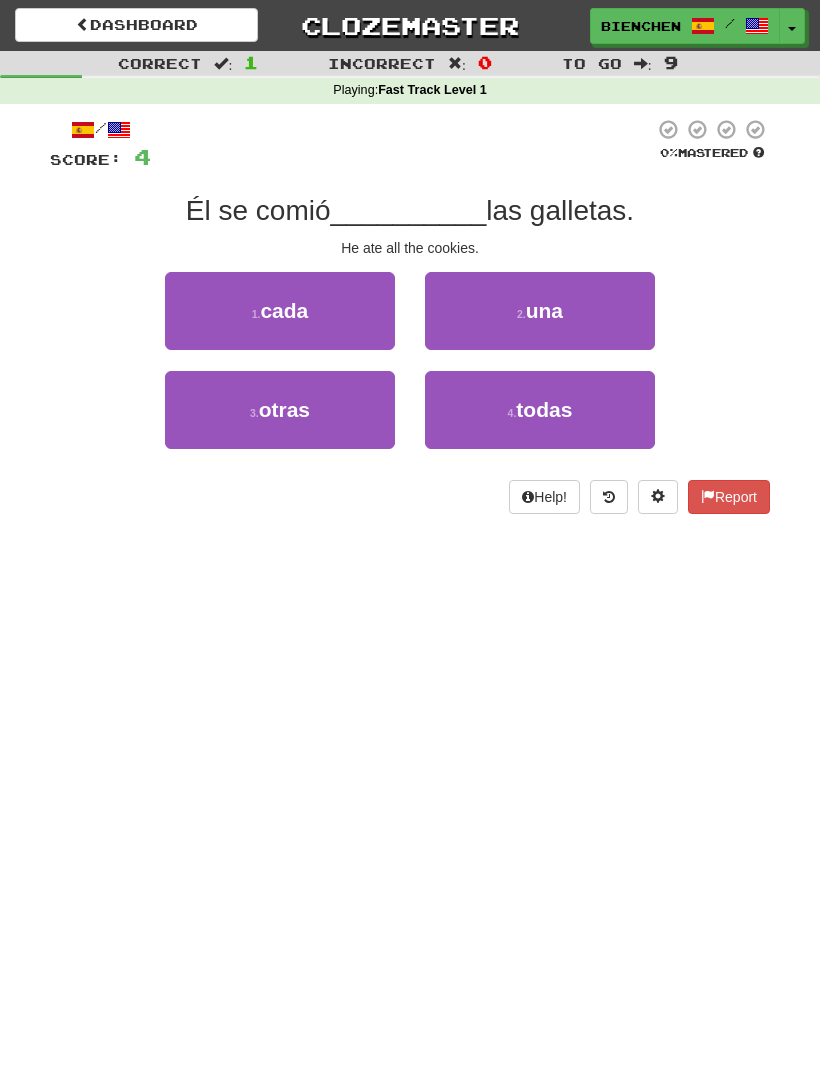 click on "4 .  todas" at bounding box center [540, 410] 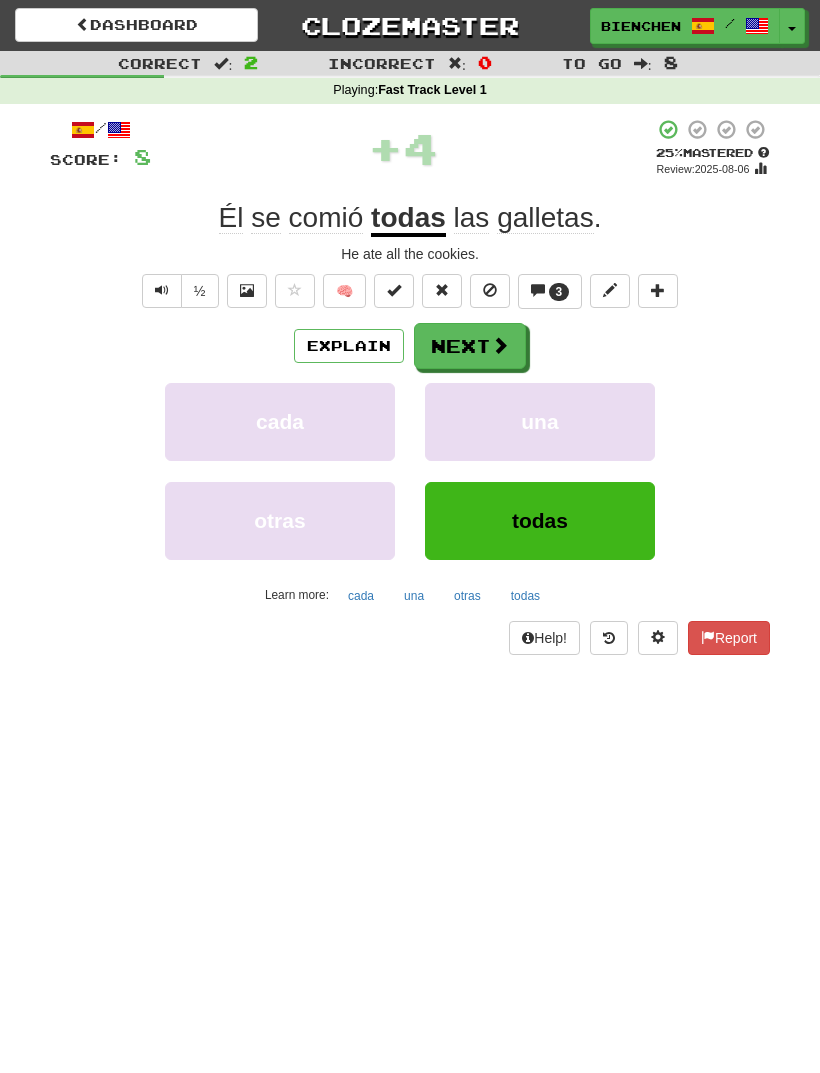 click at bounding box center (500, 345) 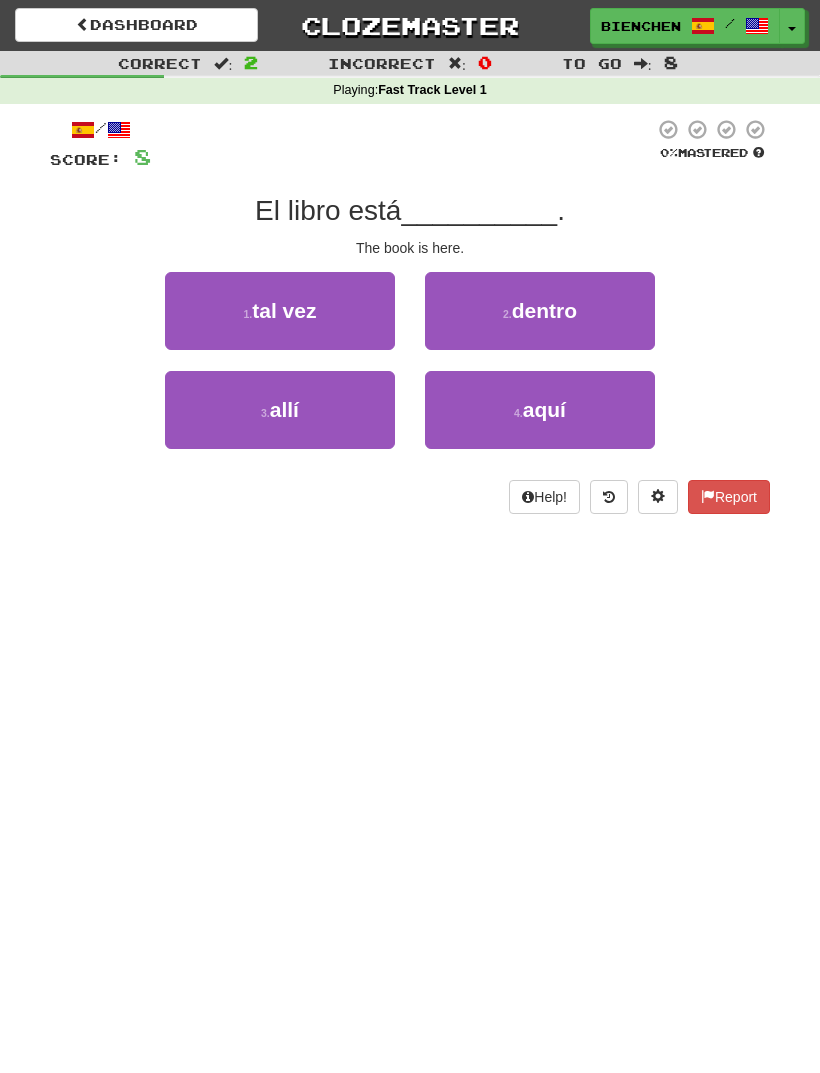 click on "4 .  aquí" at bounding box center (540, 410) 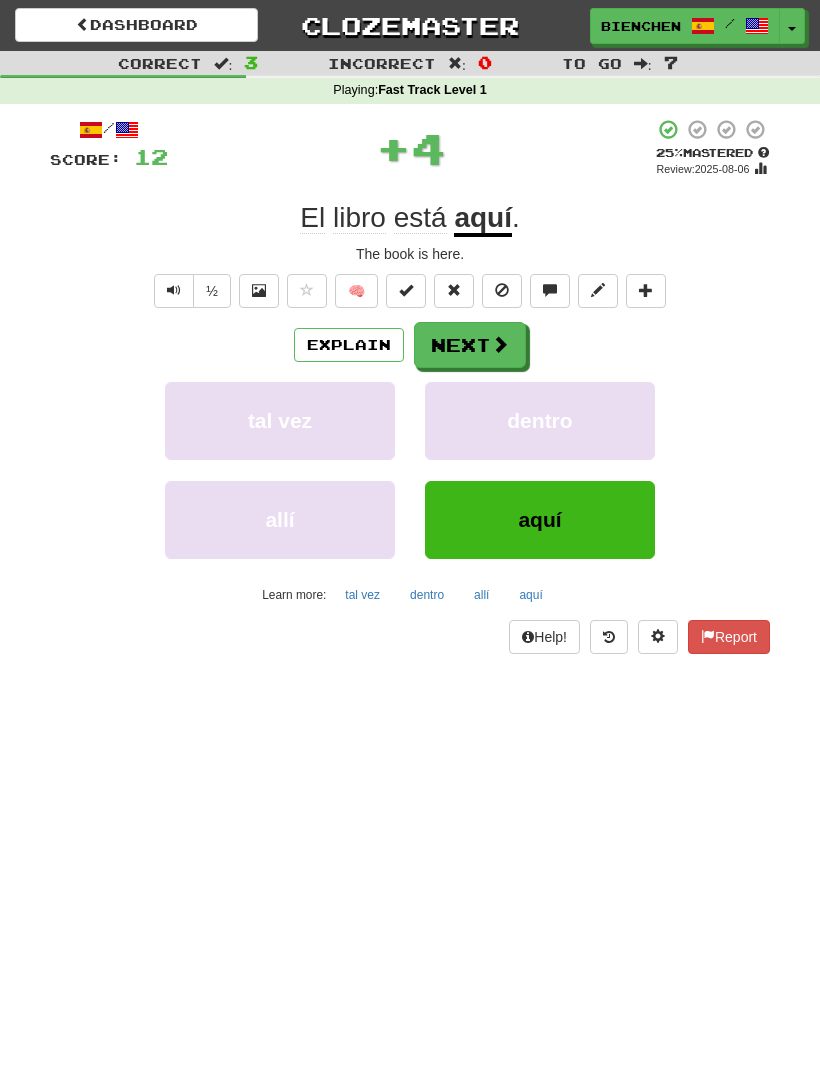 click on "Next" at bounding box center [470, 345] 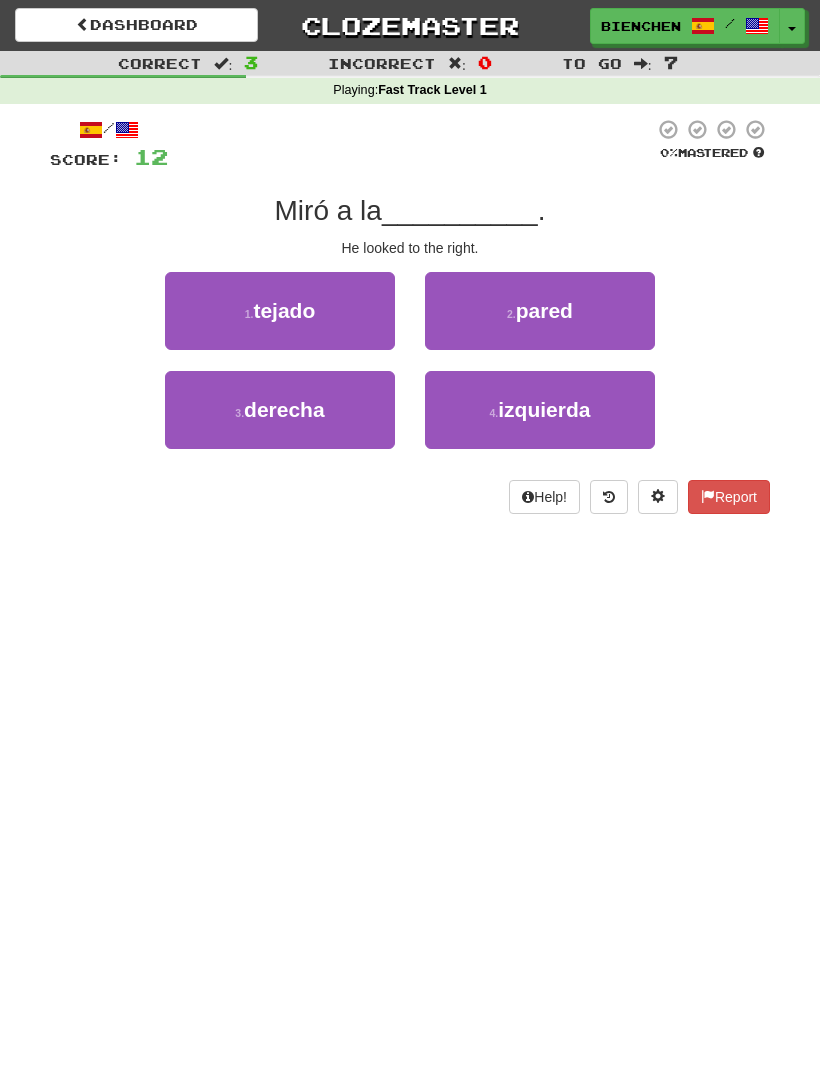 click on "3 .  derecha" at bounding box center (280, 410) 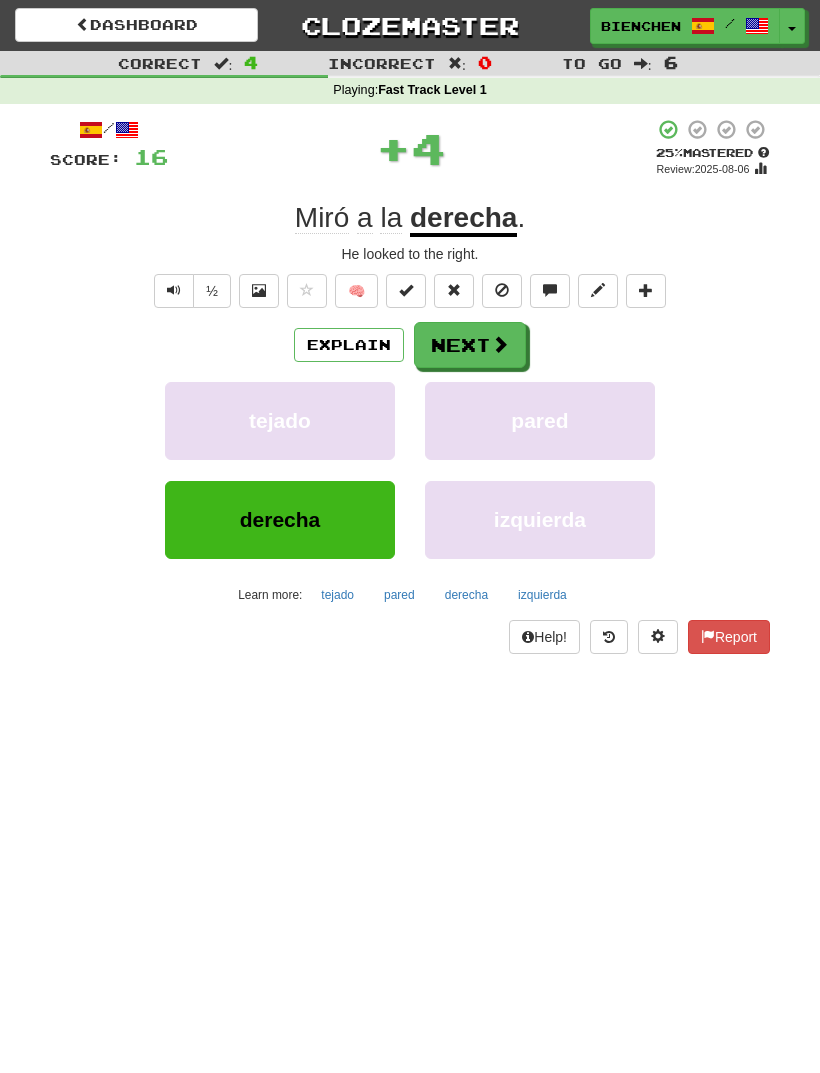 click at bounding box center [500, 344] 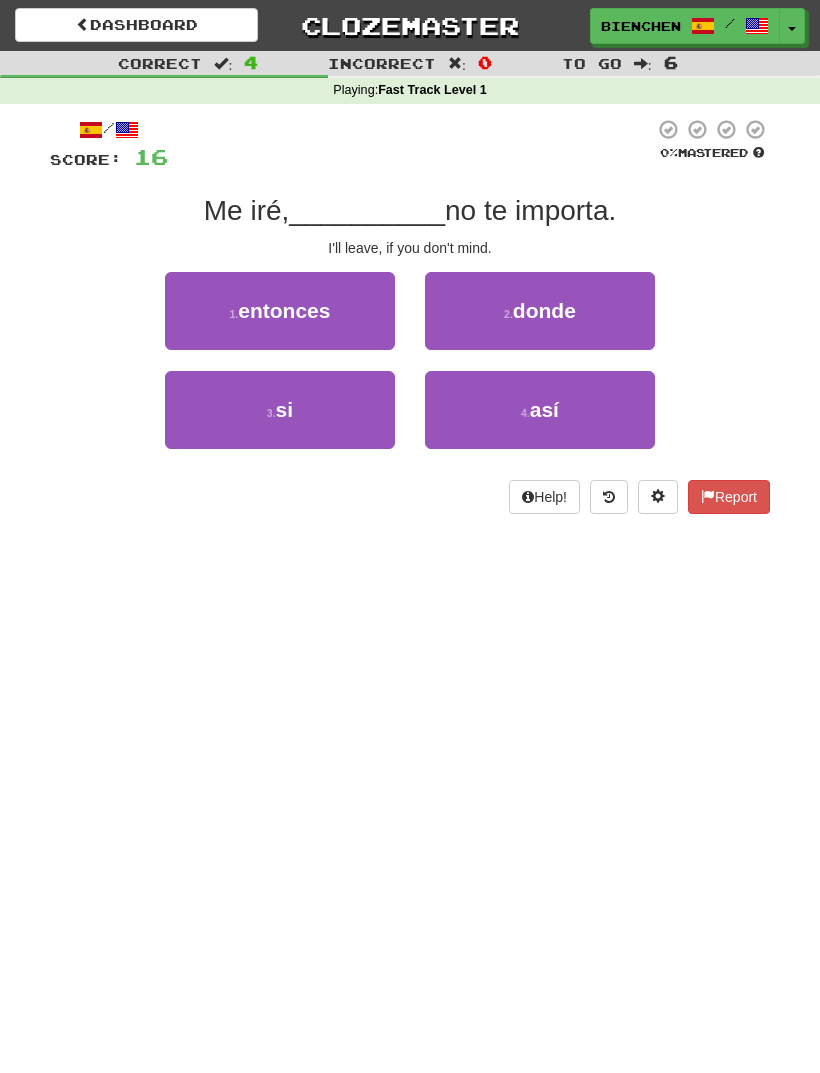 click on "1 .  entonces" at bounding box center (280, 311) 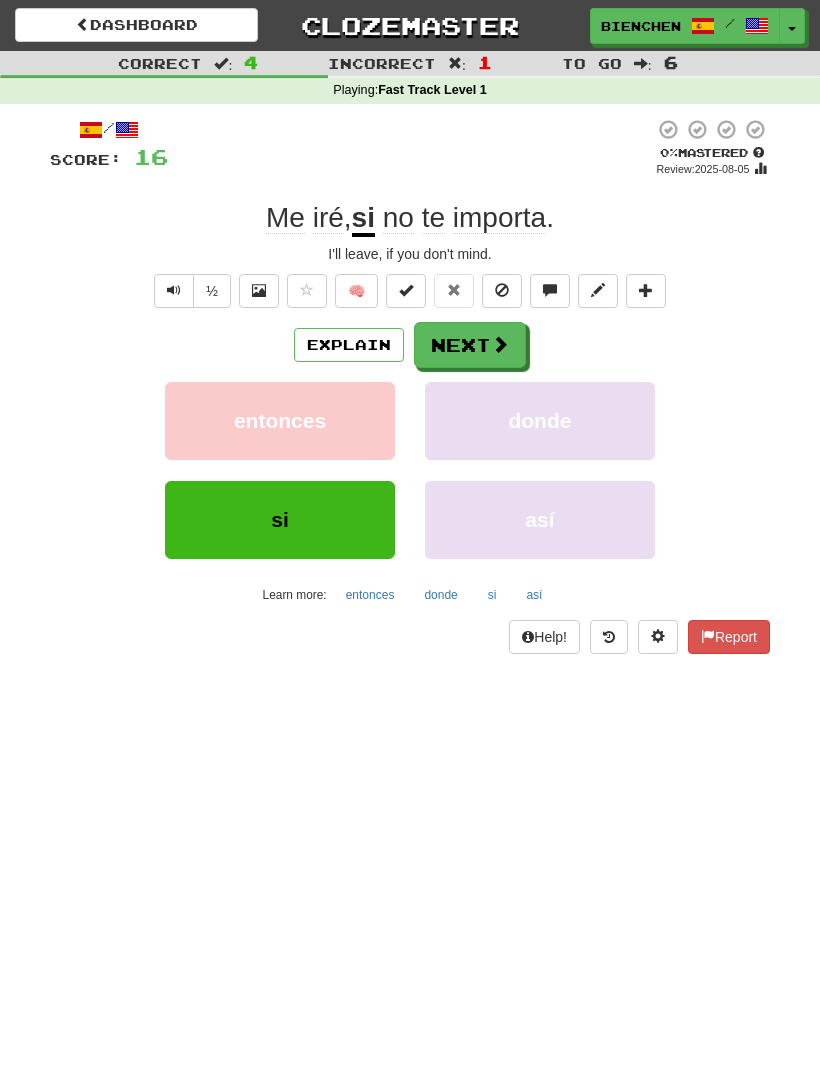 click on "Explain" at bounding box center [349, 345] 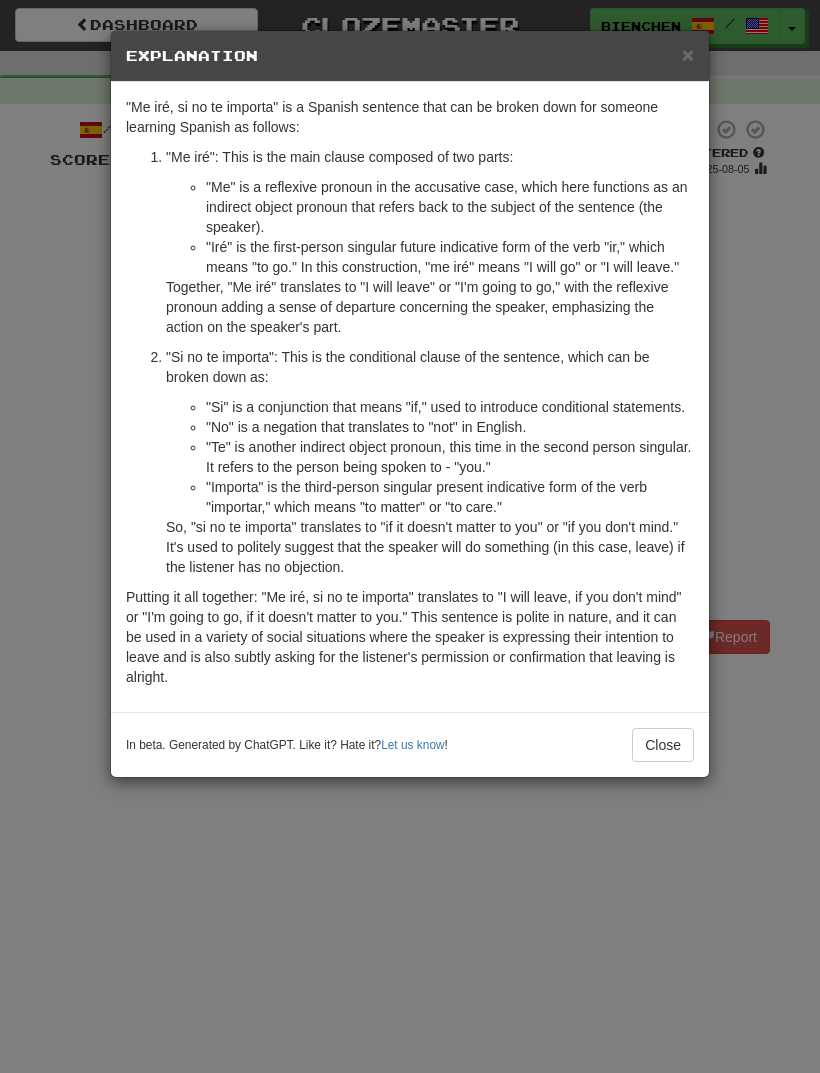 click on "× Explanation "Me iré, si no te importa" is a Spanish sentence that can be broken down for someone learning Spanish as follows:
"Me iré": This is the main clause composed of two parts:
"Me" is a reflexive pronoun in the accusative case, which here functions as an indirect object pronoun that refers back to the subject of the sentence (the speaker).
"Iré" is the first-person singular future indicative form of the verb "ir," which means "to go." In this construction, "me iré" means "I will go" or "I will leave."
Together, "Me iré" translates to "I will leave" or "I'm going to go," with the reflexive pronoun adding a sense of departure concerning the speaker, emphasizing the action on the speaker's part.
"Si no te importa": This is the conditional clause of the sentence, which can be broken down as:
"Si" is a conjunction that means "if," used to introduce conditional statements.
"No" is a negation that translates to "not" in English.
Let us know ! Close" at bounding box center (410, 536) 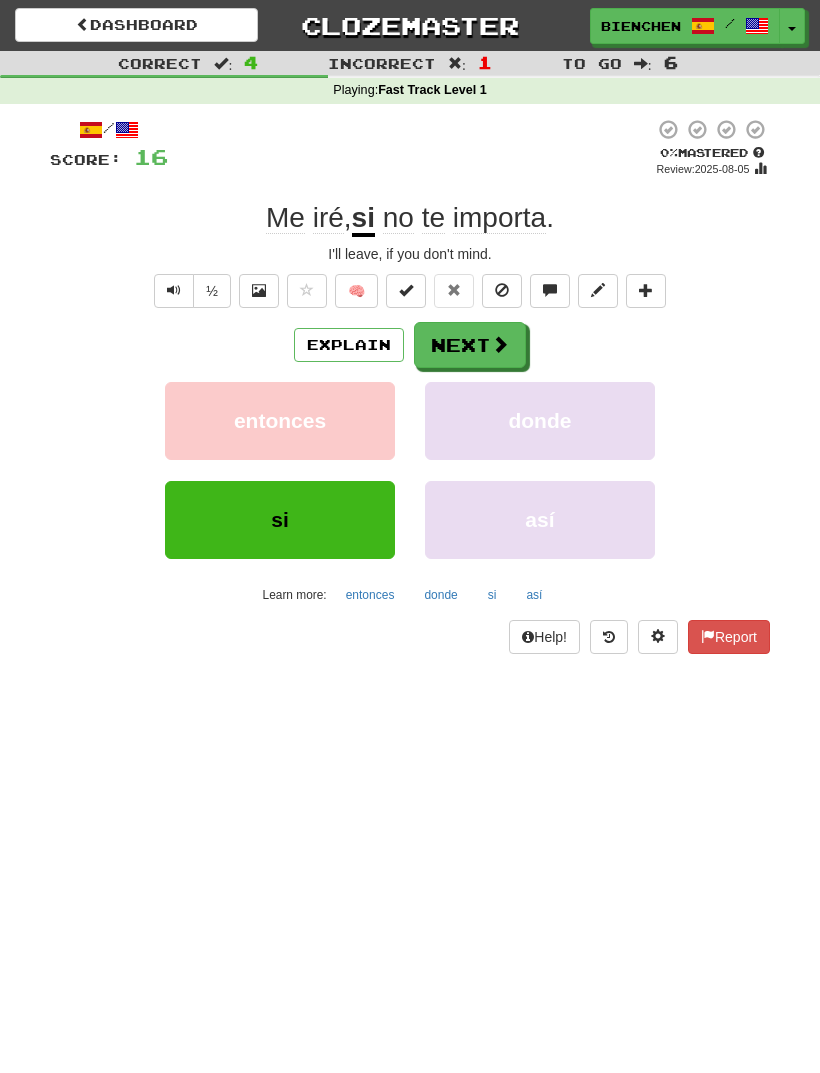 click on "Toggle Dropdown" at bounding box center (792, 26) 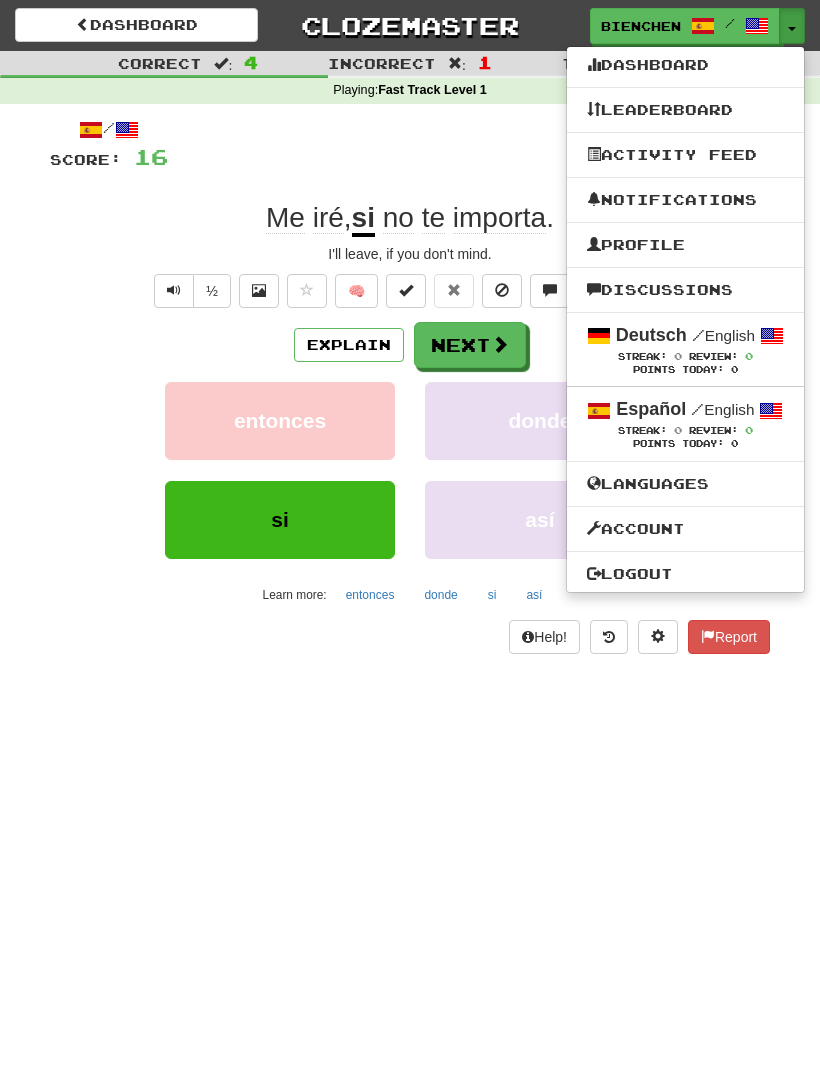 click at bounding box center [410, 536] 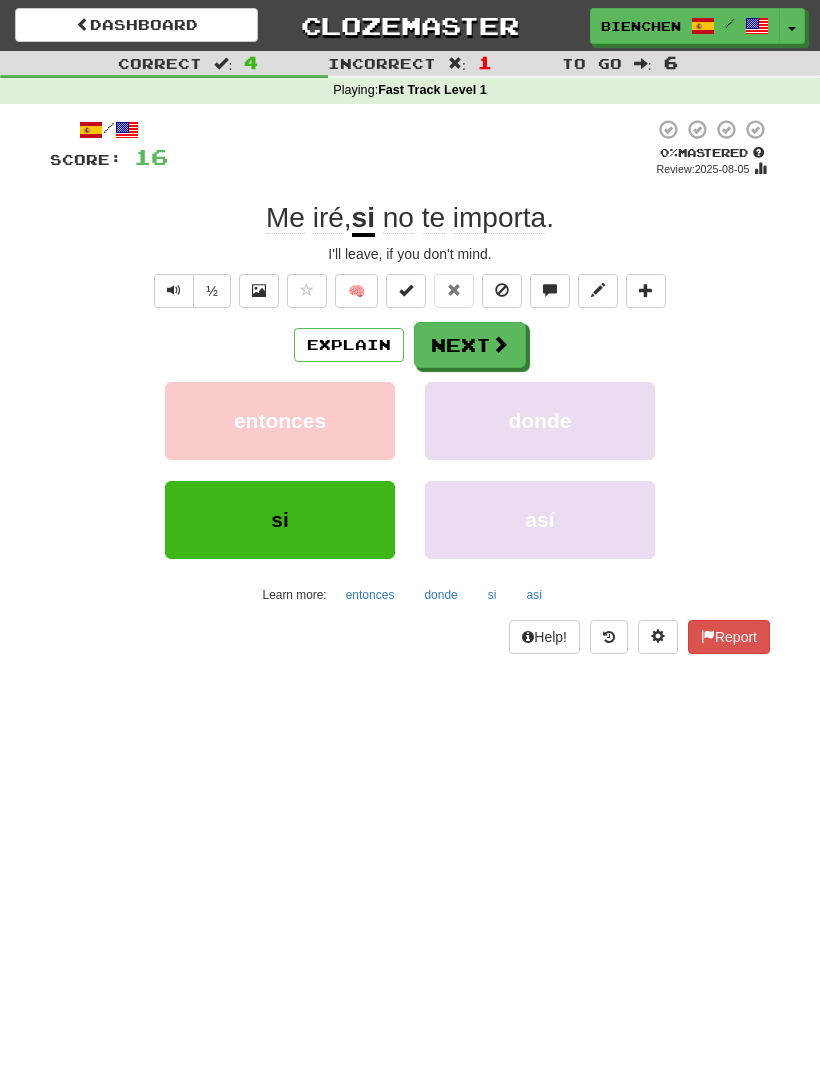 click at bounding box center [127, 130] 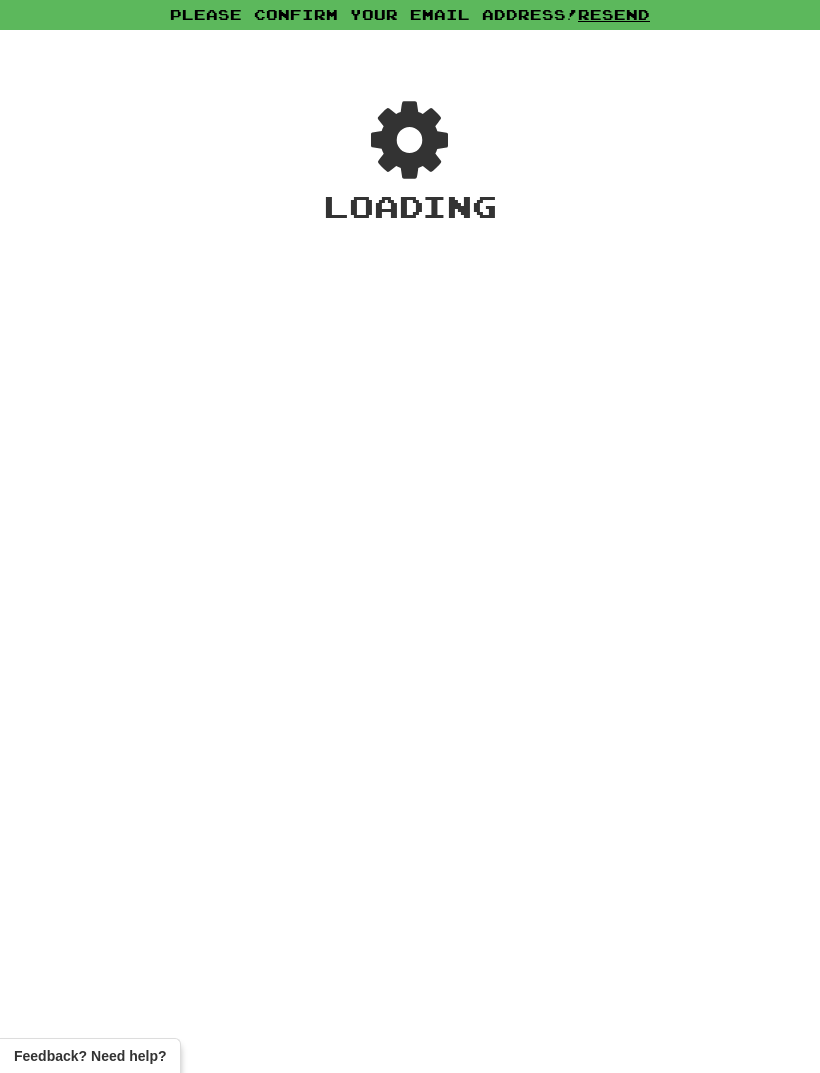 scroll, scrollTop: 0, scrollLeft: 0, axis: both 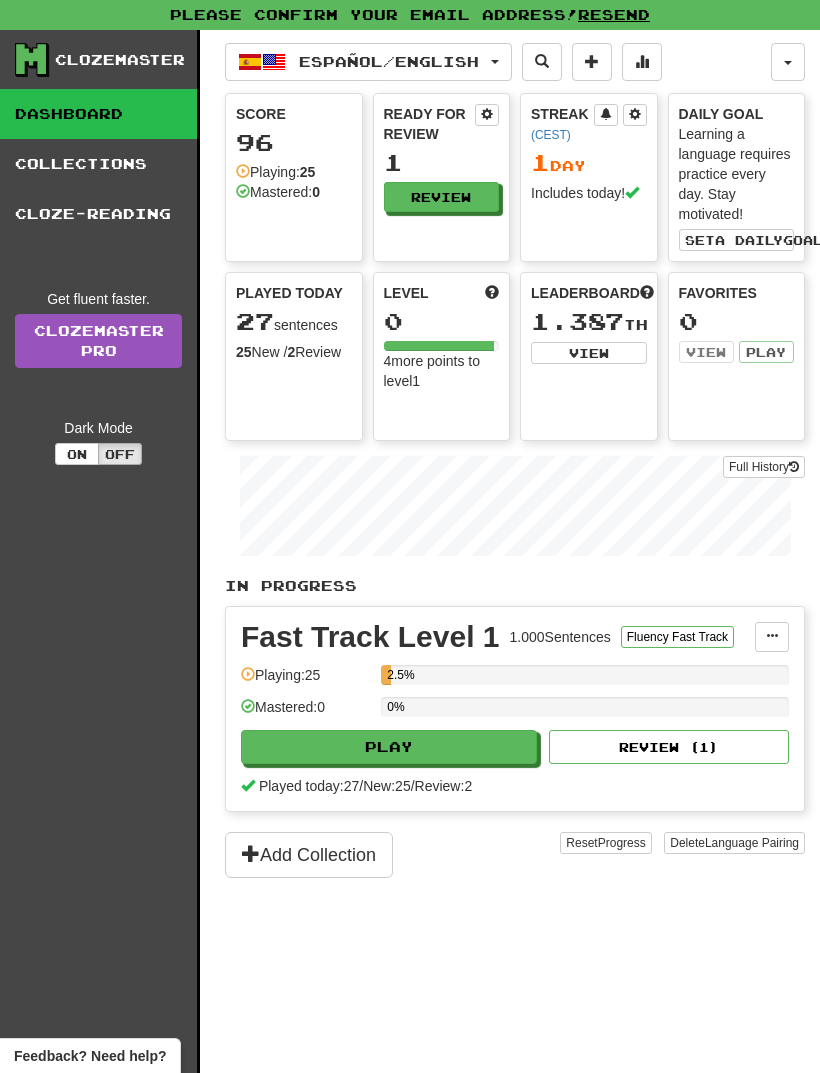 click on "Español  /  English" at bounding box center [389, 61] 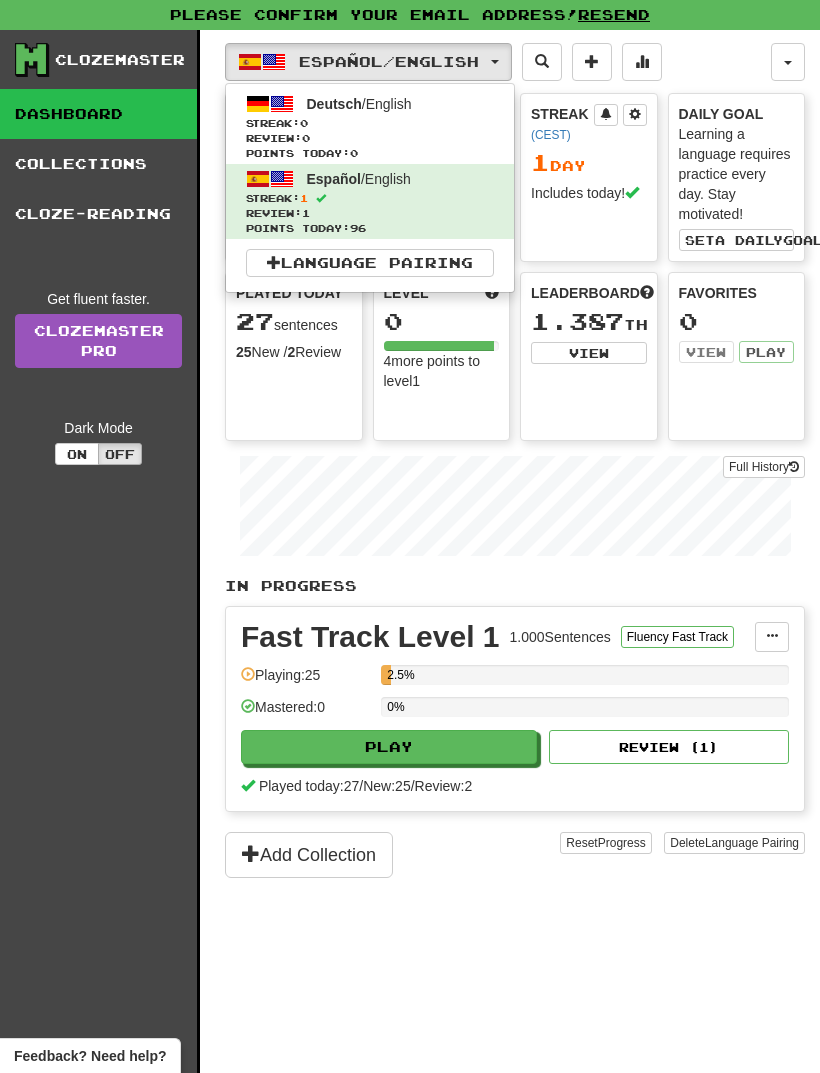 click on "Language Pairing" at bounding box center (370, 263) 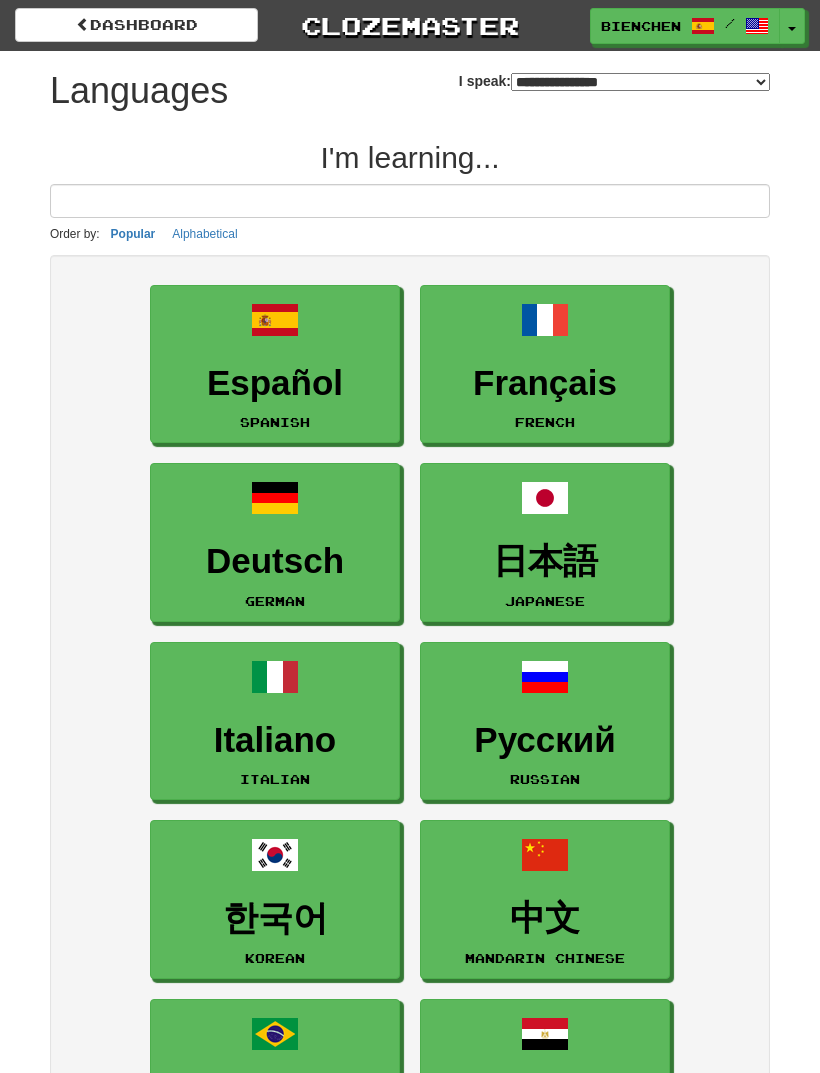 select on "*******" 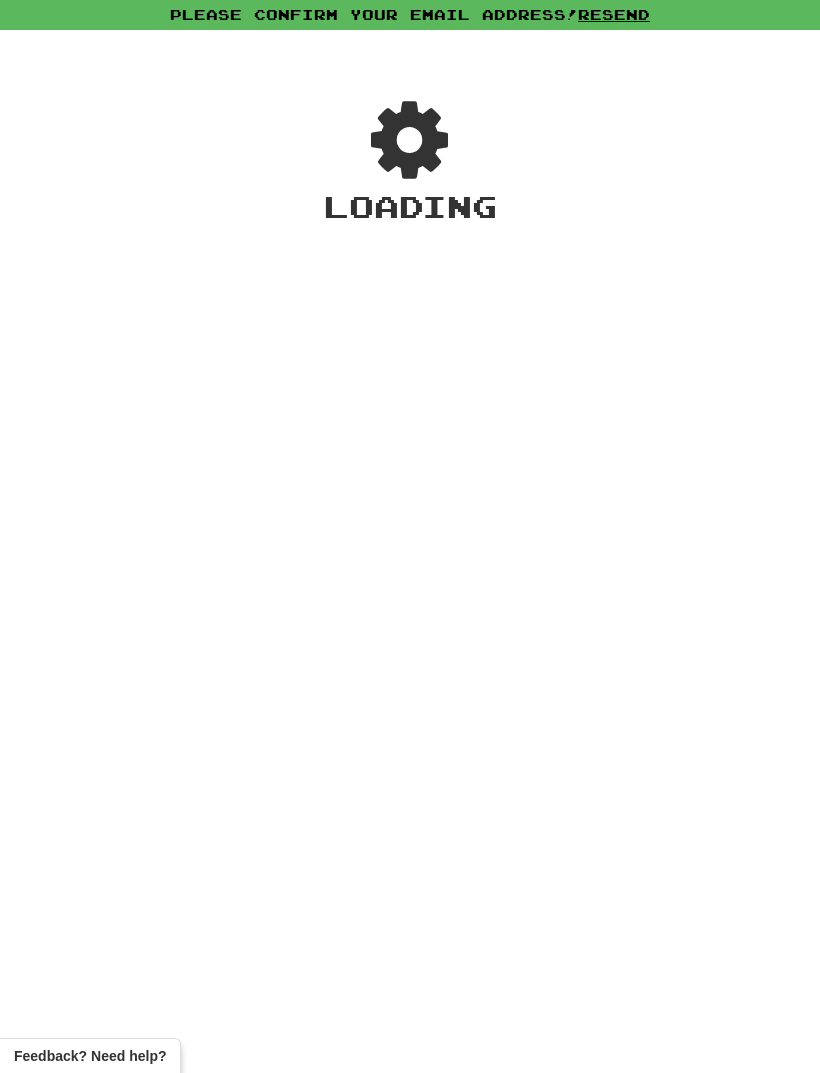 scroll, scrollTop: 0, scrollLeft: 0, axis: both 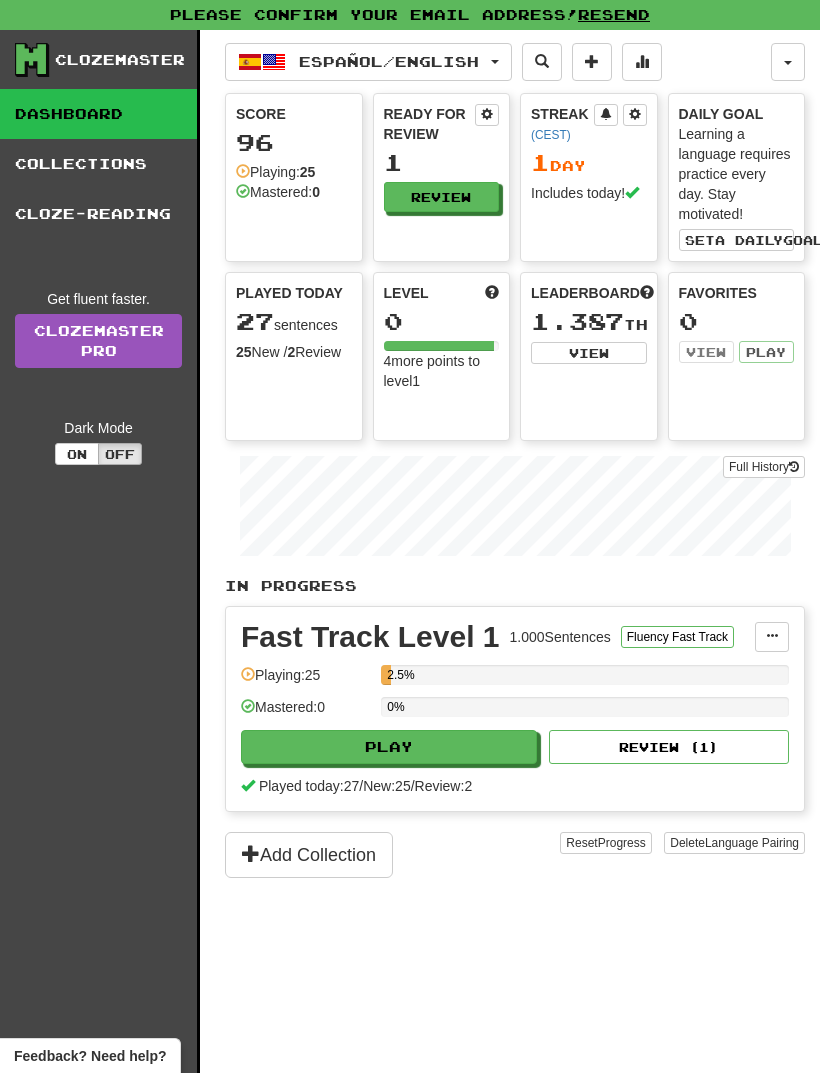 click on "Español  /  English" at bounding box center [389, 61] 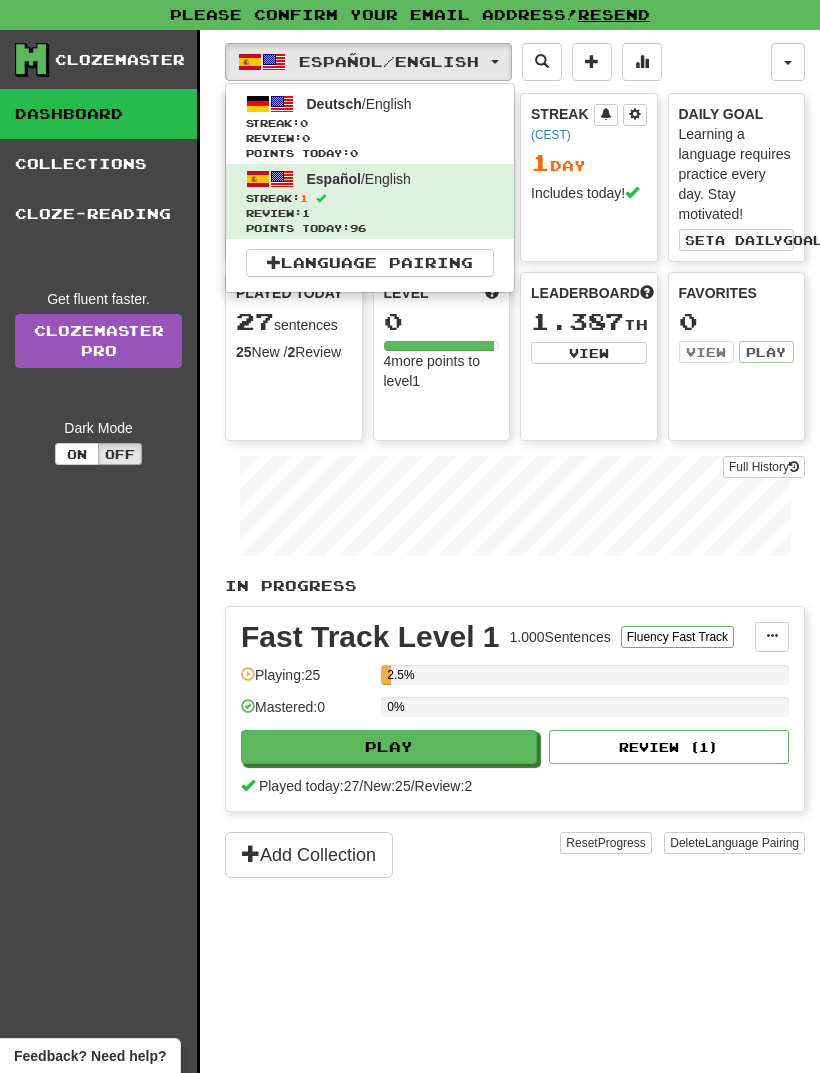 click on "Language Pairing" at bounding box center [370, 263] 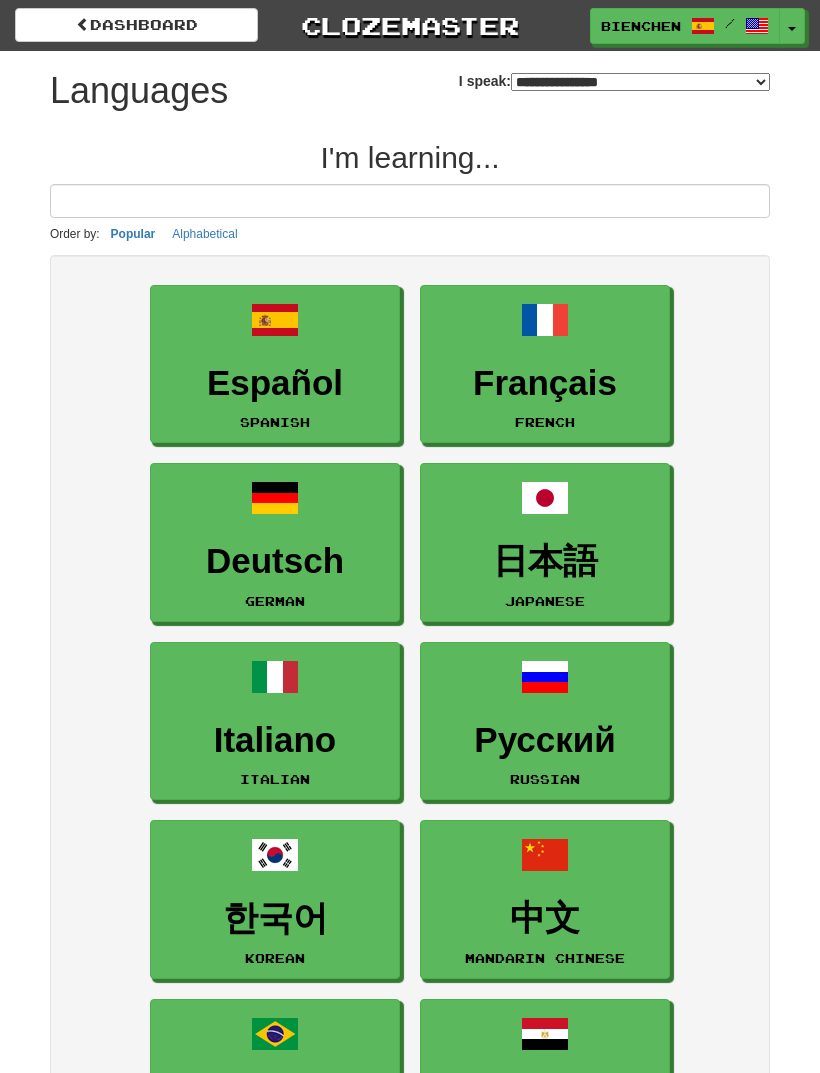 scroll, scrollTop: 0, scrollLeft: 0, axis: both 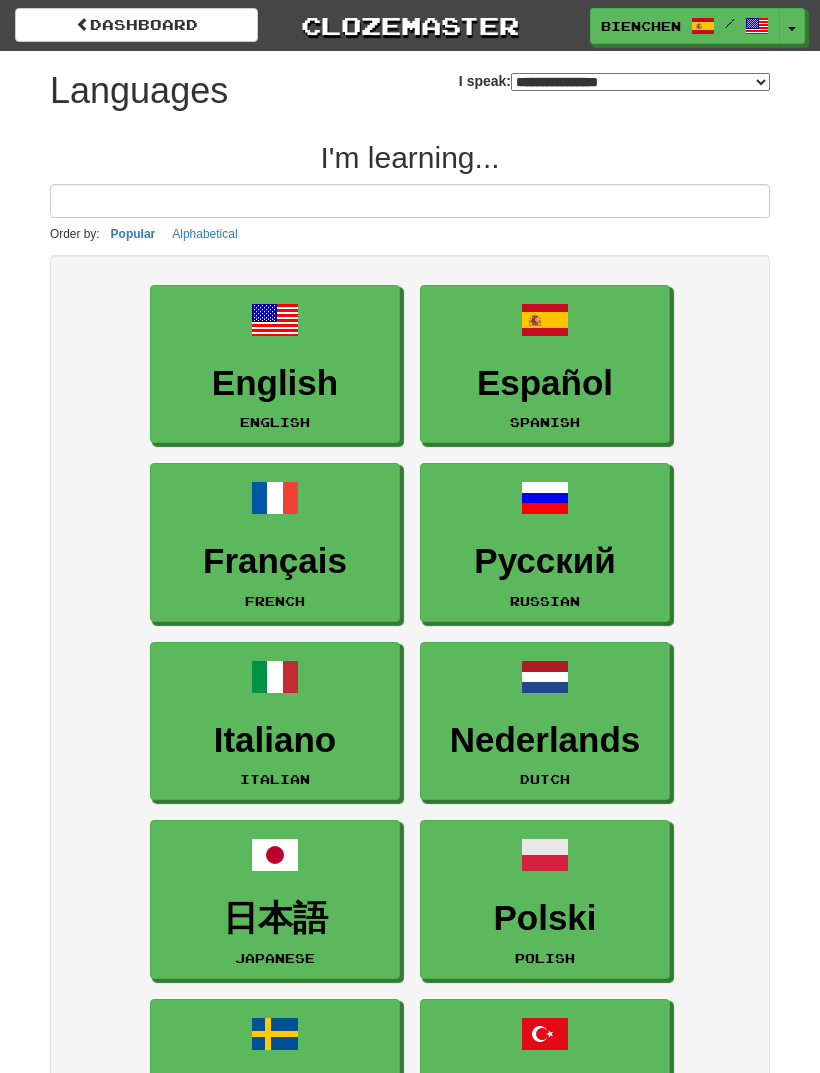 click on "Español" at bounding box center (545, 383) 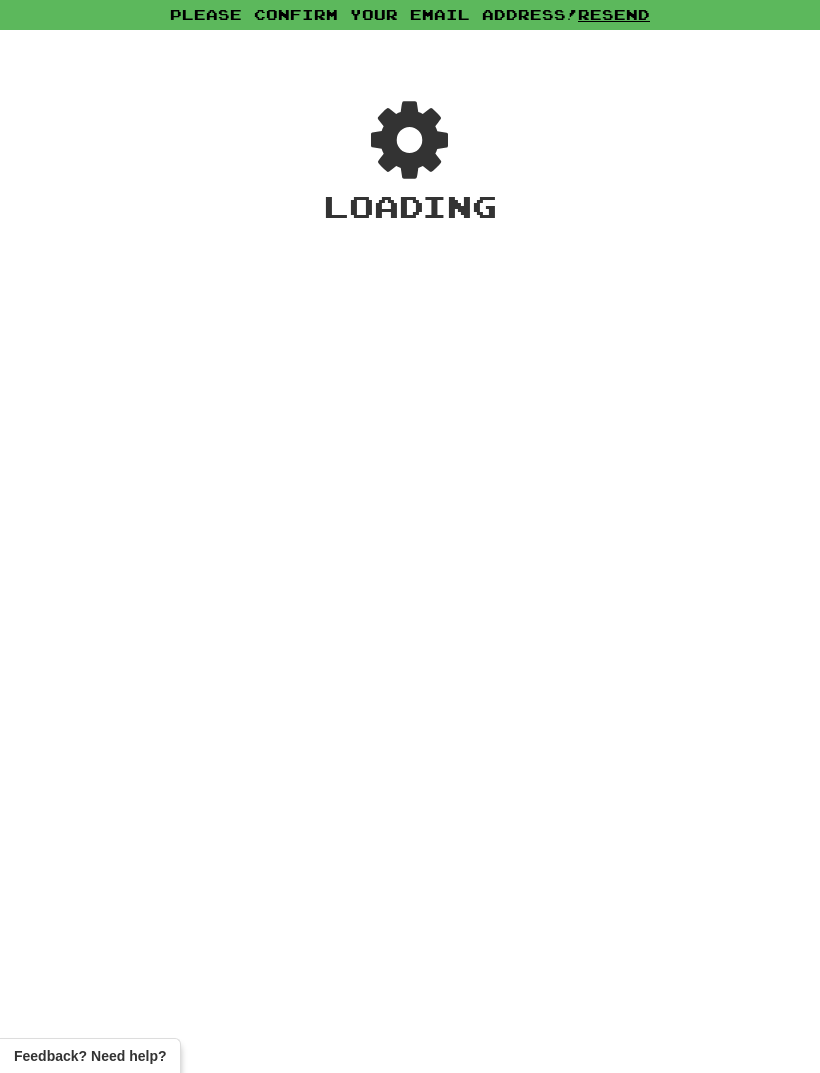 scroll, scrollTop: 0, scrollLeft: 0, axis: both 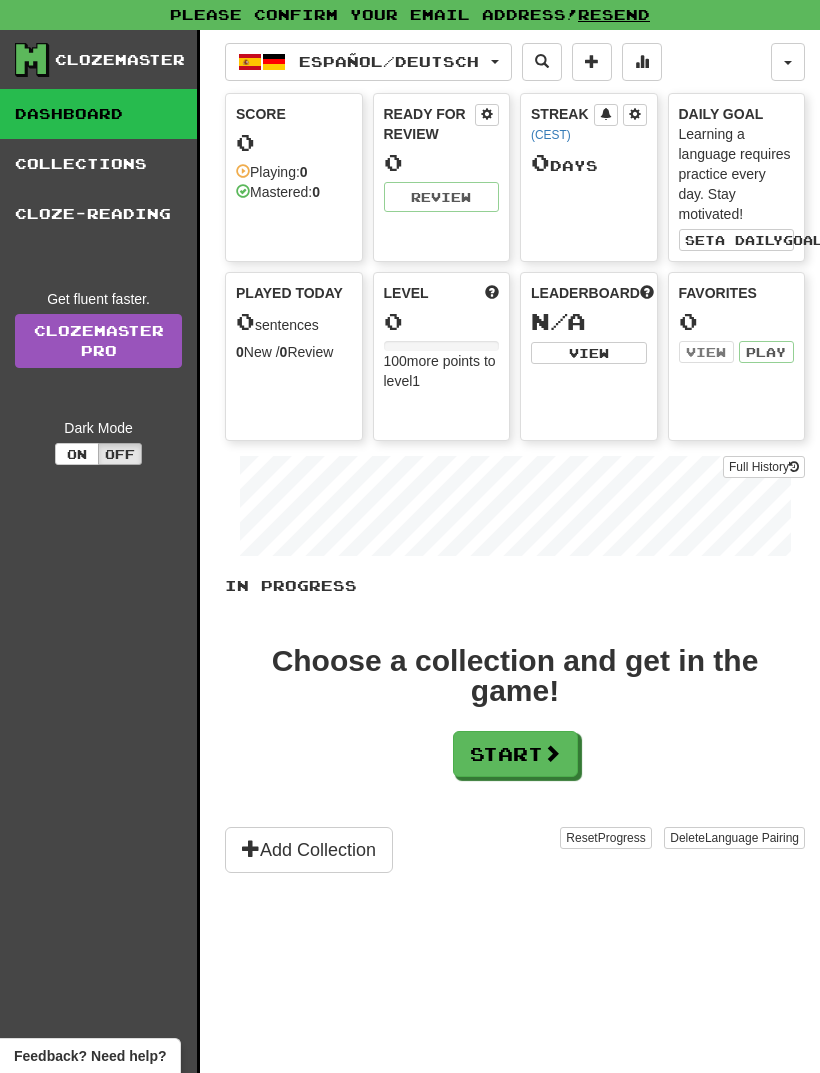 click on "Start" at bounding box center (515, 754) 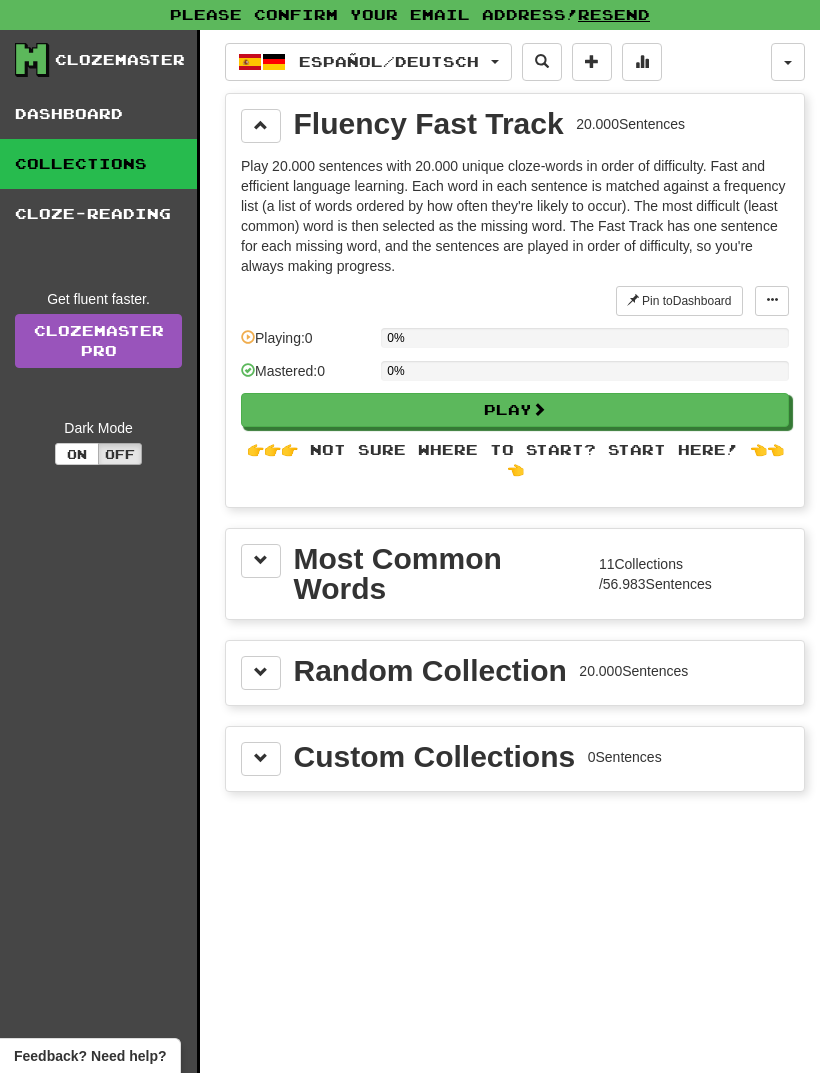 click on "Play" at bounding box center [515, 410] 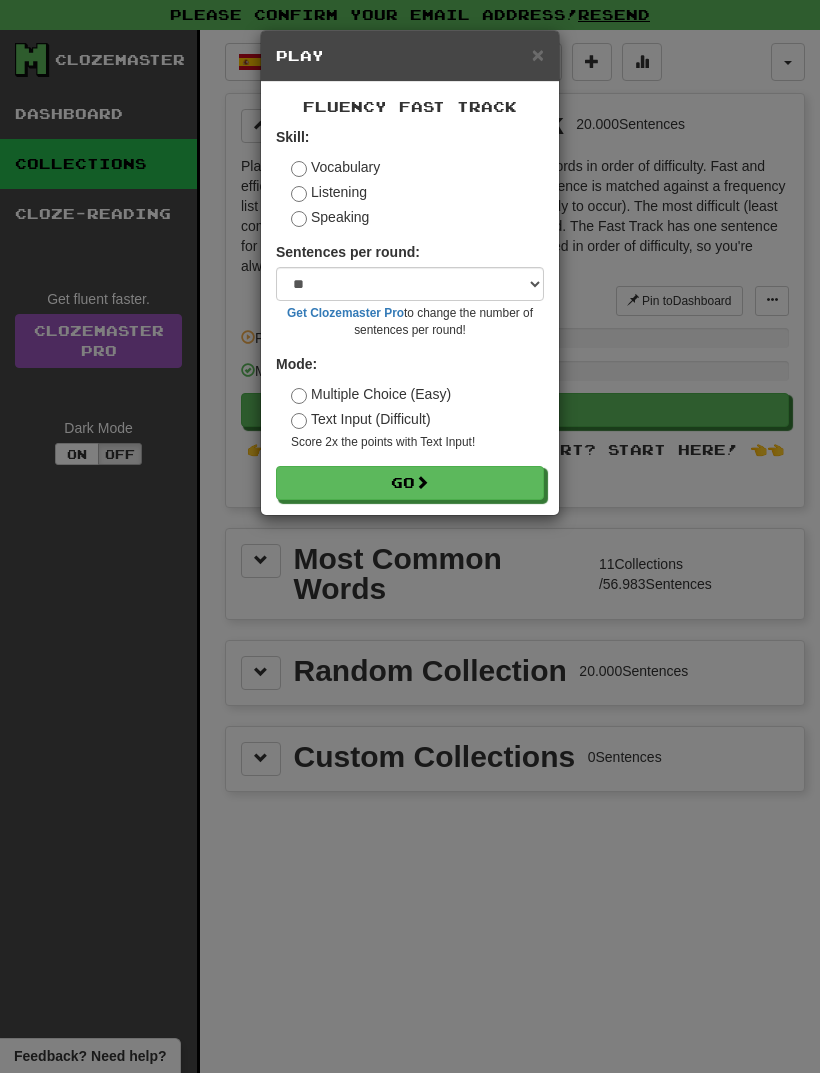 click on "Go" at bounding box center [410, 483] 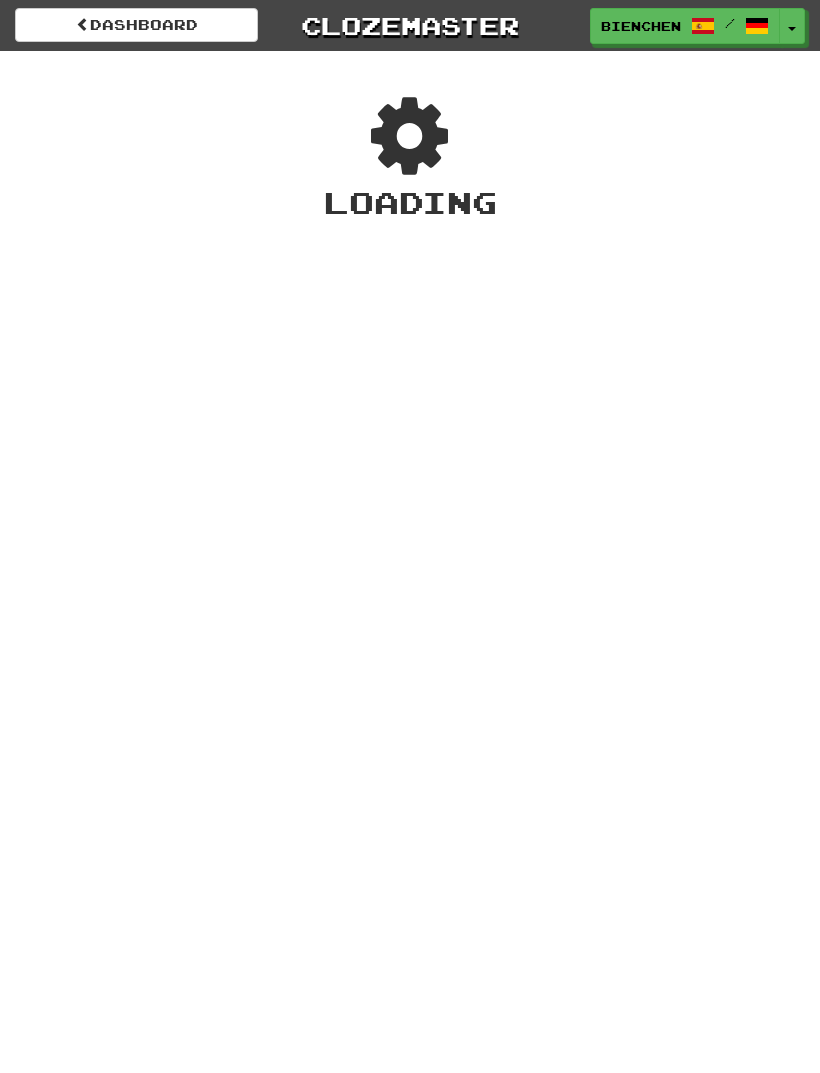 scroll, scrollTop: 0, scrollLeft: 0, axis: both 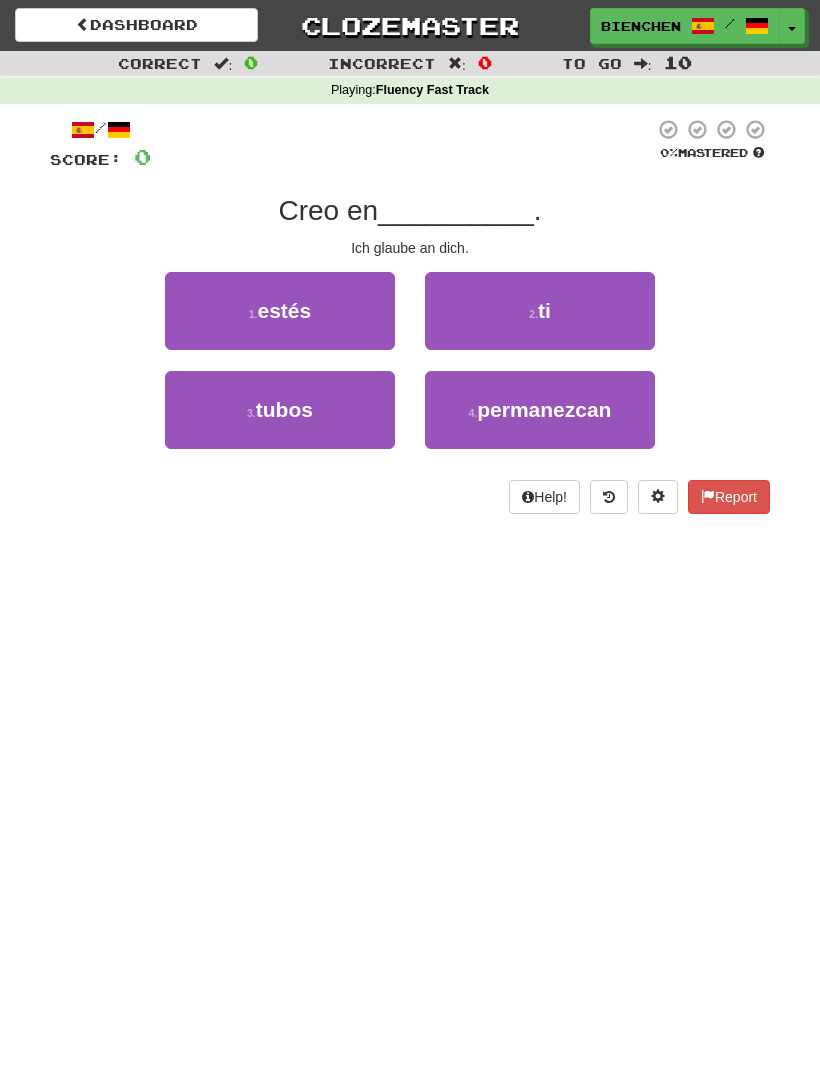 click on "2 .  ti" at bounding box center [540, 311] 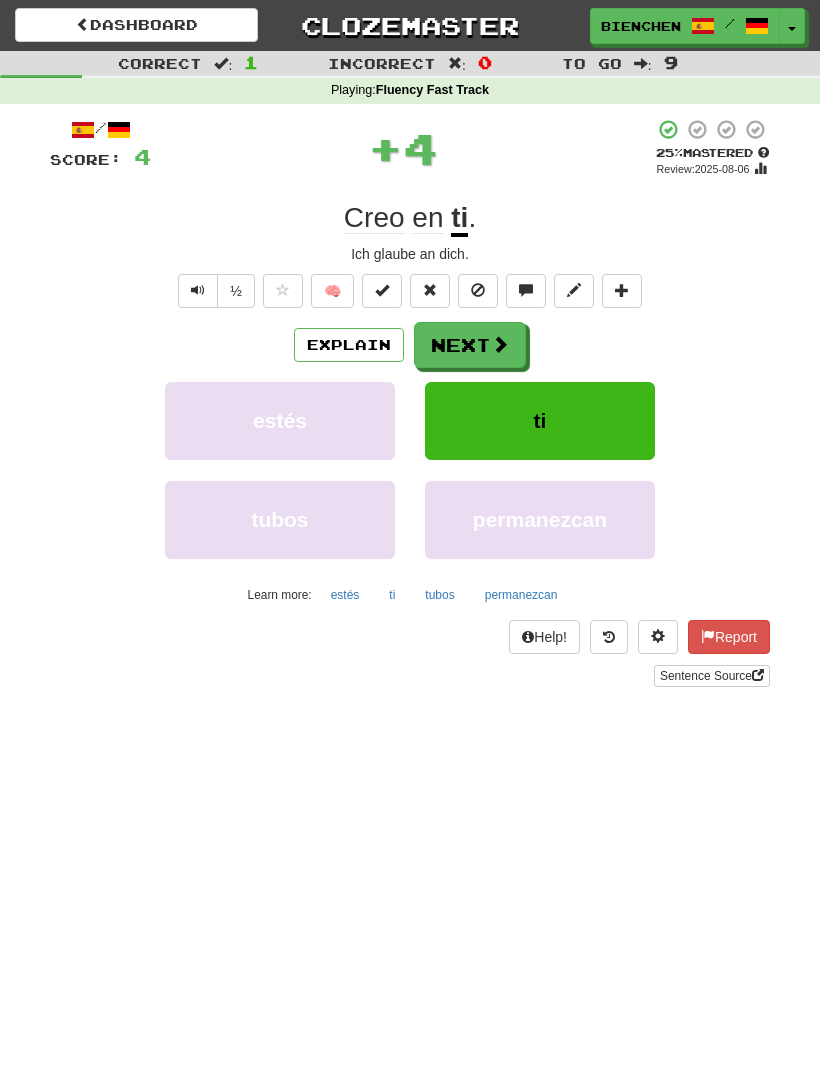 click at bounding box center [500, 344] 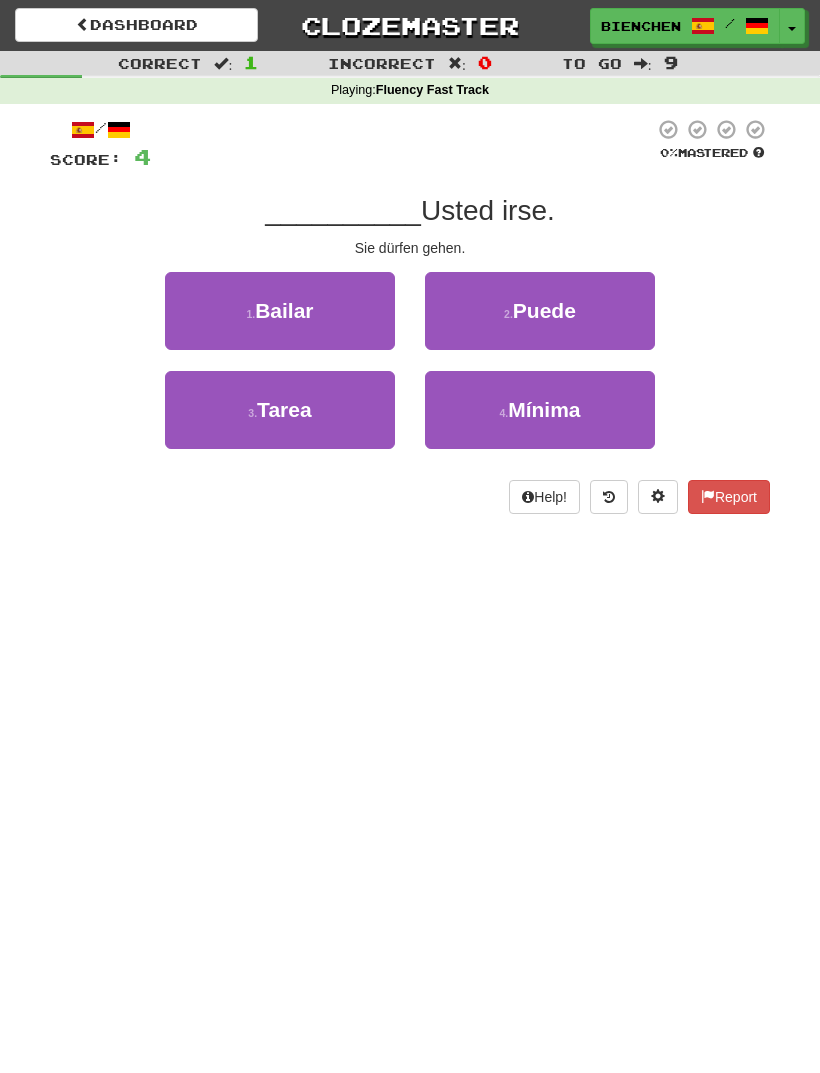 click on "2 .  Puede" at bounding box center [540, 311] 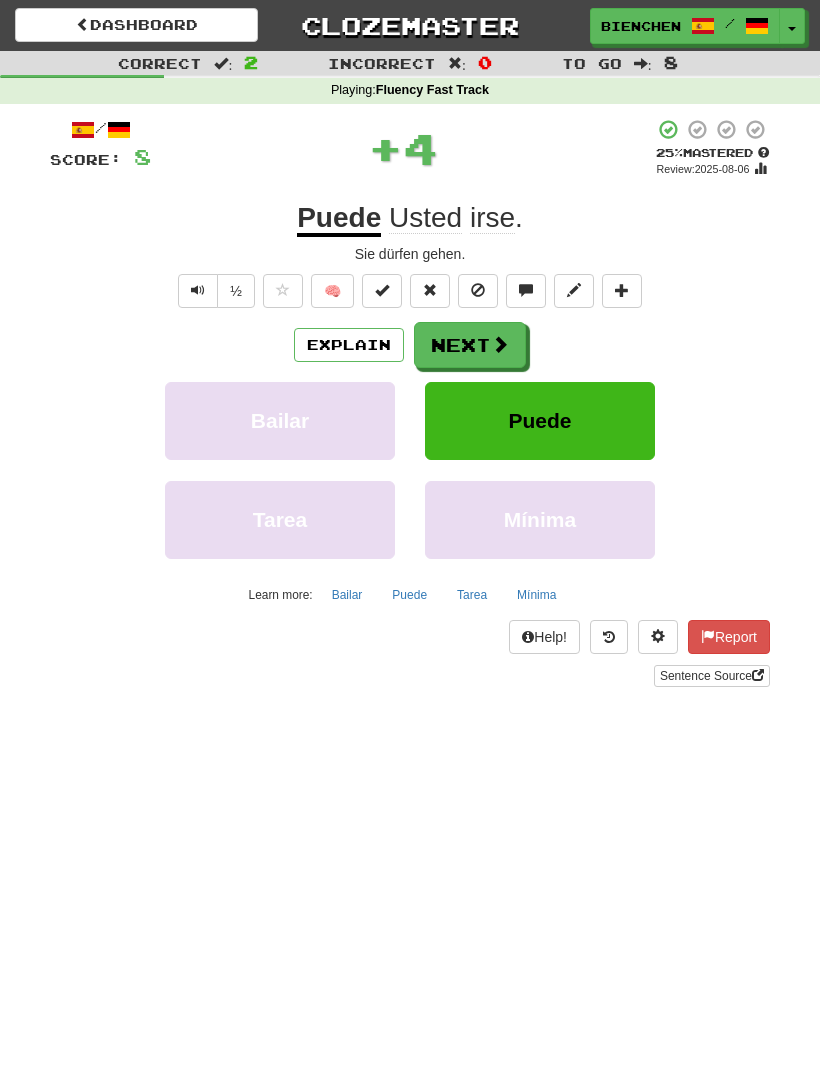 click at bounding box center (500, 344) 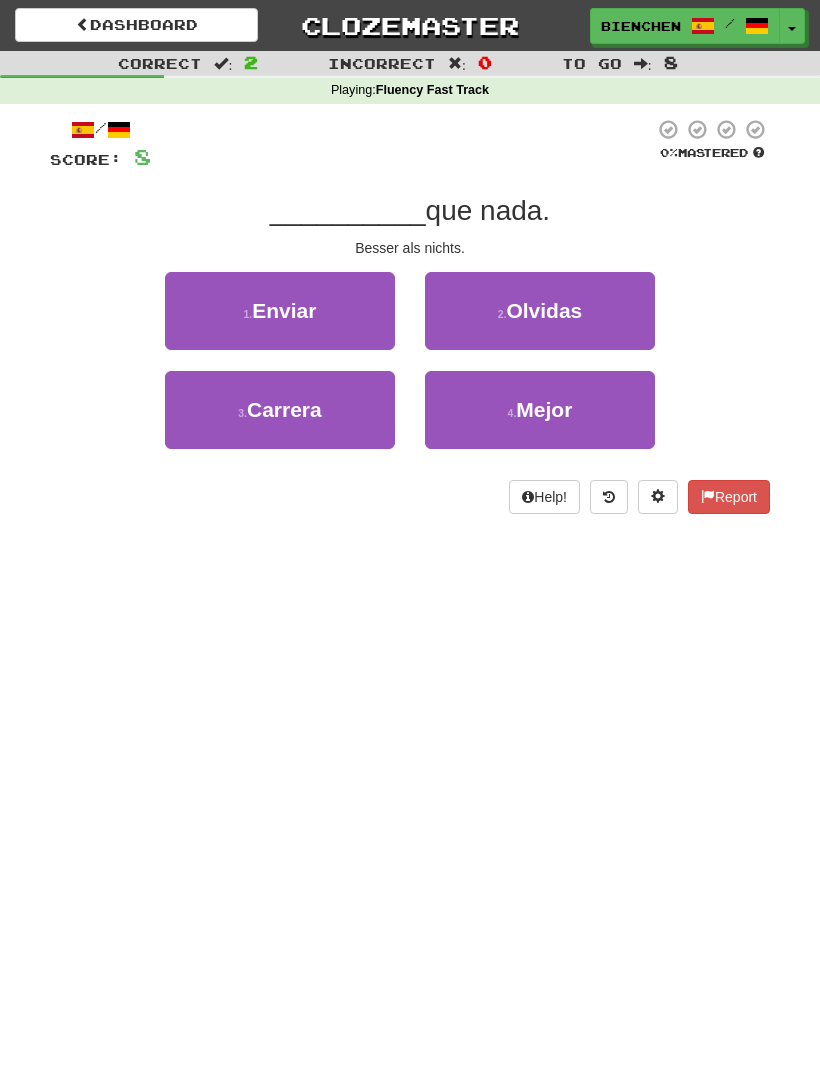 click on "4 .  Mejor" at bounding box center [540, 410] 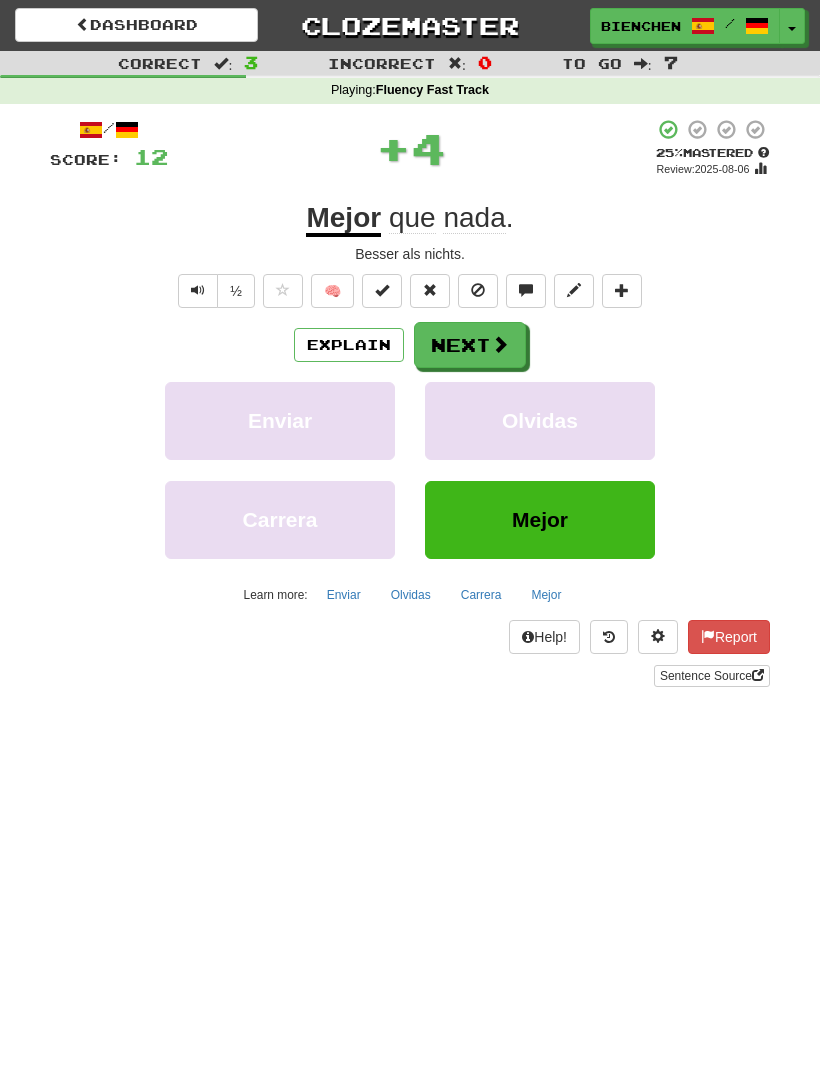 click at bounding box center (500, 344) 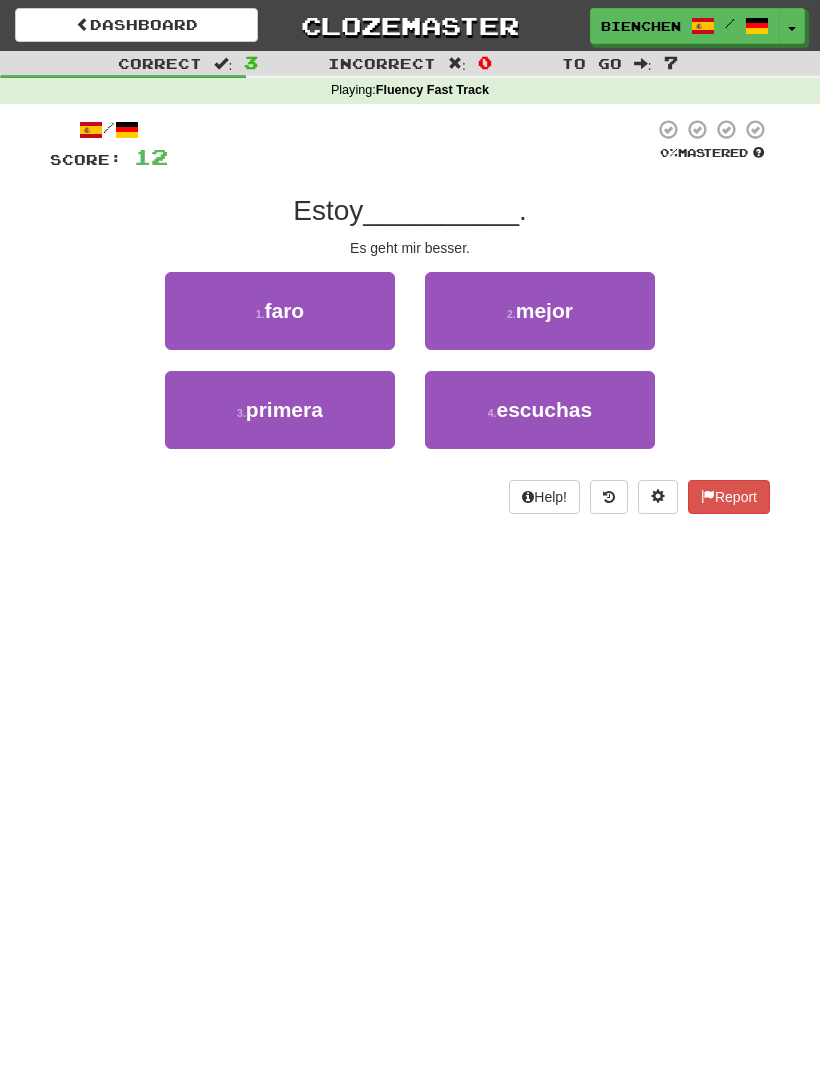 click on "2 .  mejor" at bounding box center [540, 311] 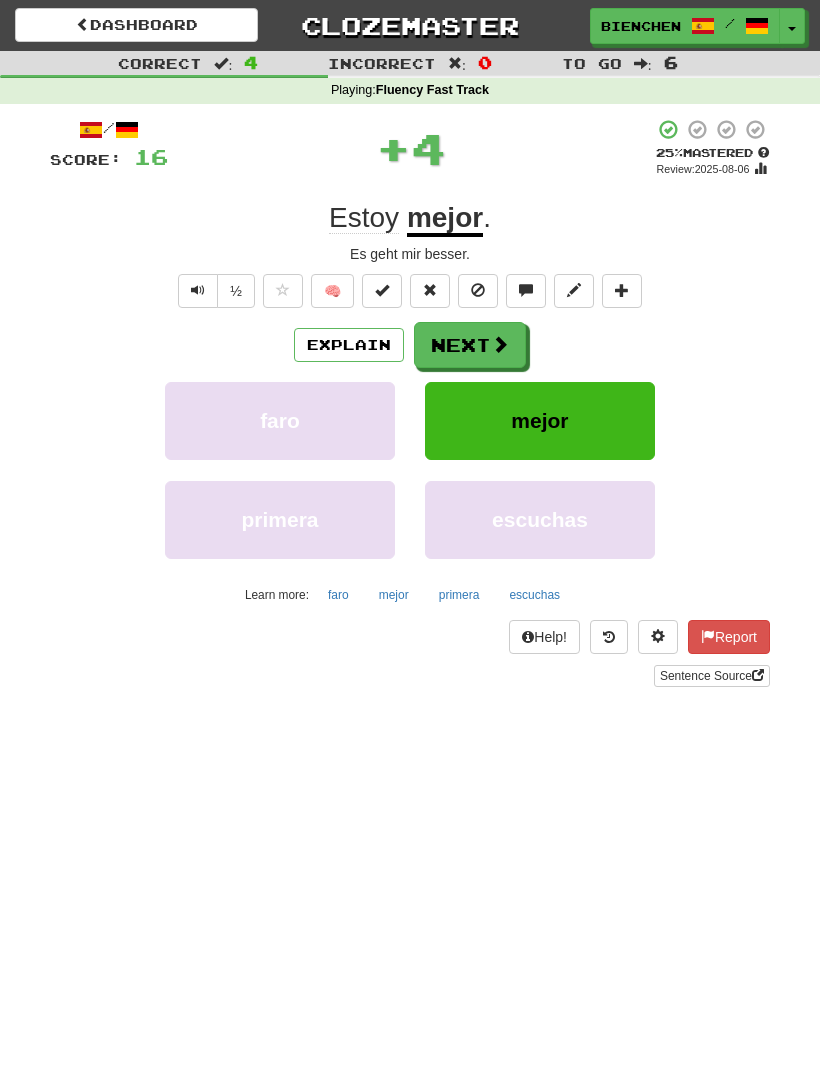 click at bounding box center (500, 344) 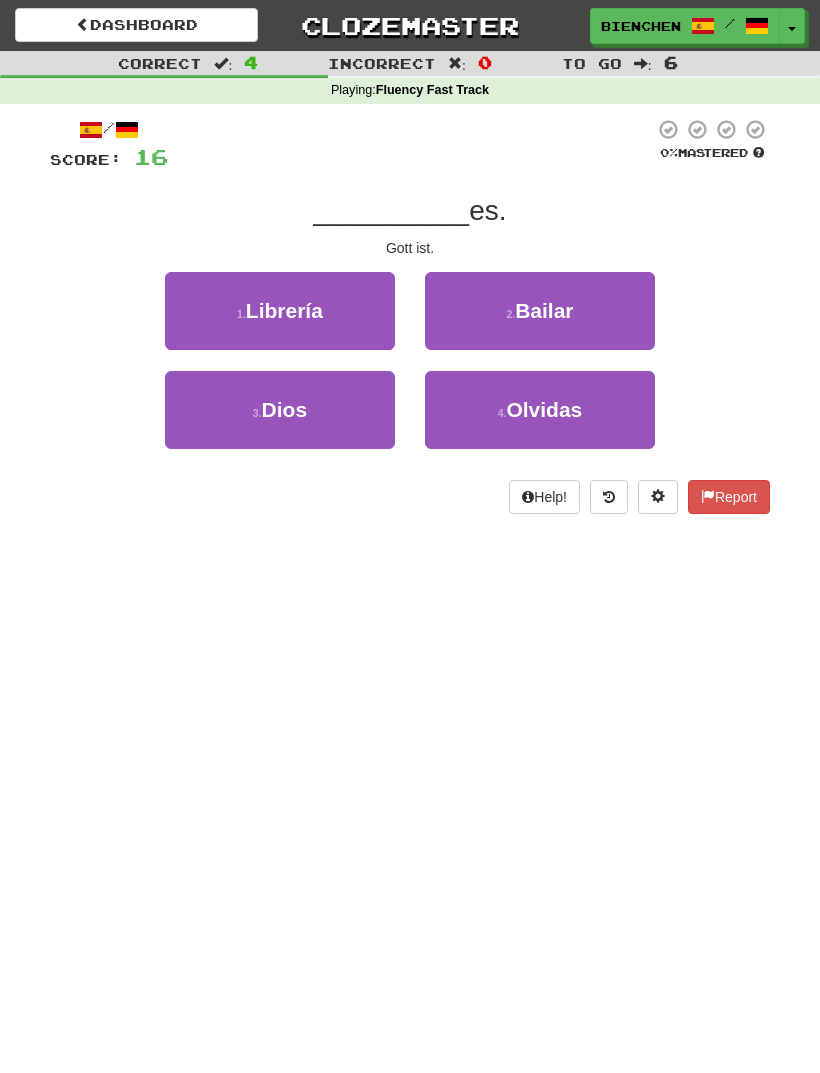 click on "3 .  Dios" at bounding box center [280, 410] 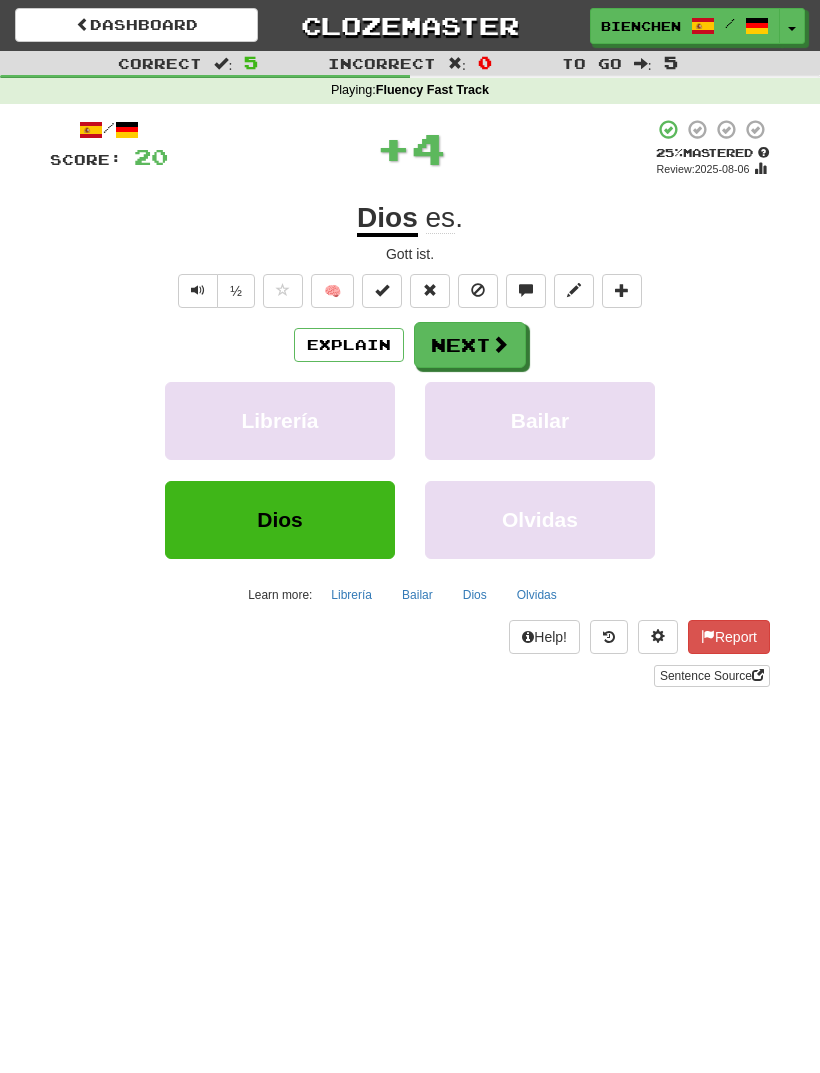 click at bounding box center (500, 344) 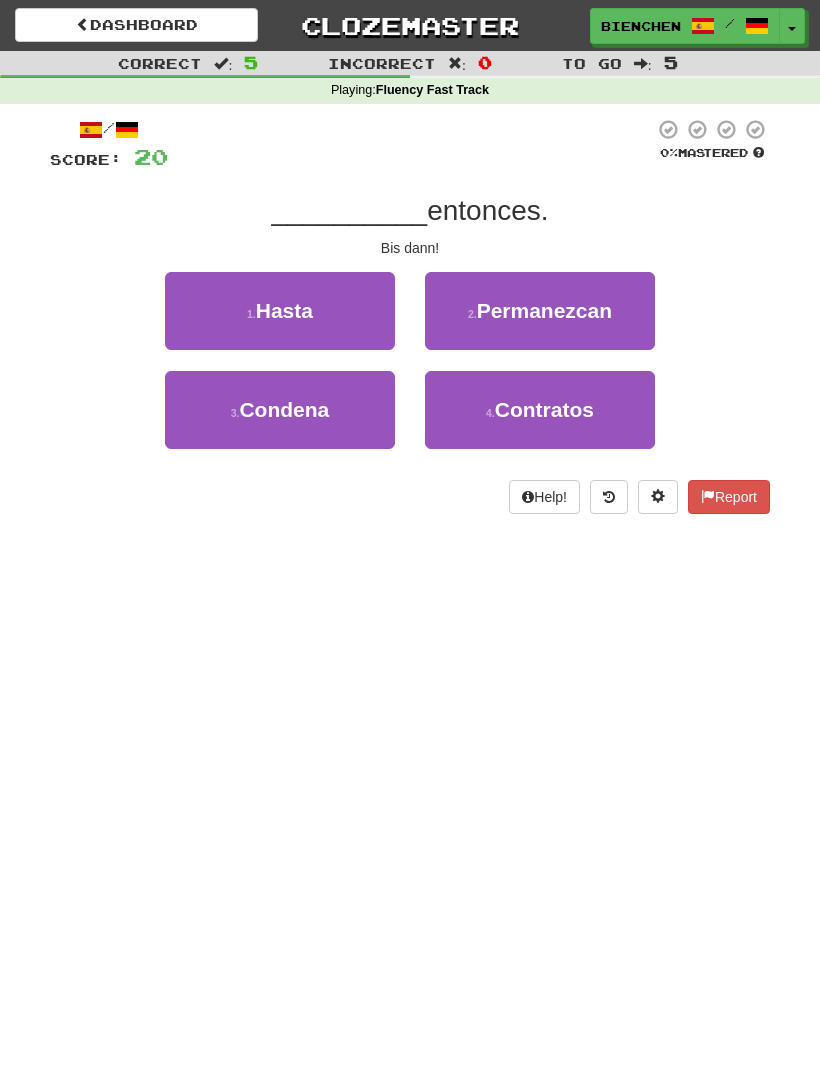 click on "1 .  Hasta" at bounding box center (280, 311) 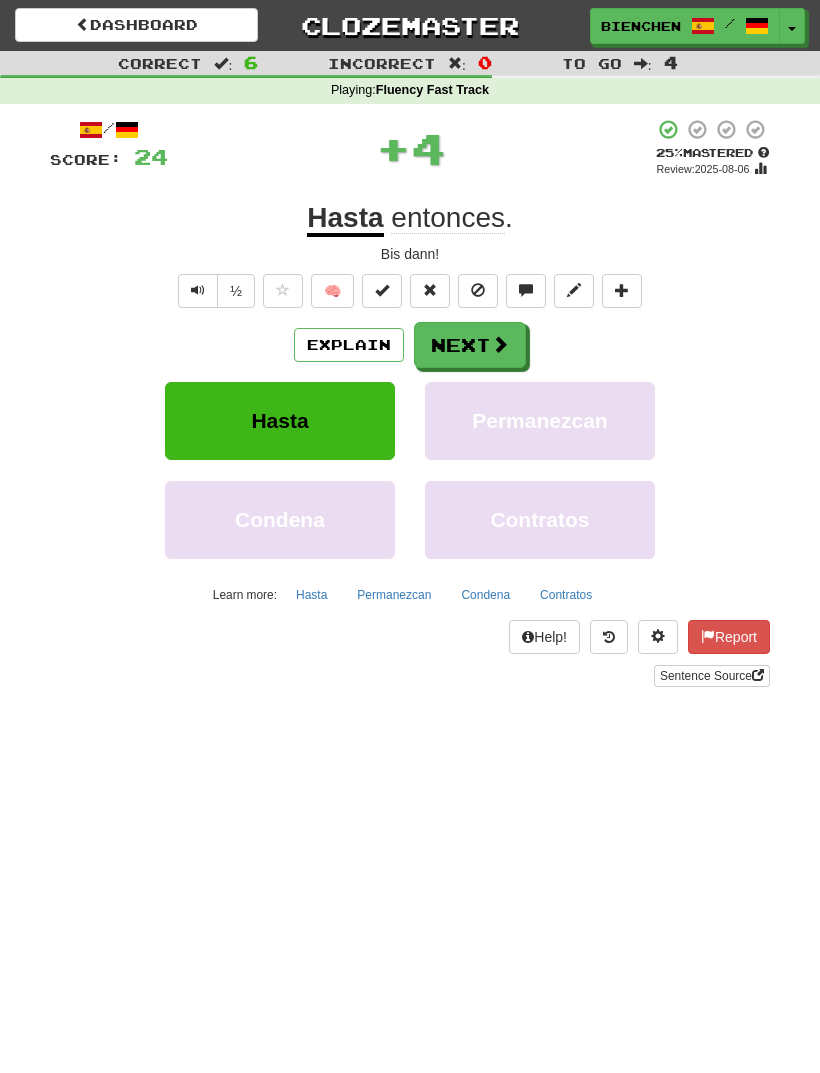 click at bounding box center [500, 344] 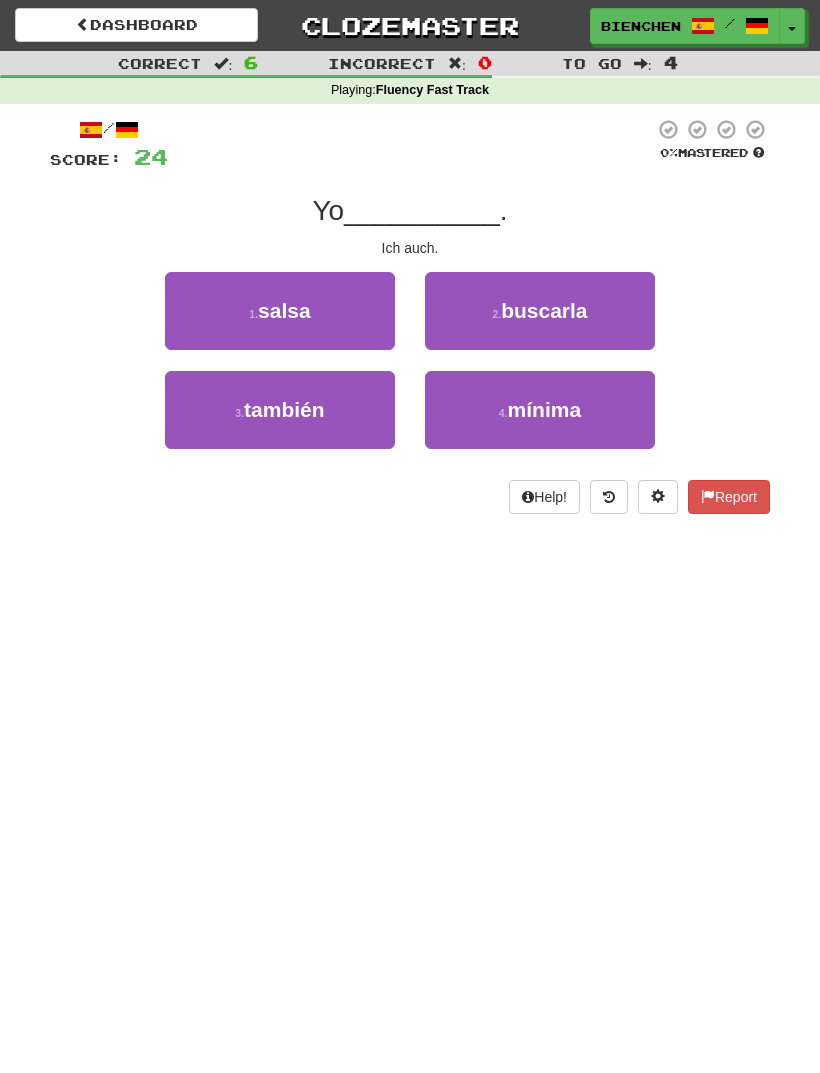 click on "3 .  también" at bounding box center (280, 410) 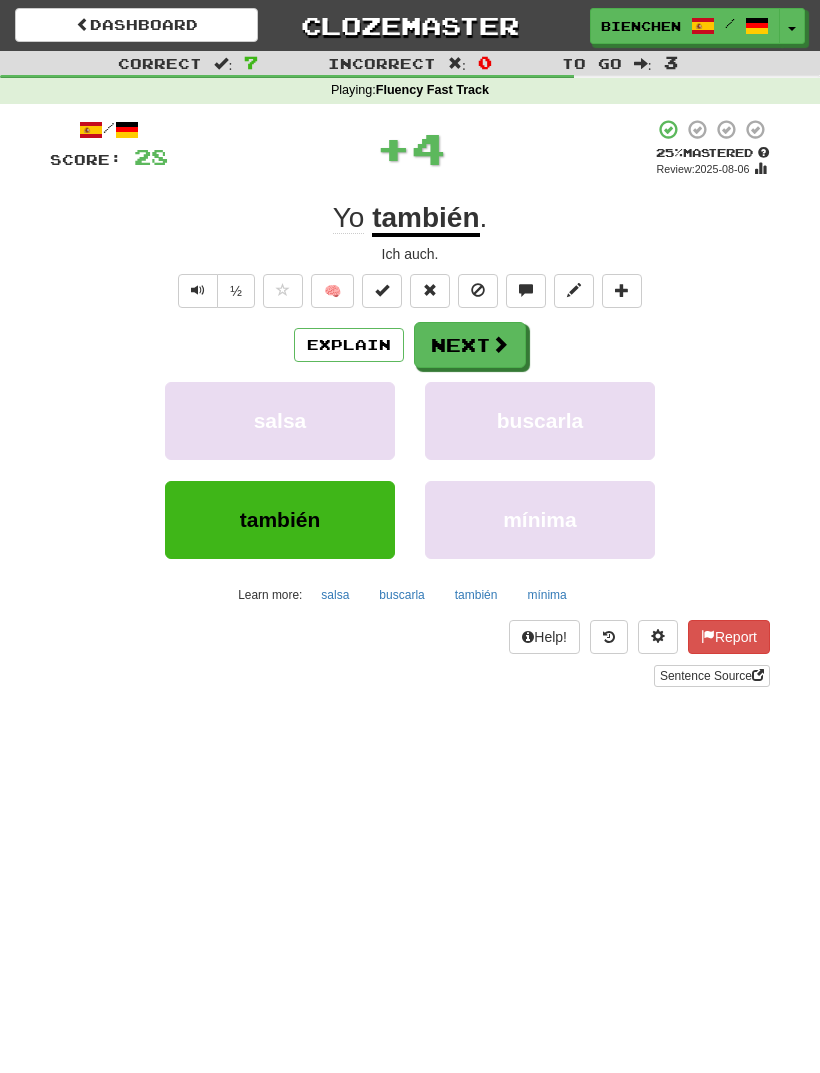 click at bounding box center [500, 344] 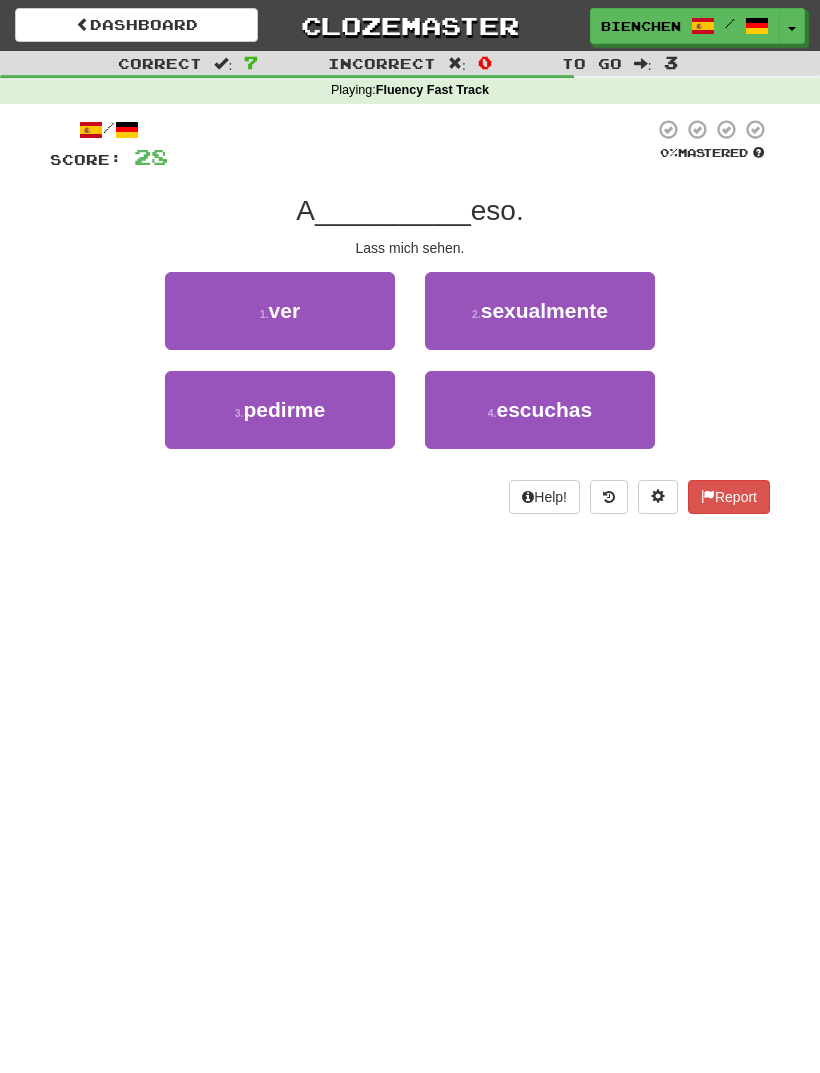 click on "1 .  ver" at bounding box center (280, 311) 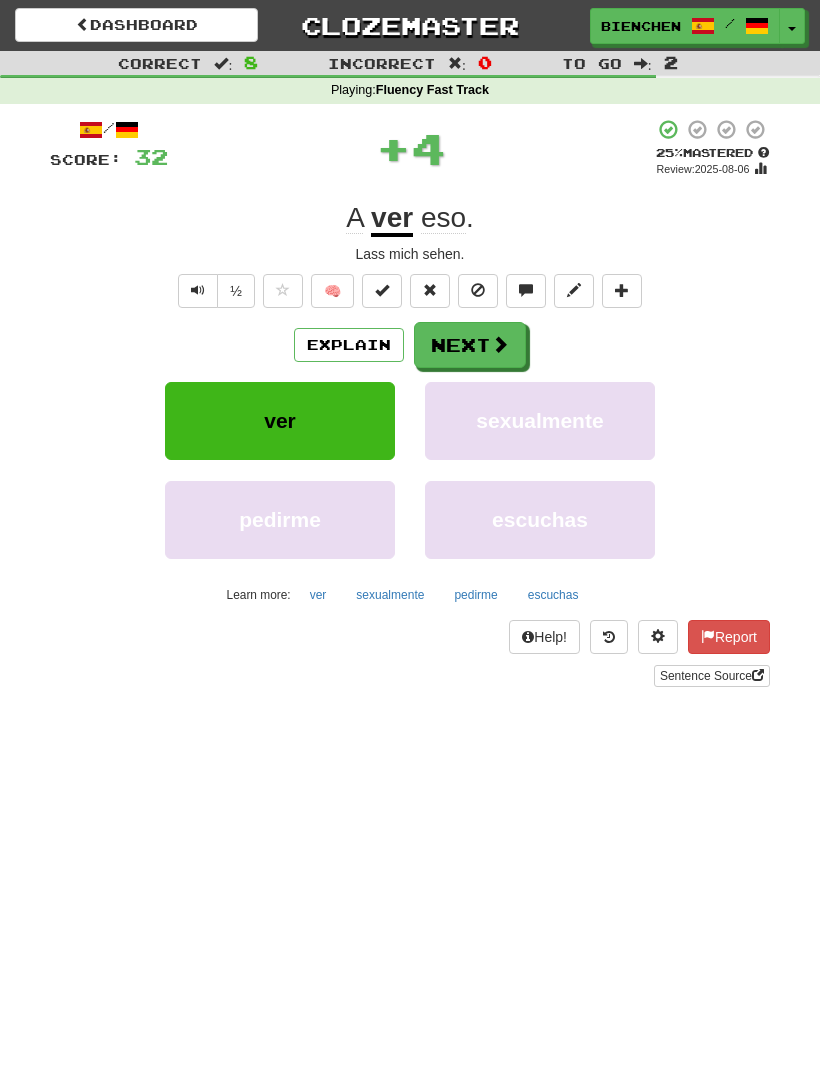 click at bounding box center [500, 344] 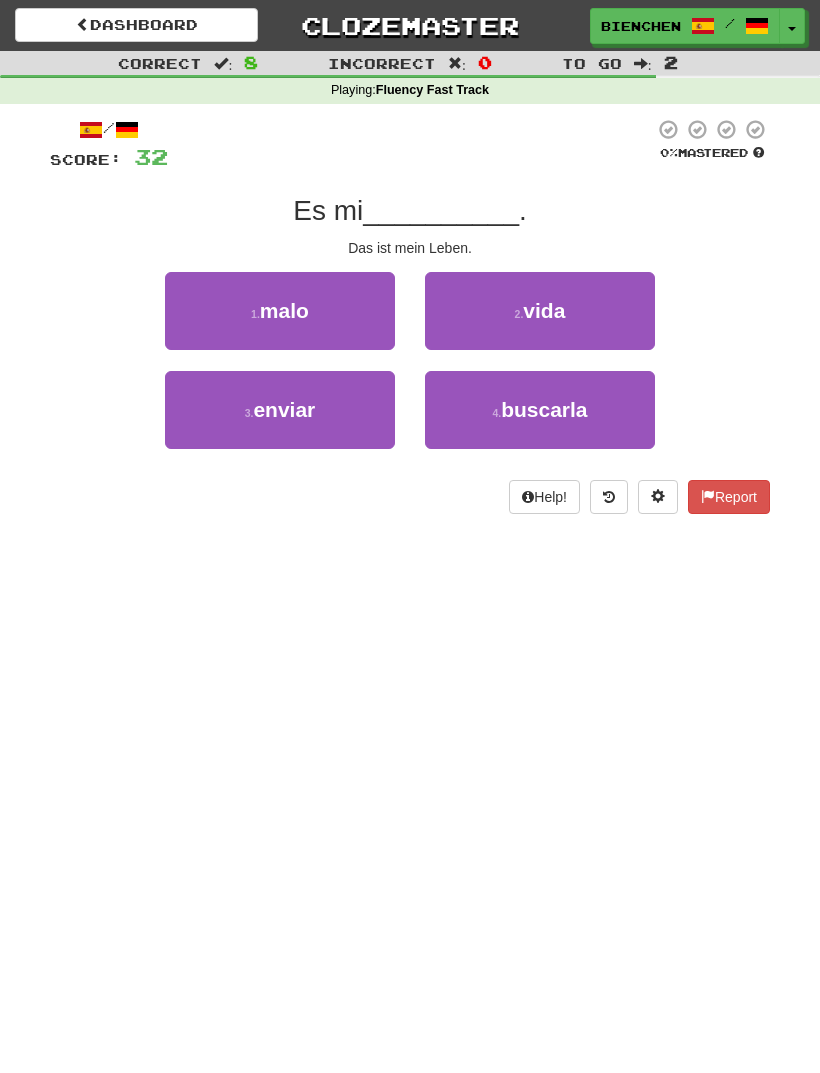 click on "2 .  vida" at bounding box center (540, 311) 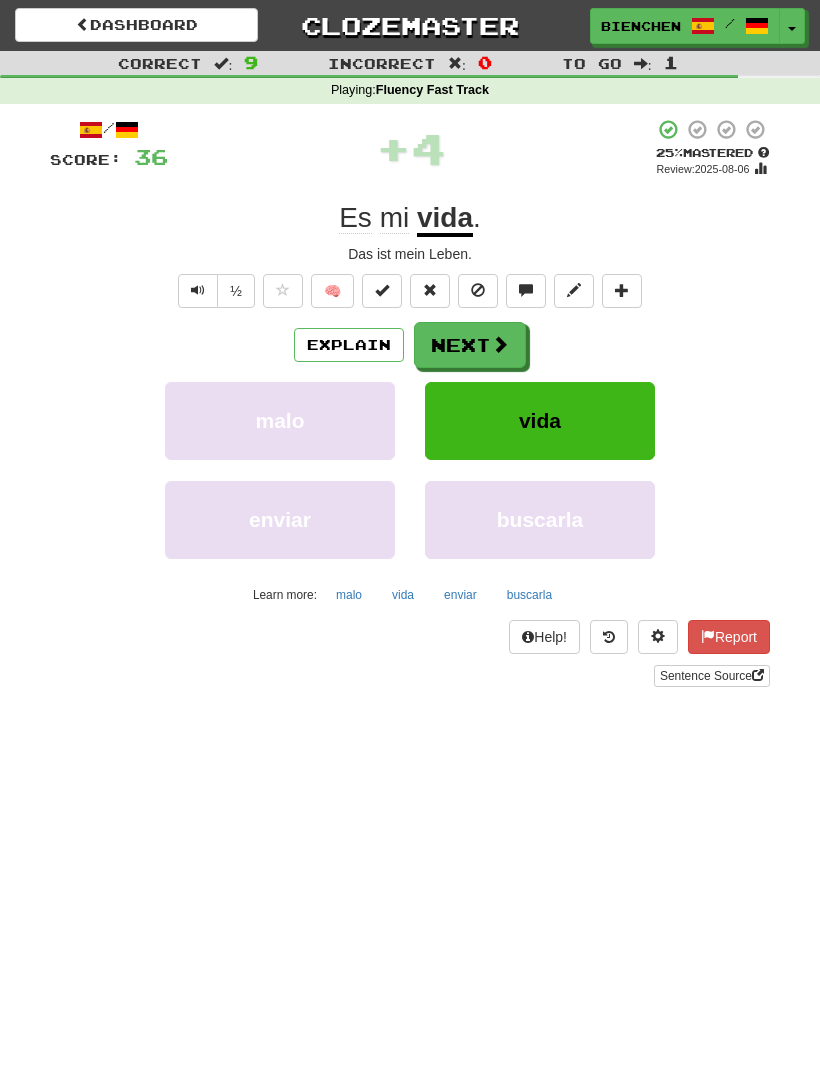click on "Next" at bounding box center (470, 345) 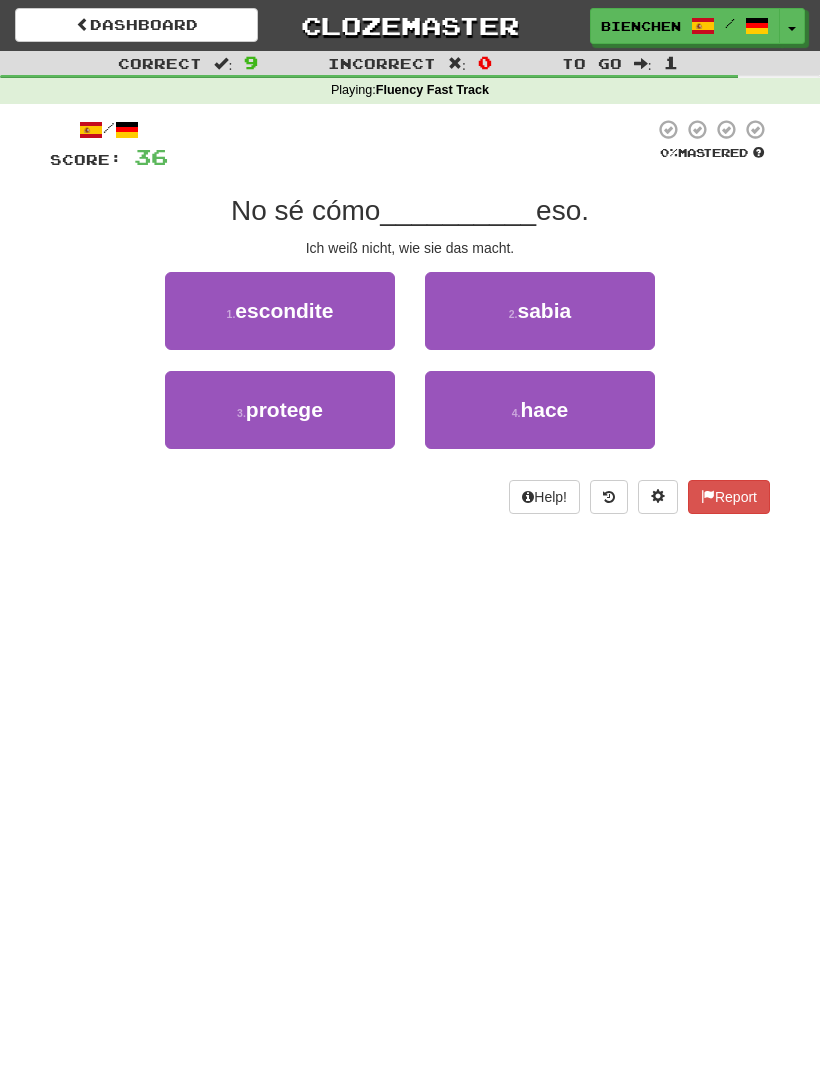 click on "4 .  hace" at bounding box center (540, 410) 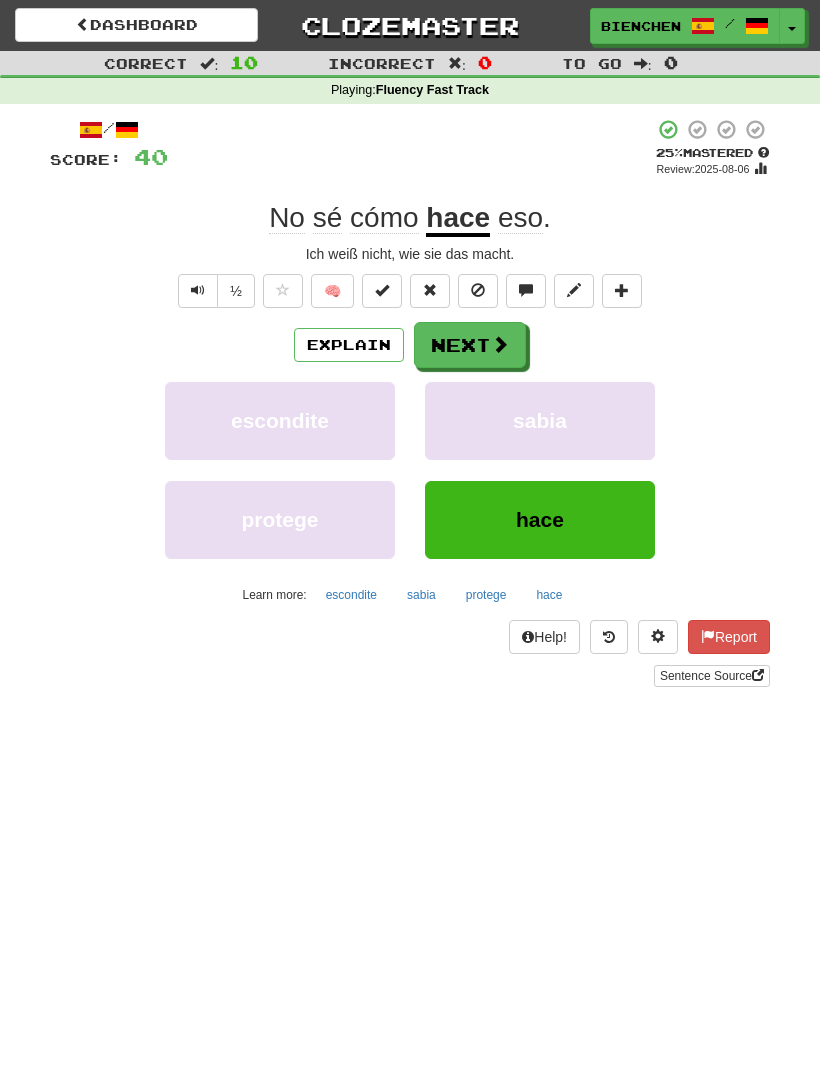 click at bounding box center [500, 344] 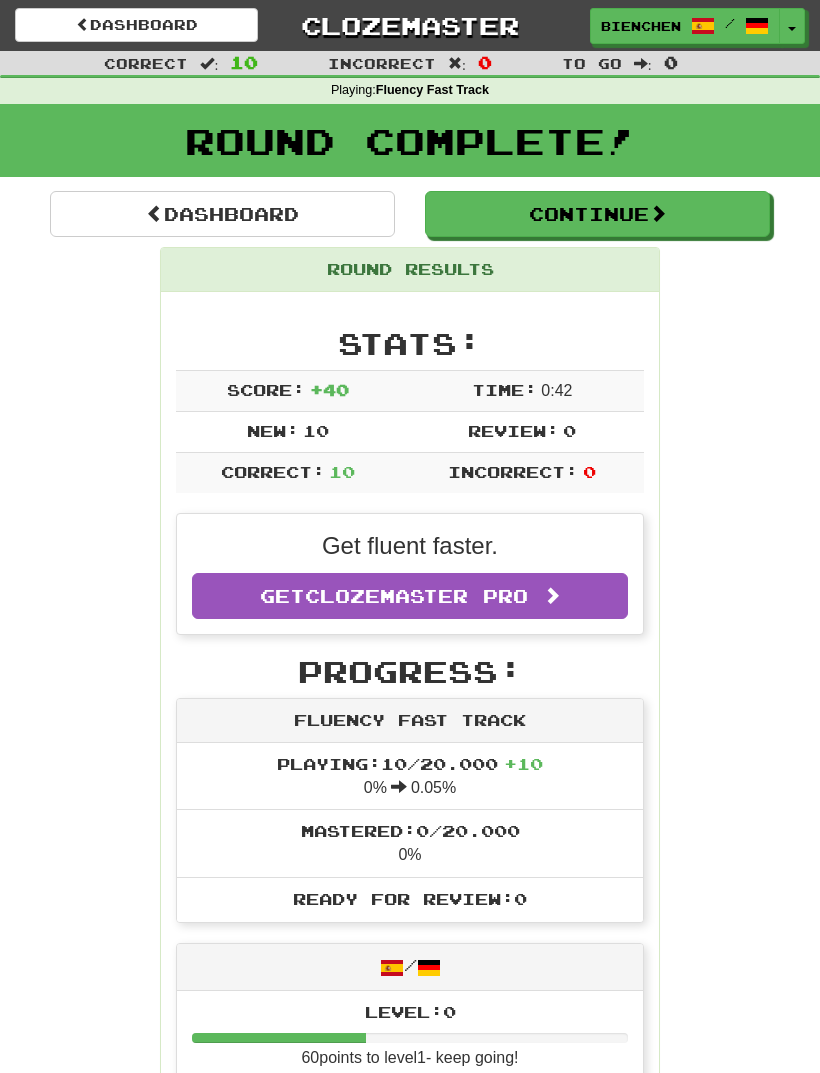 click on "Continue" at bounding box center (597, 214) 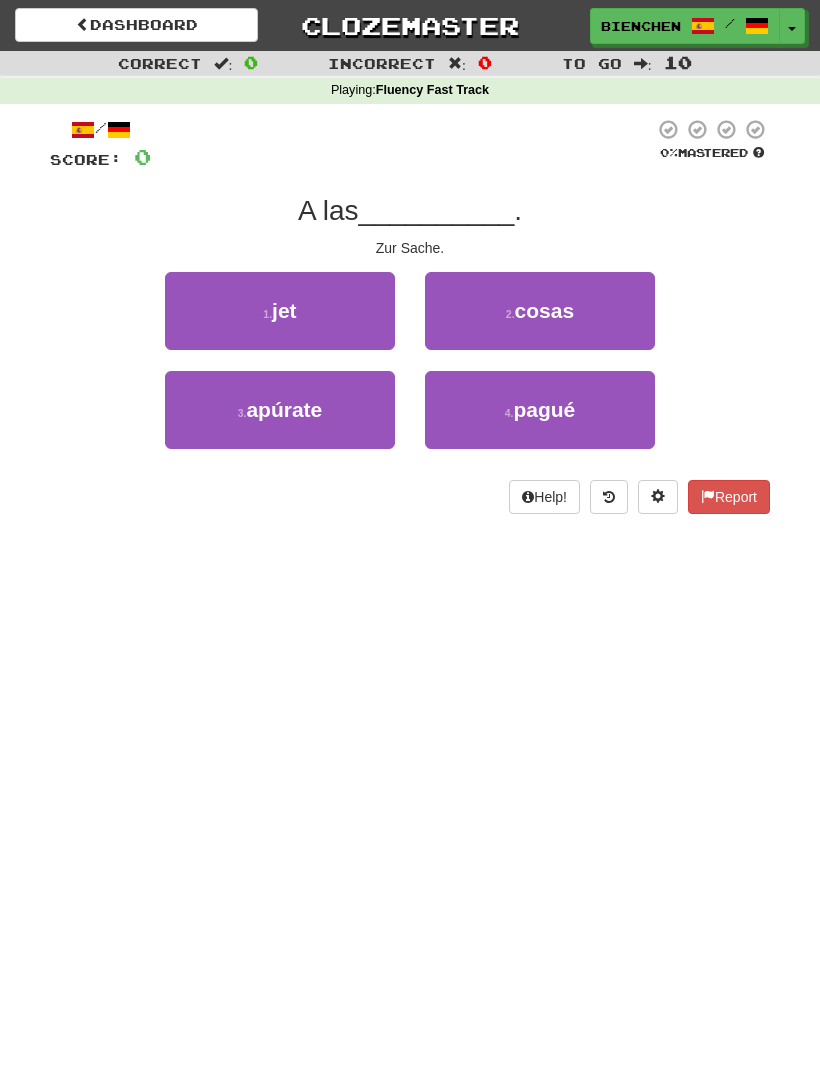 click on "2 .  cosas" at bounding box center [540, 311] 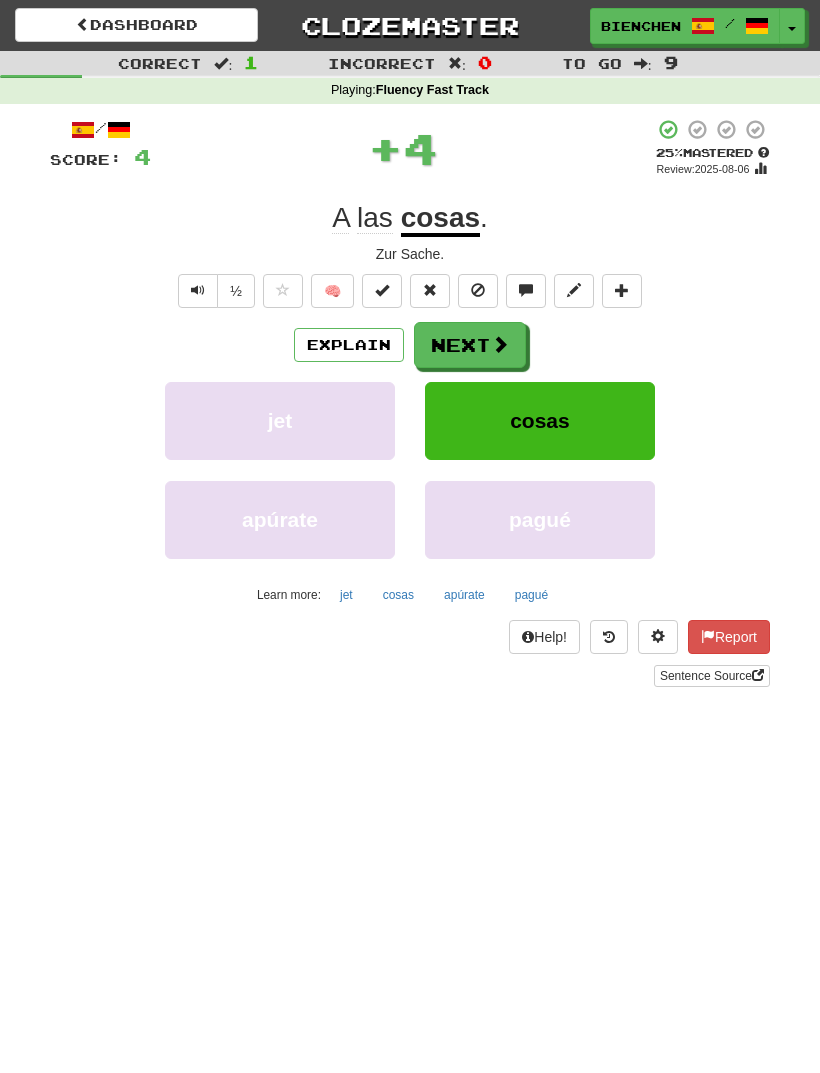 click at bounding box center (500, 344) 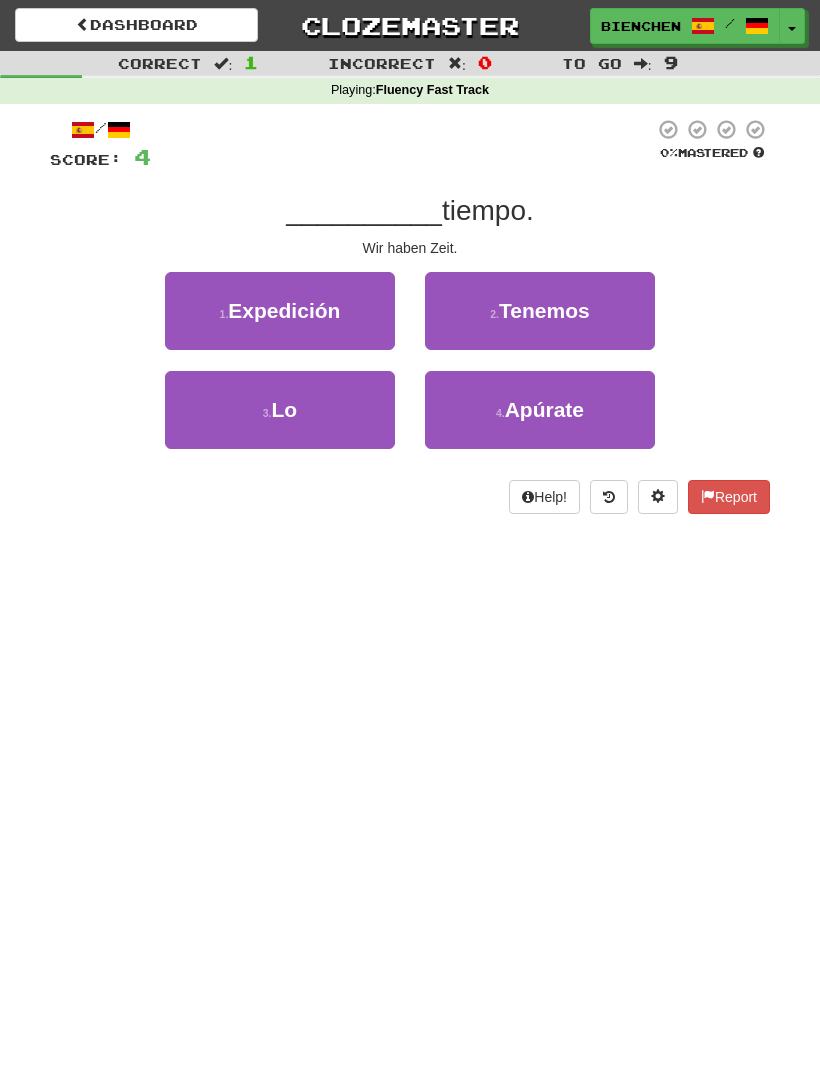 click on "2 .  Tenemos" at bounding box center (540, 311) 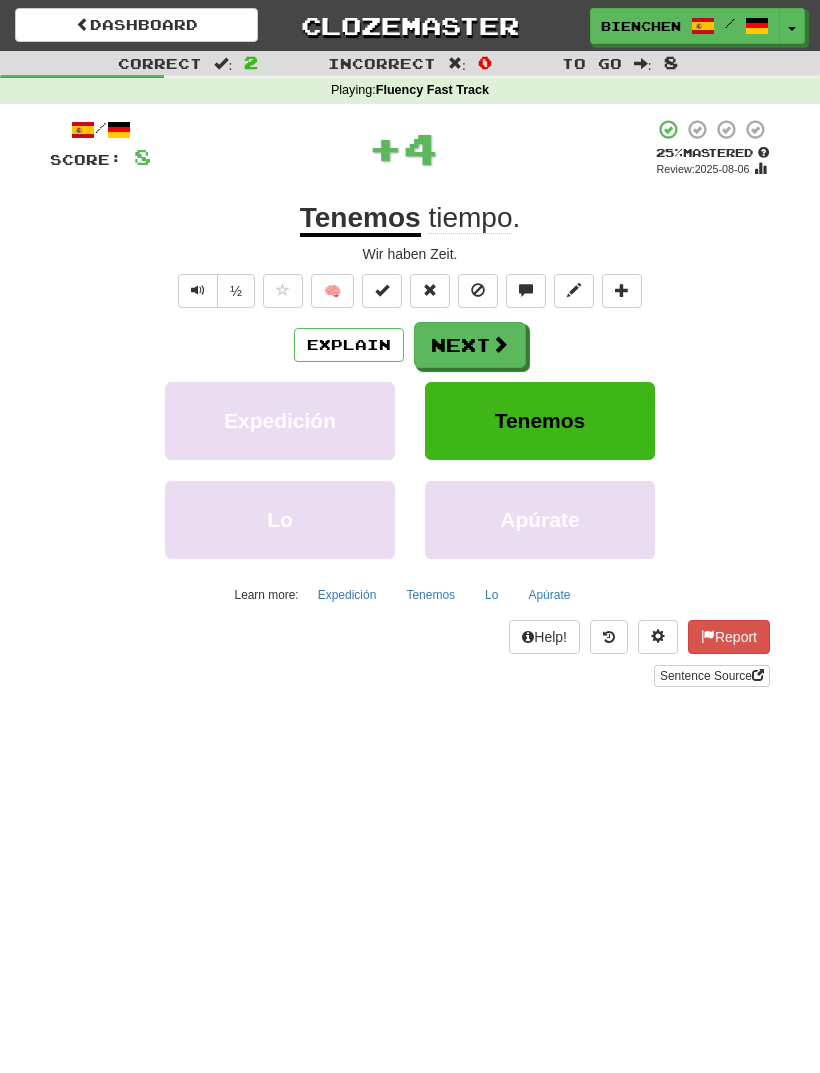 click at bounding box center (500, 344) 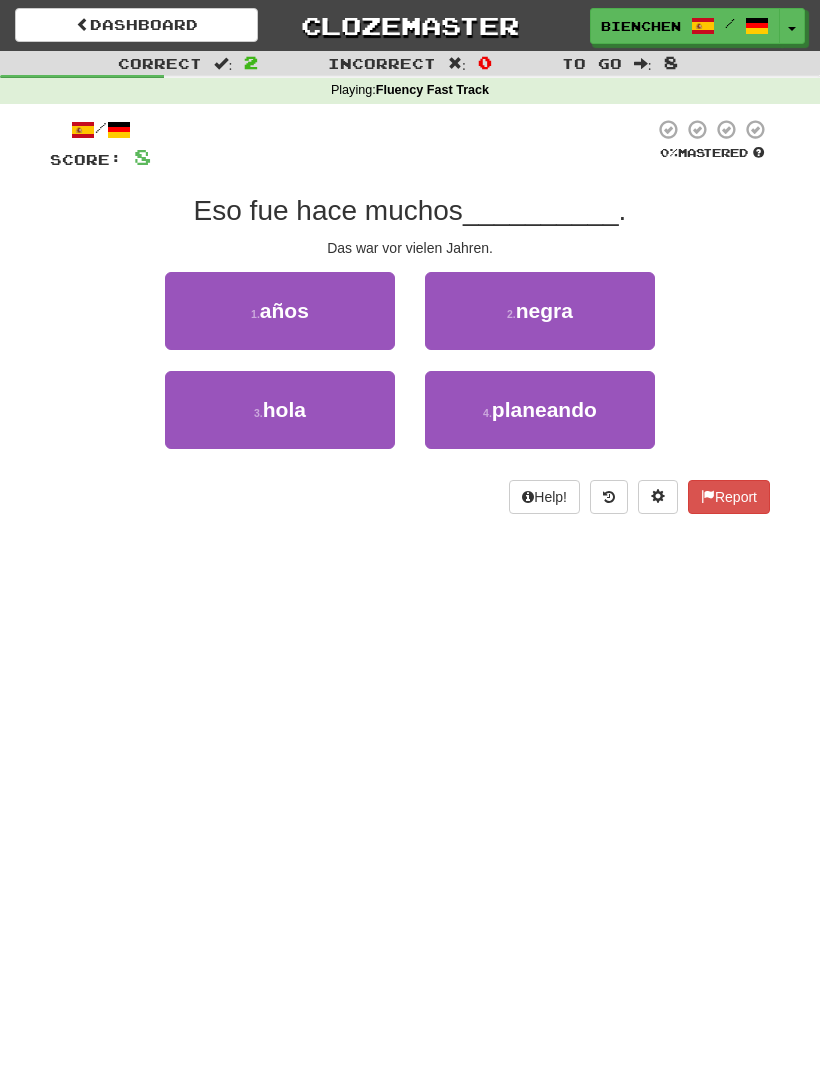 click on "1 .  años" at bounding box center [280, 311] 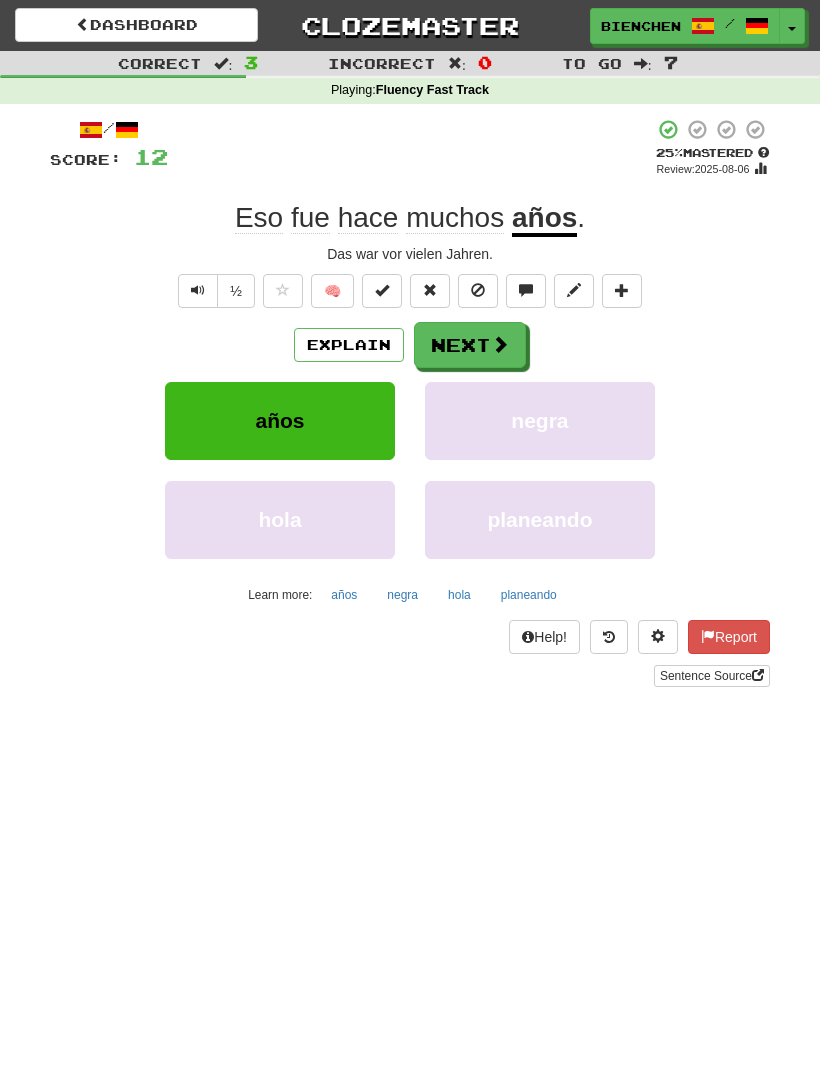 click at bounding box center (500, 344) 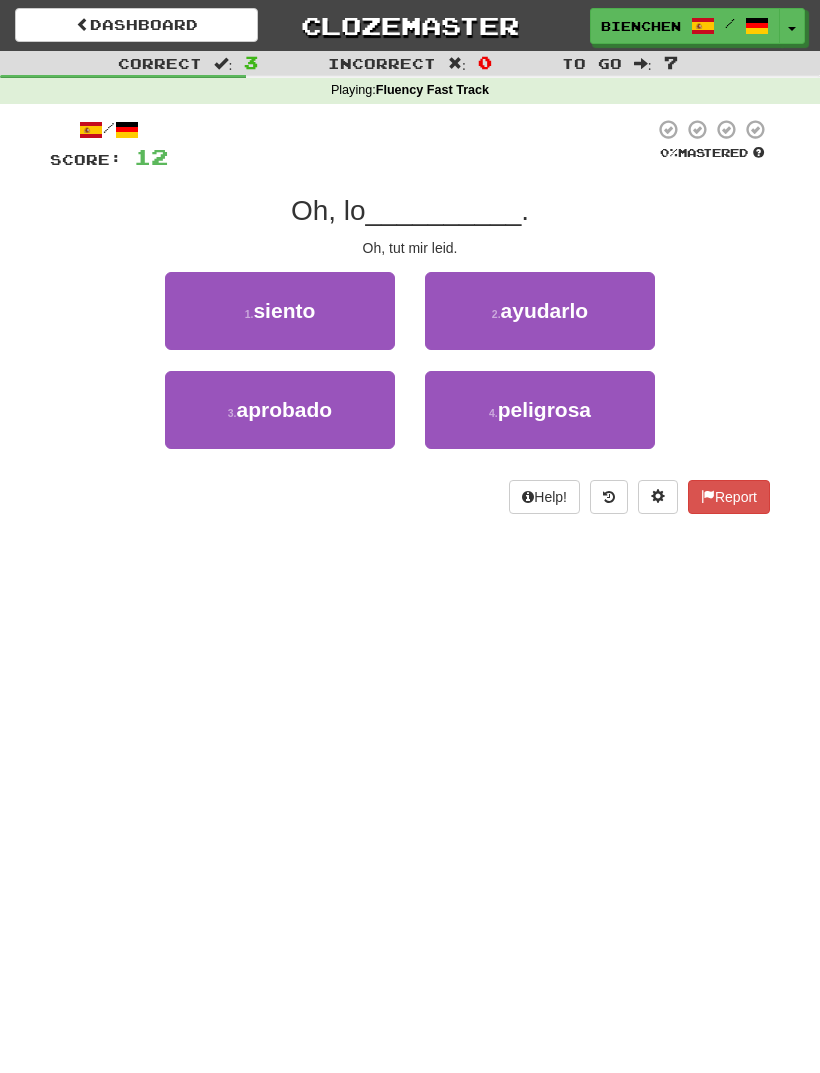click on "1 .  siento" at bounding box center (280, 311) 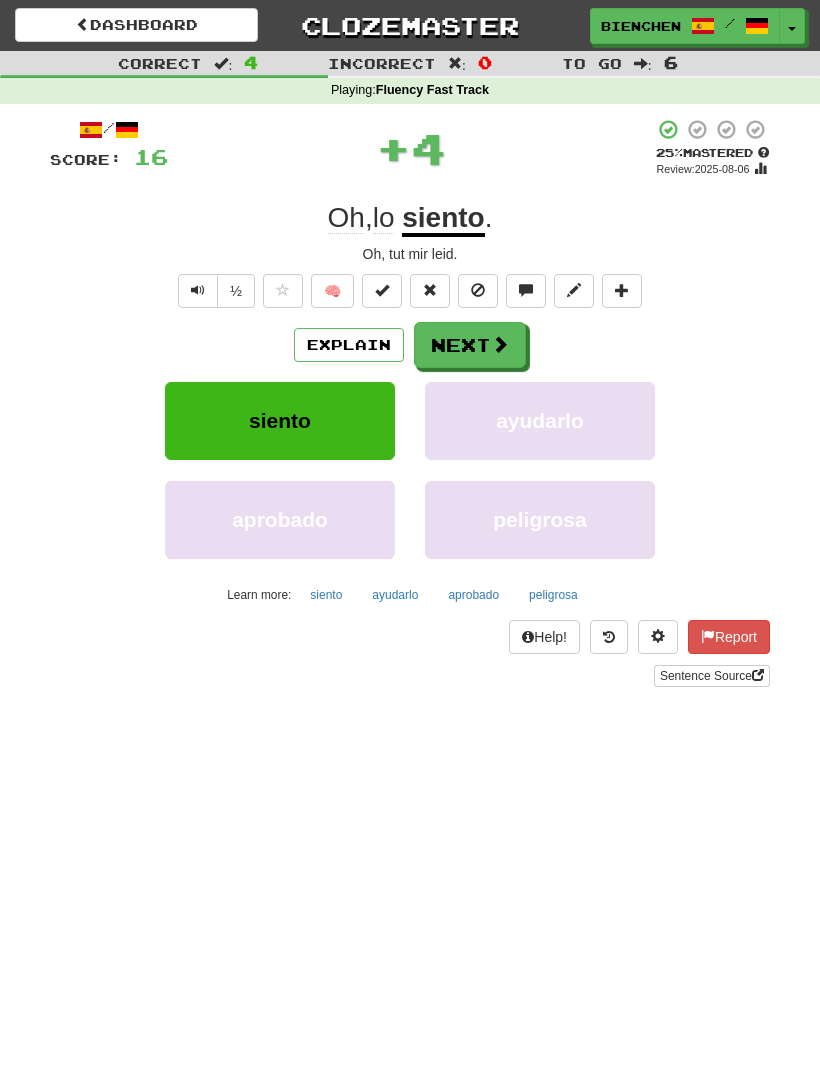 click at bounding box center [500, 344] 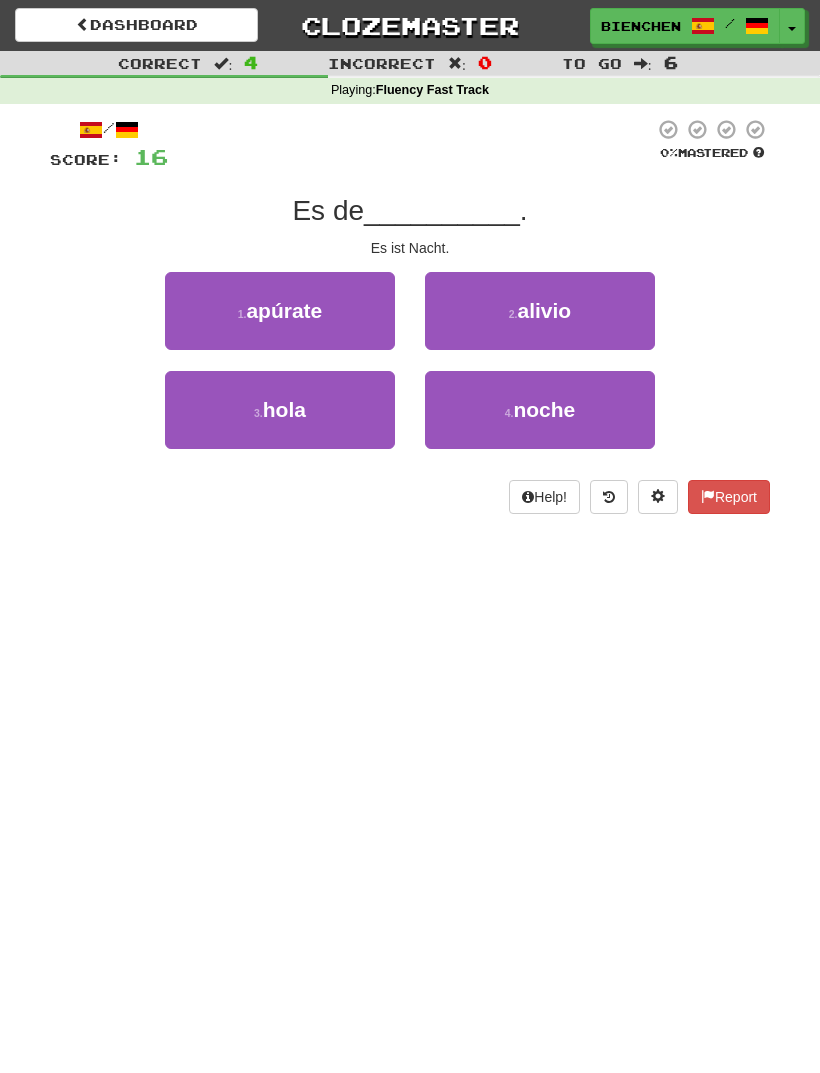 click on "4 .  noche" at bounding box center (540, 410) 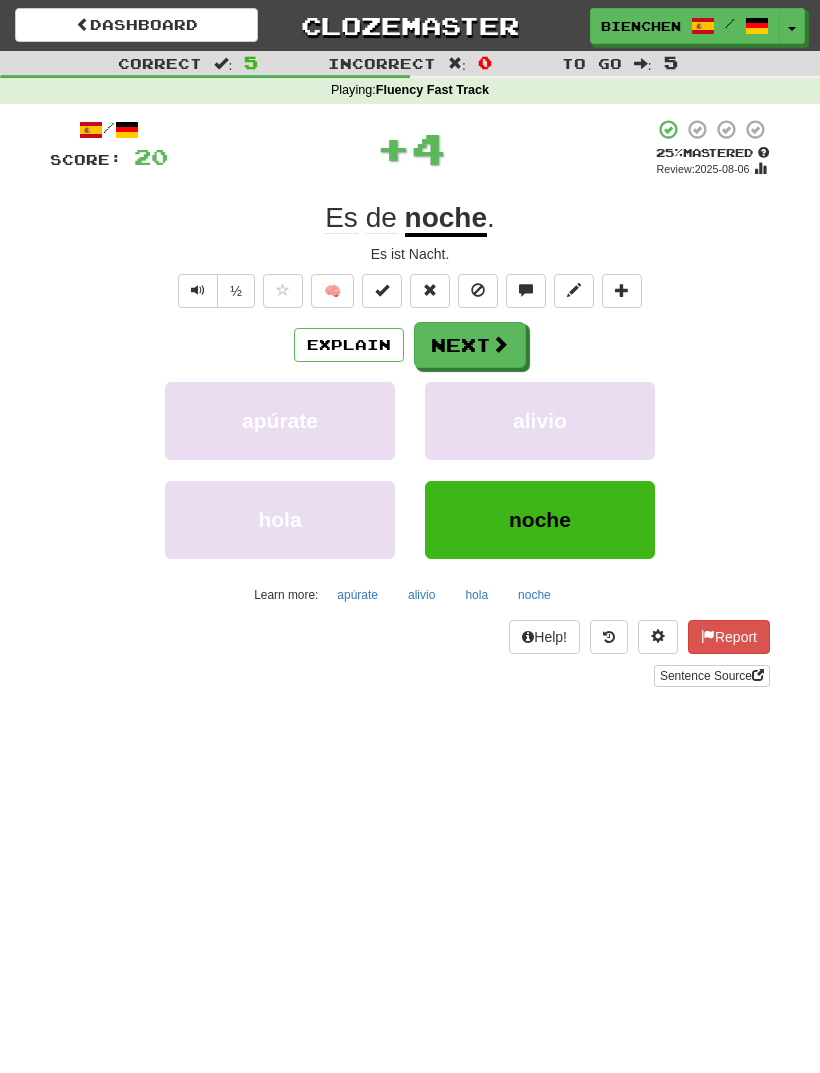 click at bounding box center [500, 344] 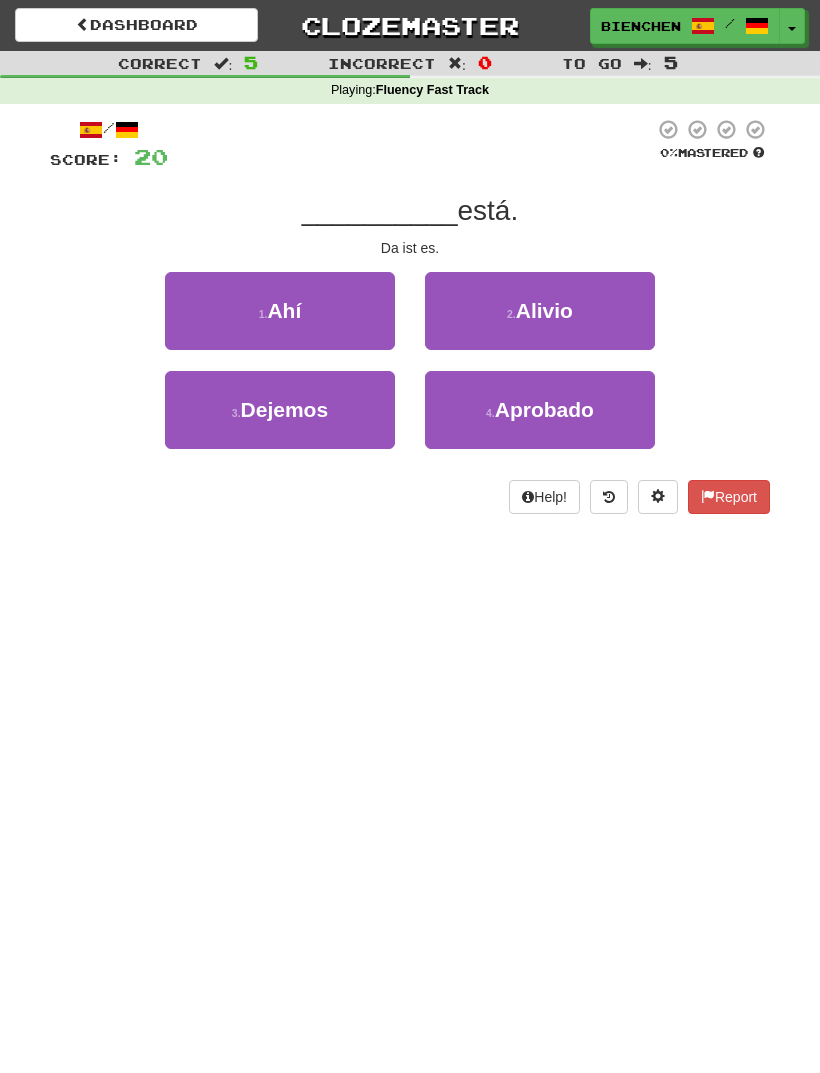 click on "1 .  Ahí" at bounding box center [280, 311] 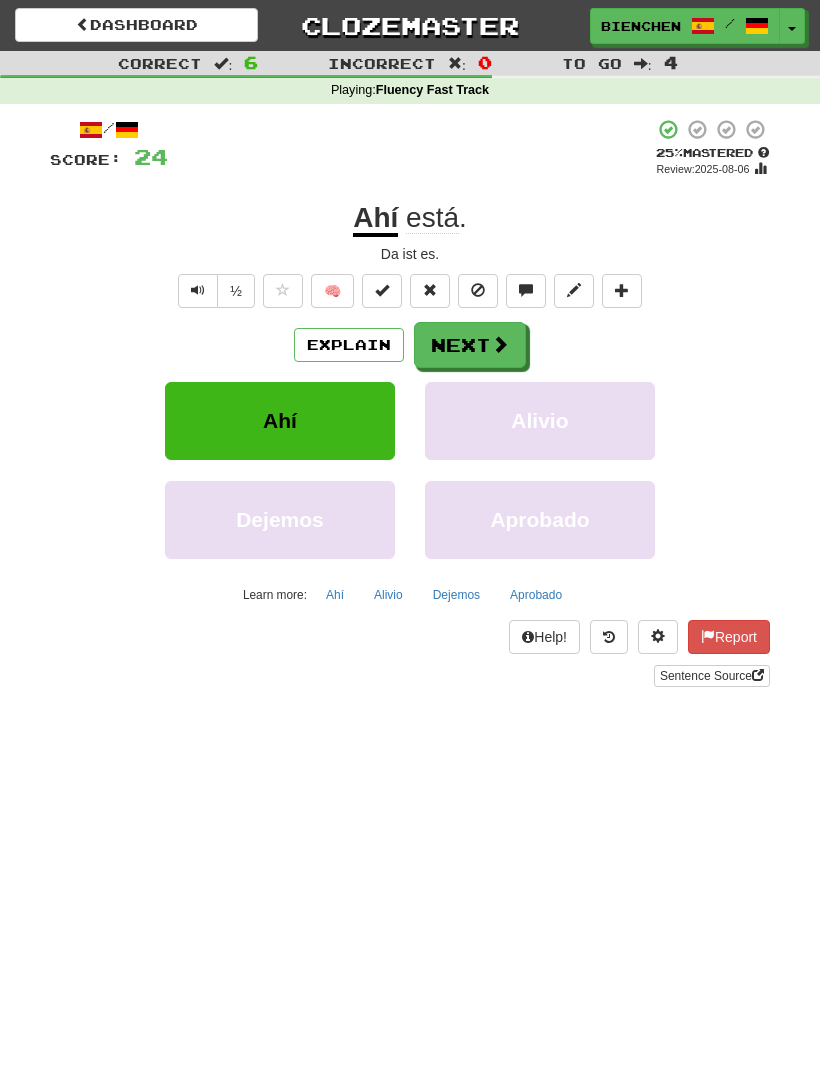 click at bounding box center (500, 344) 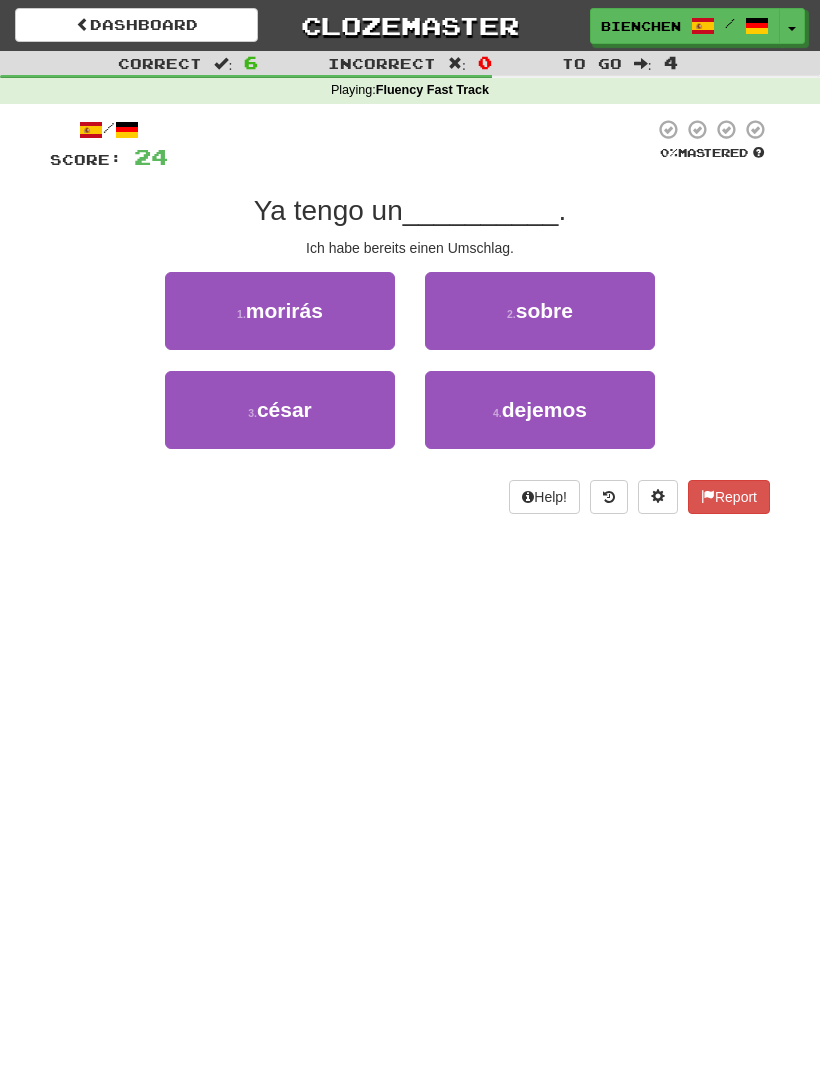 click on "4 .  dejemos" at bounding box center (540, 410) 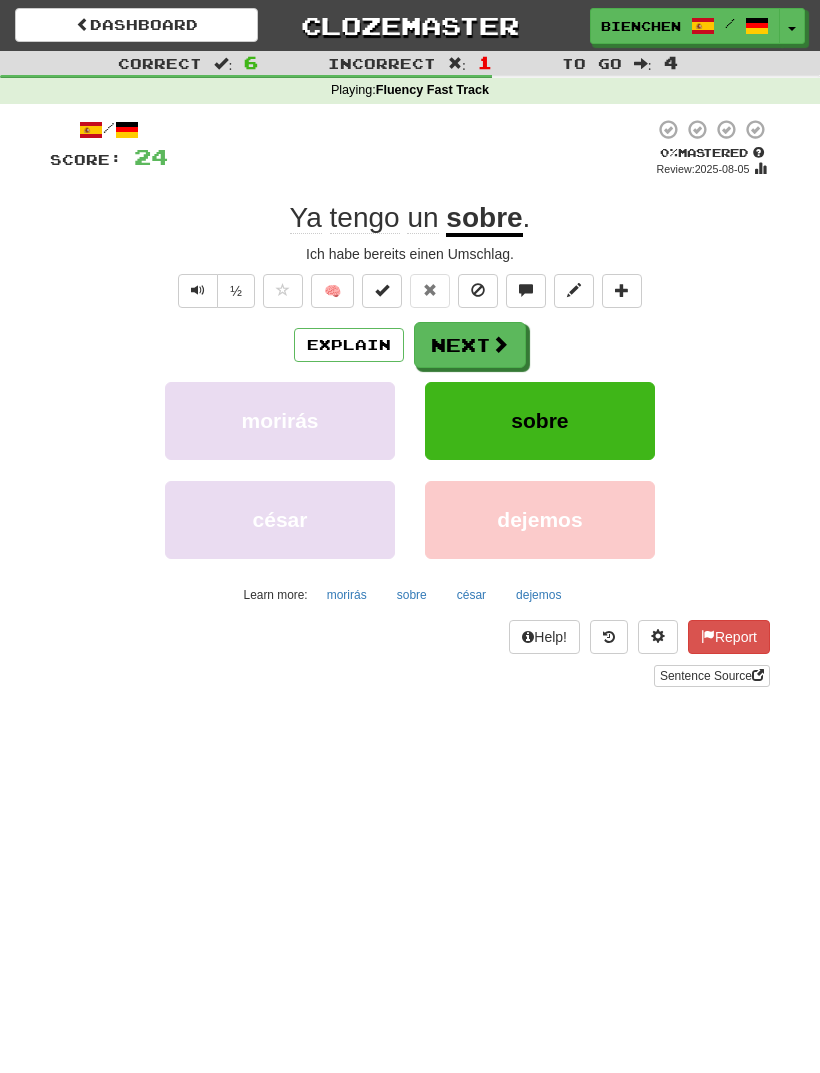 click on "Next" at bounding box center (470, 345) 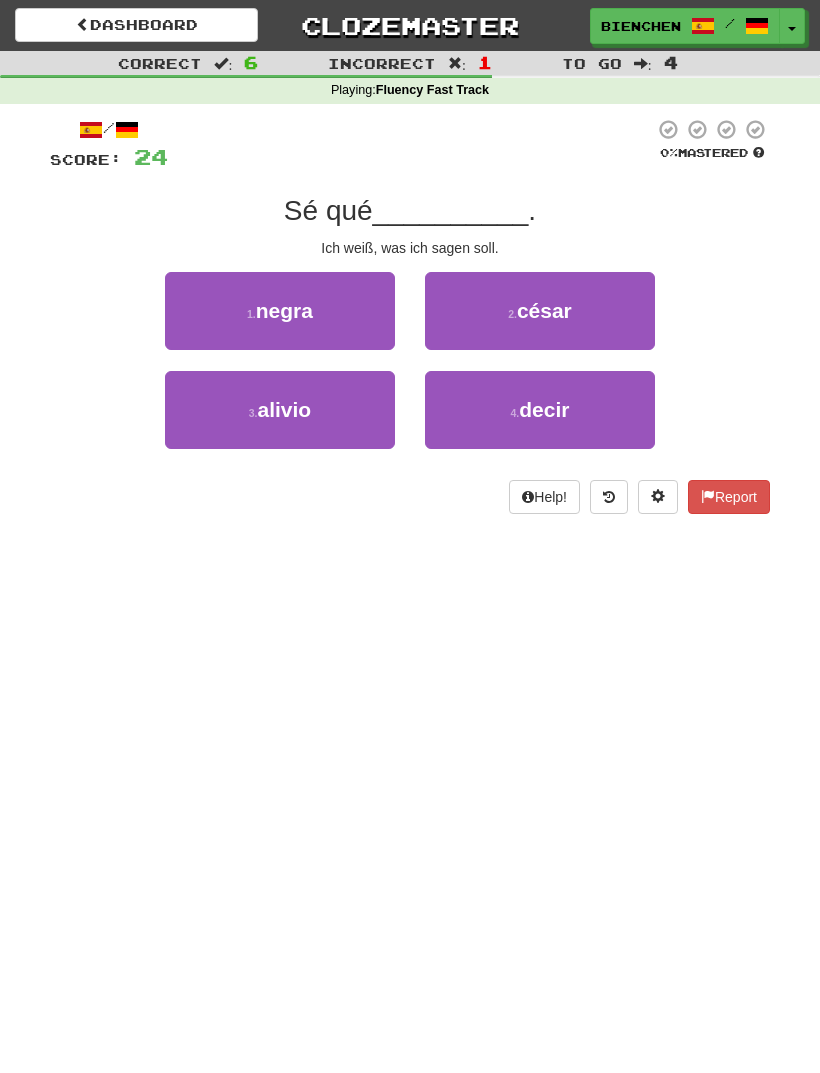 click on "4 .  decir" at bounding box center (540, 410) 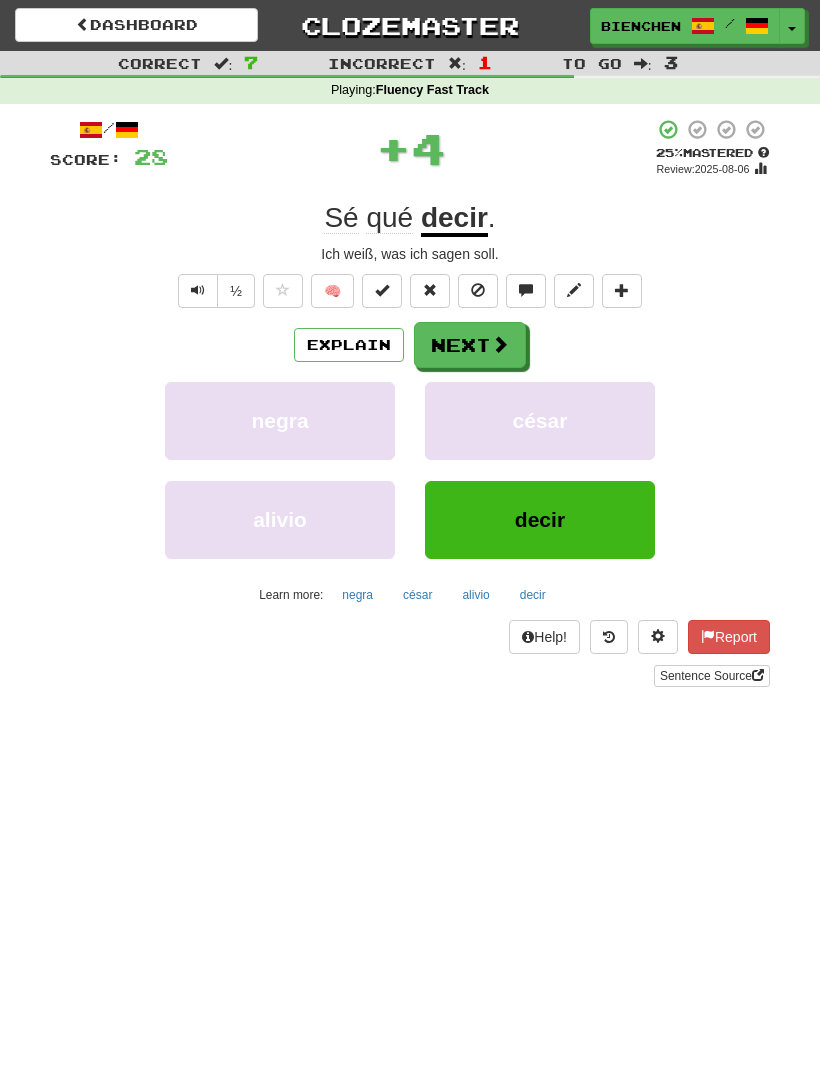 click on "Next" at bounding box center (470, 345) 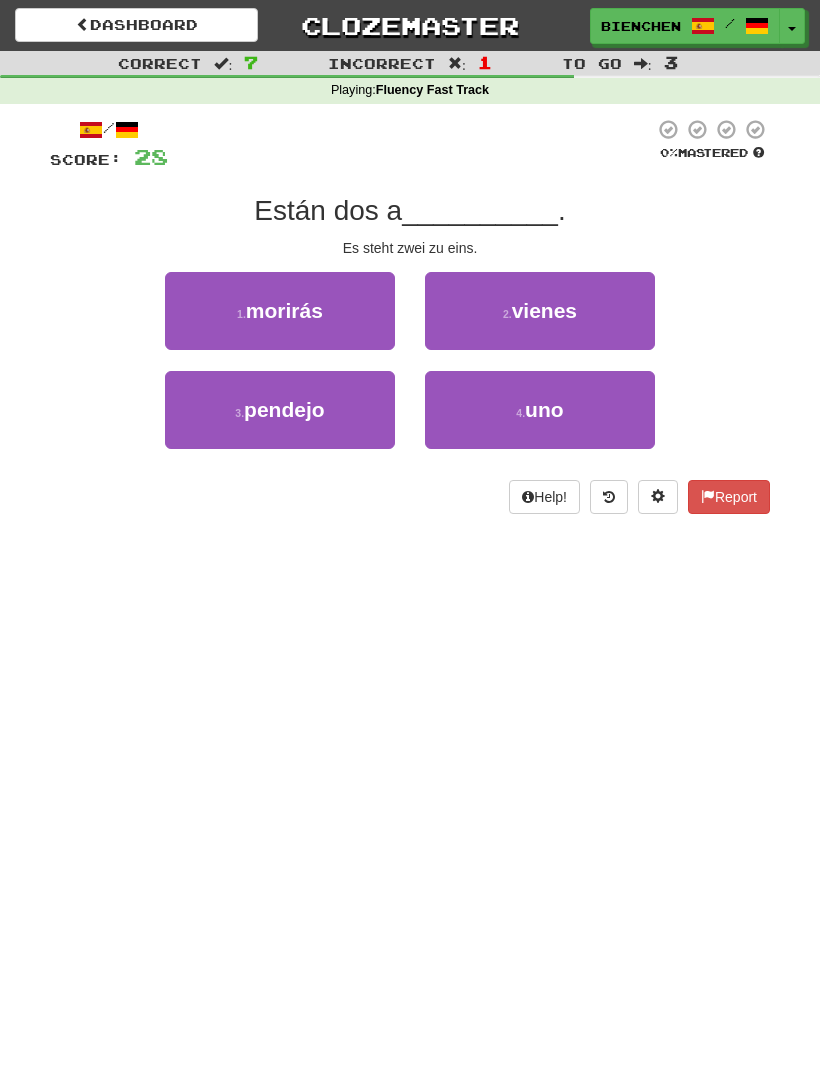 click on "4 .  uno" at bounding box center [540, 410] 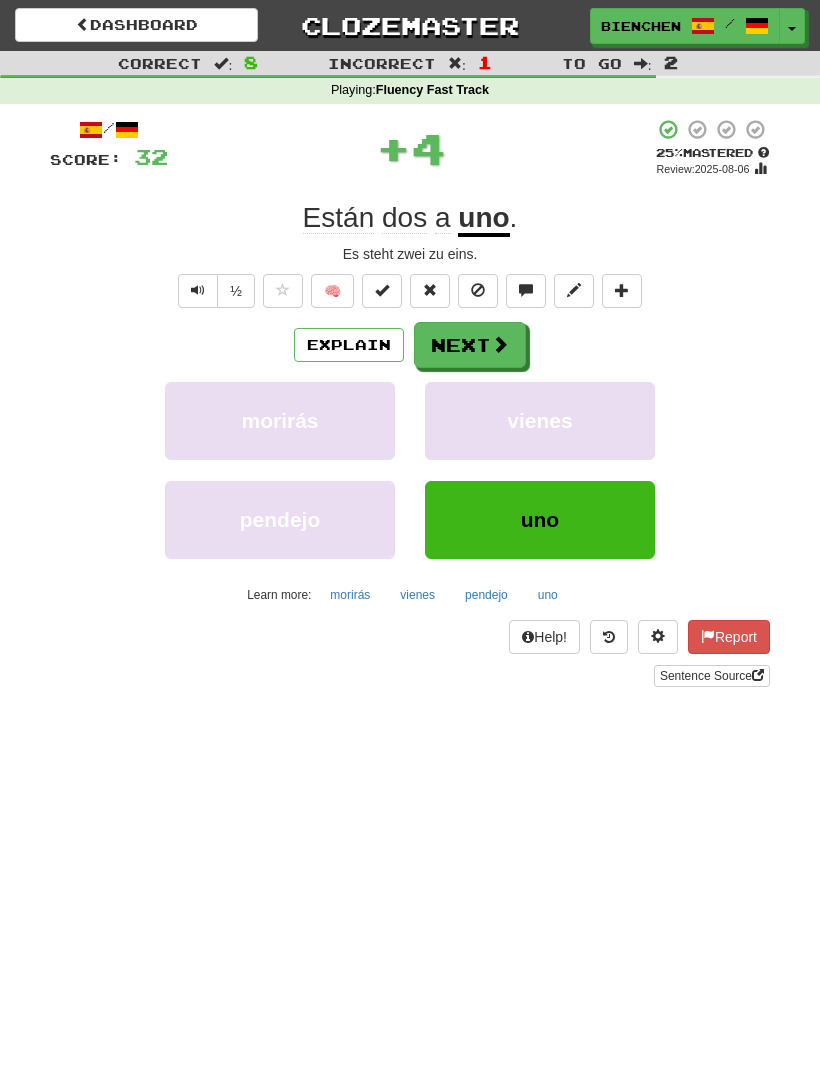 click at bounding box center [500, 344] 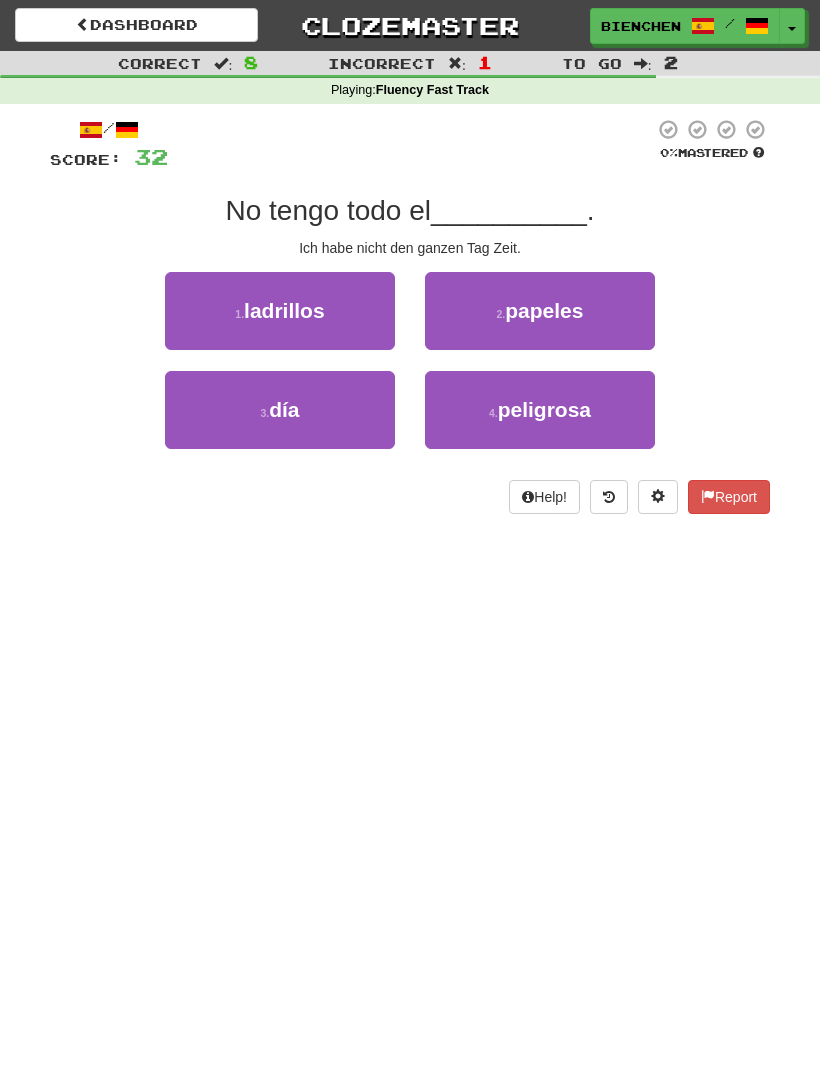 click on "3 .  día" at bounding box center [280, 410] 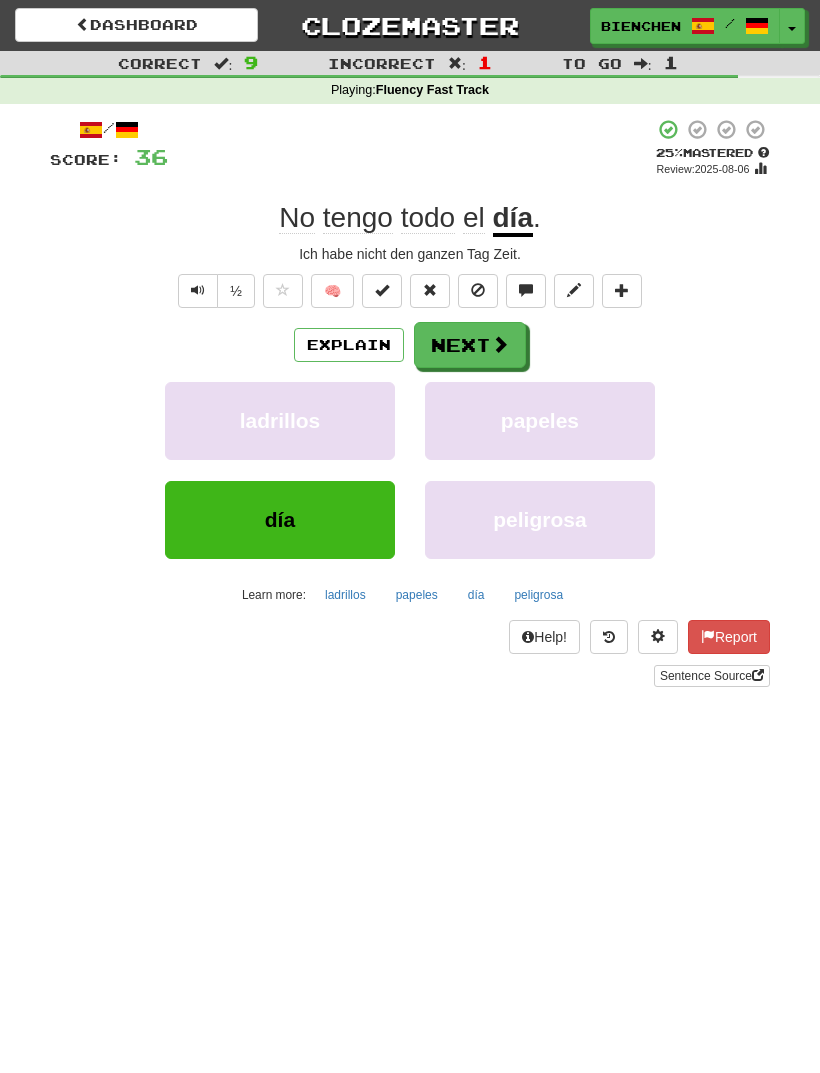click at bounding box center (500, 344) 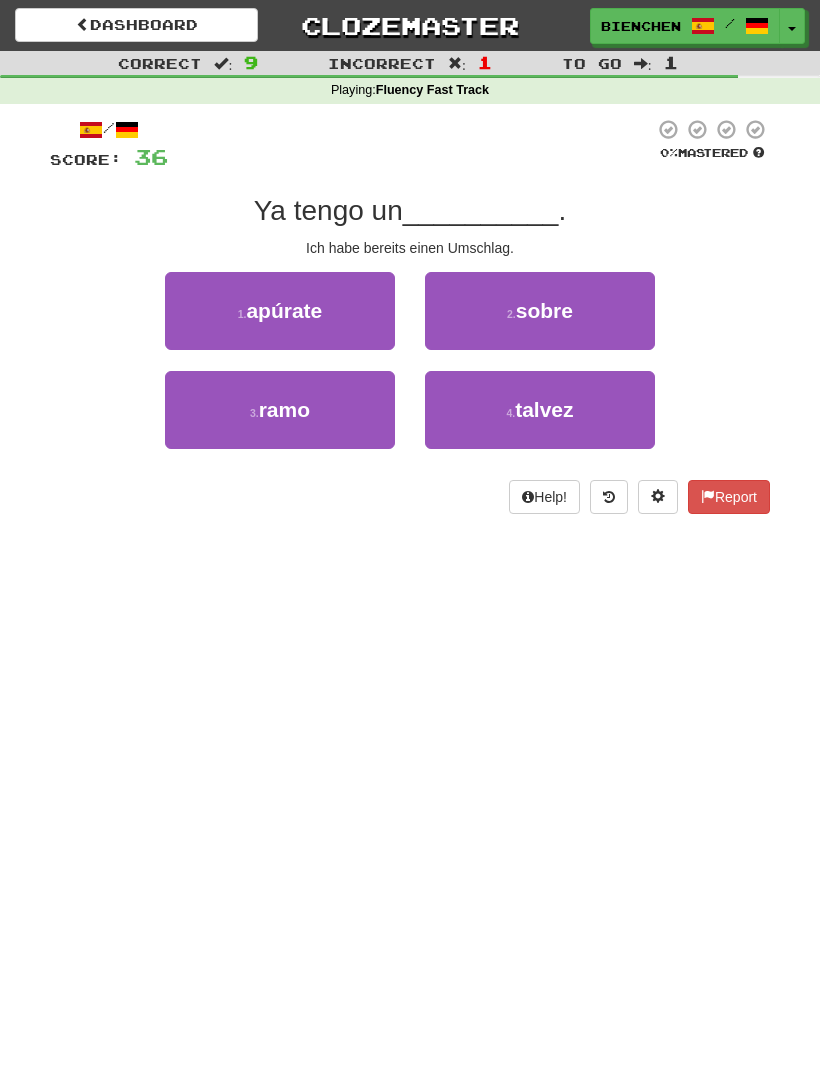 click on "2 .  sobre" at bounding box center (540, 311) 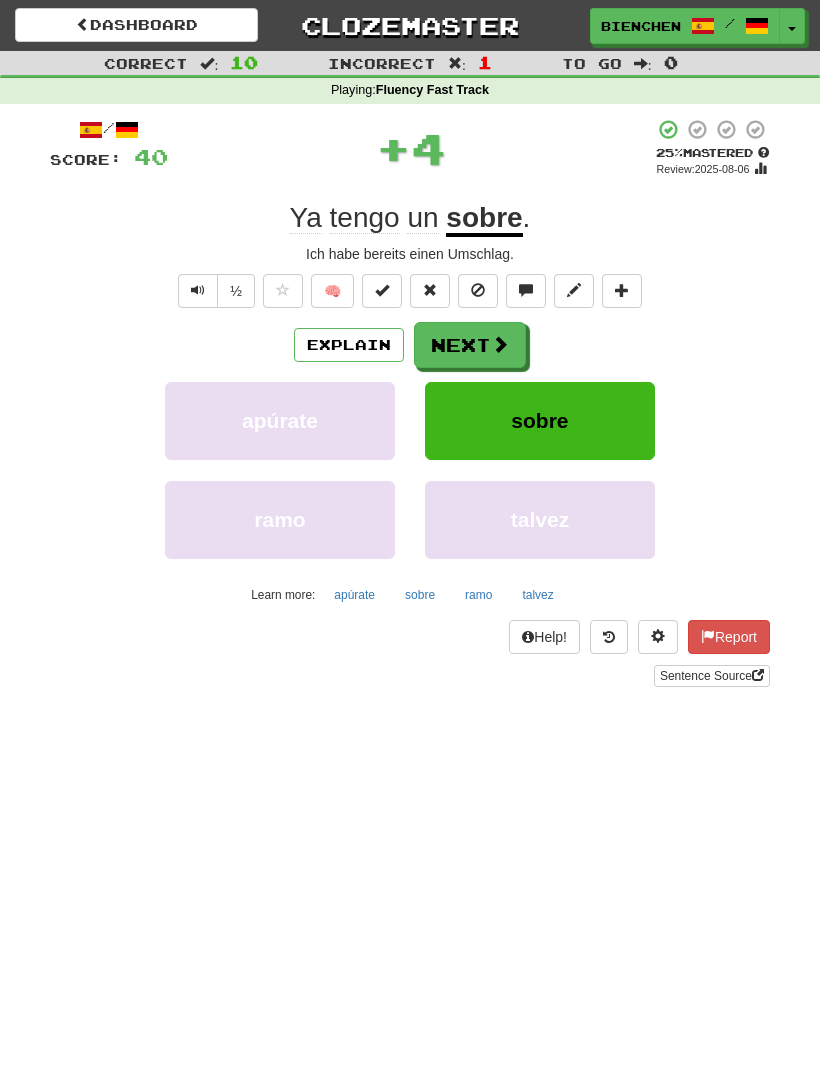 click at bounding box center [500, 344] 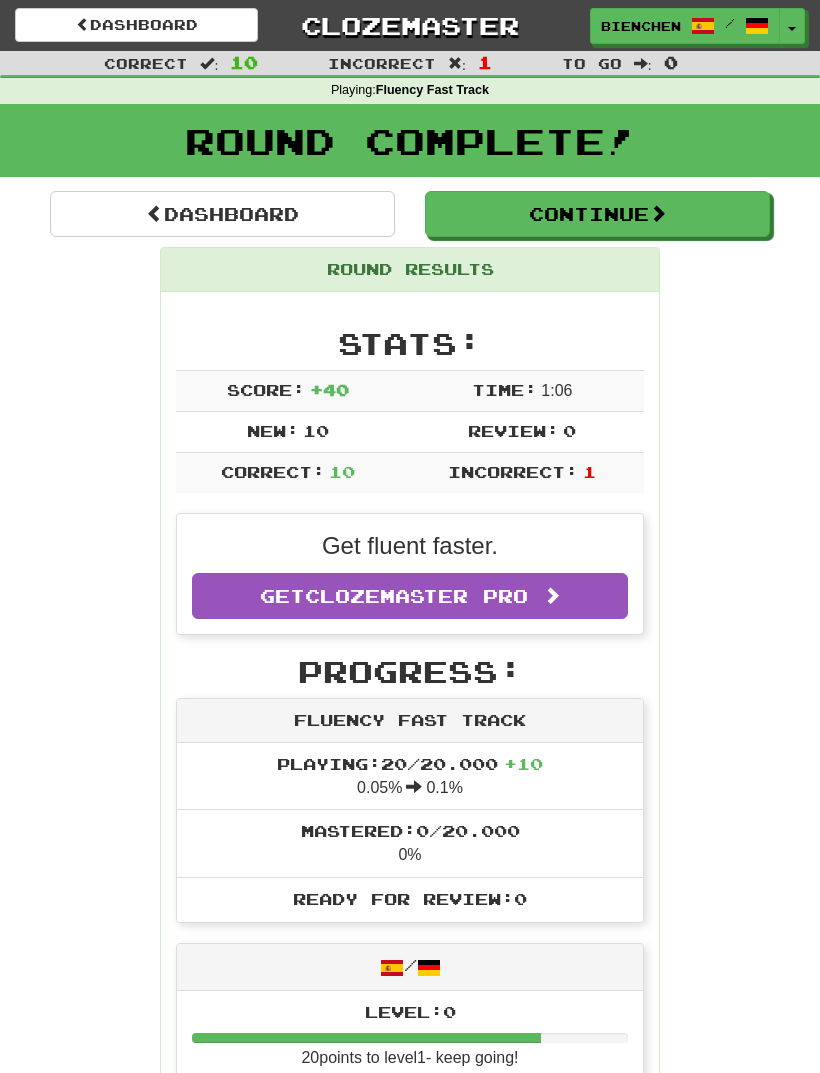 click on "Continue" at bounding box center (597, 214) 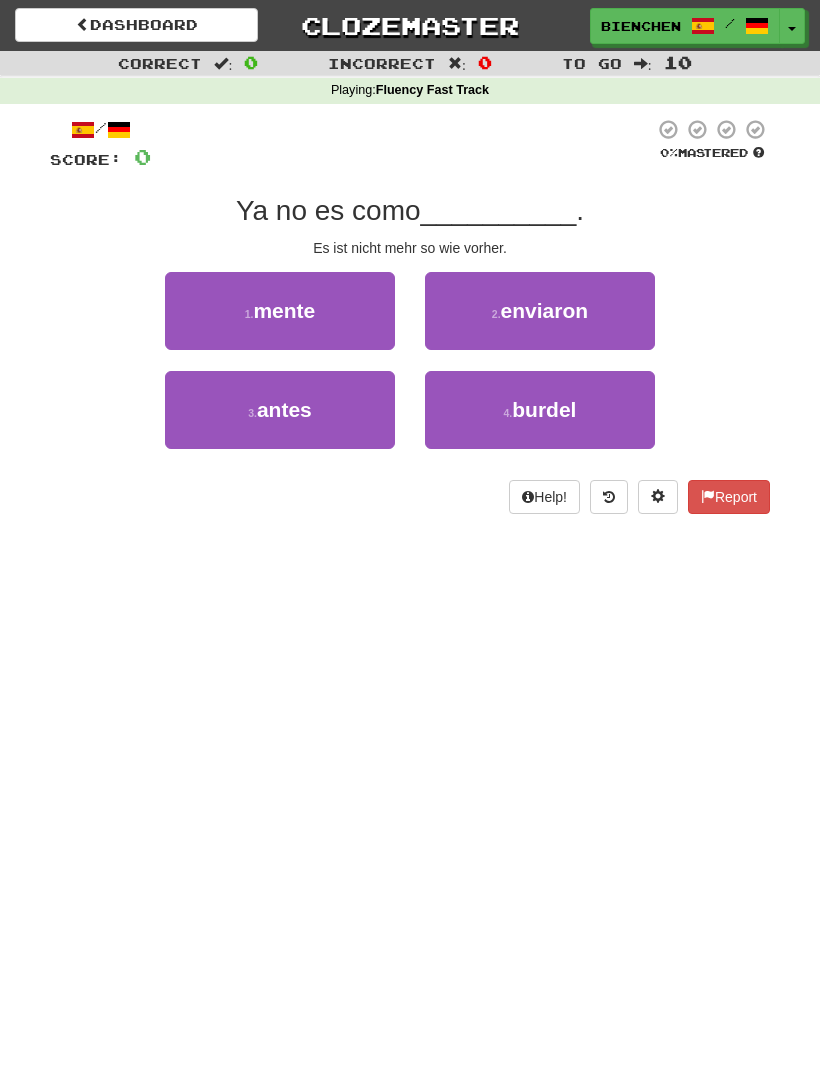click on "3 .  antes" at bounding box center (280, 410) 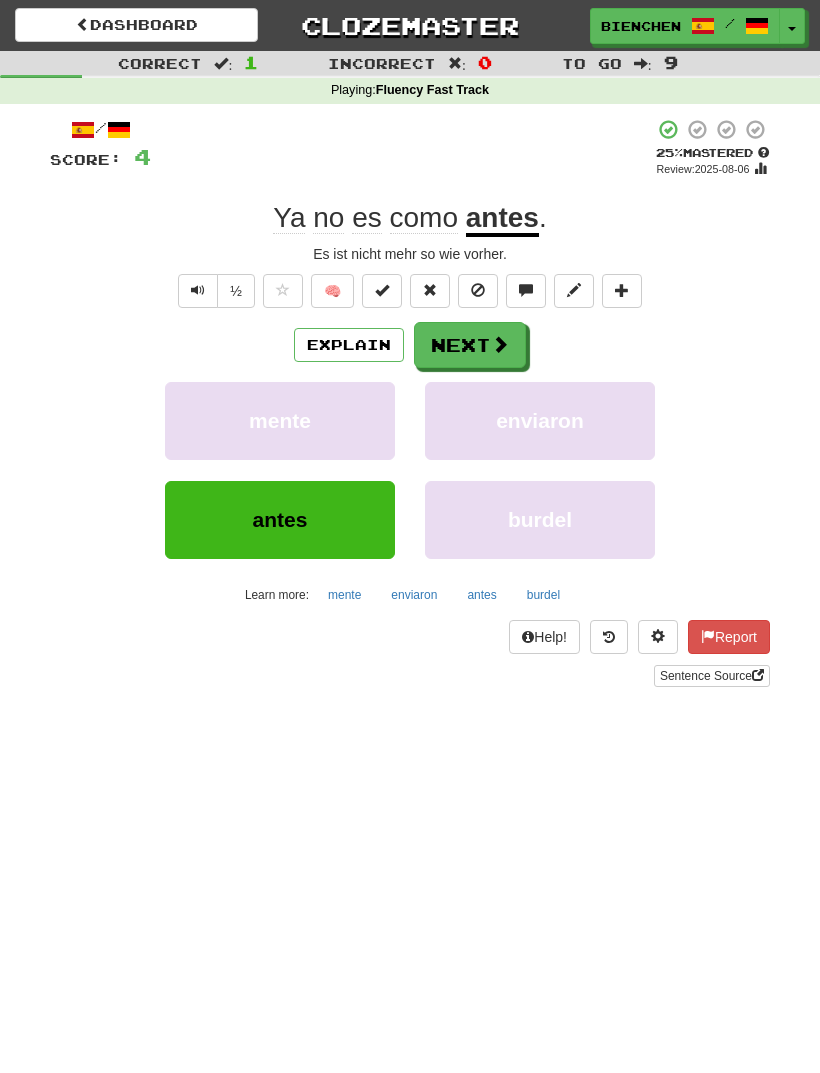 click on "Next" at bounding box center (470, 345) 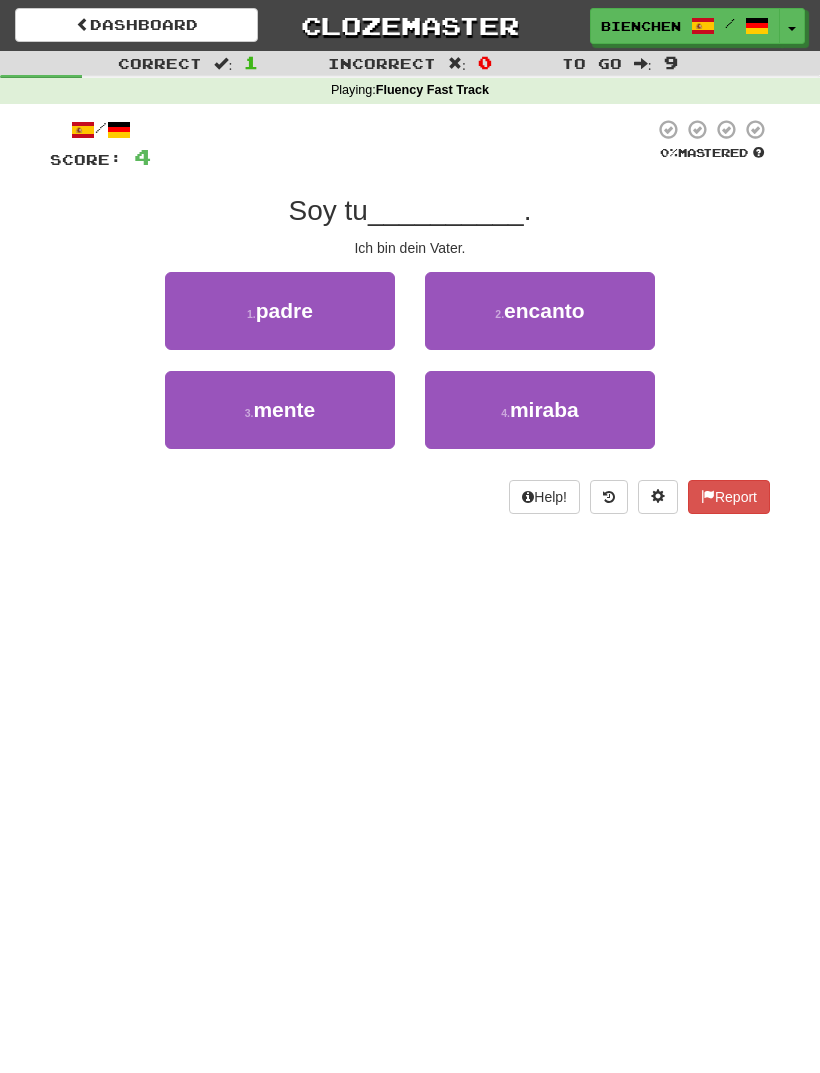 click on "1 .  padre" at bounding box center (280, 311) 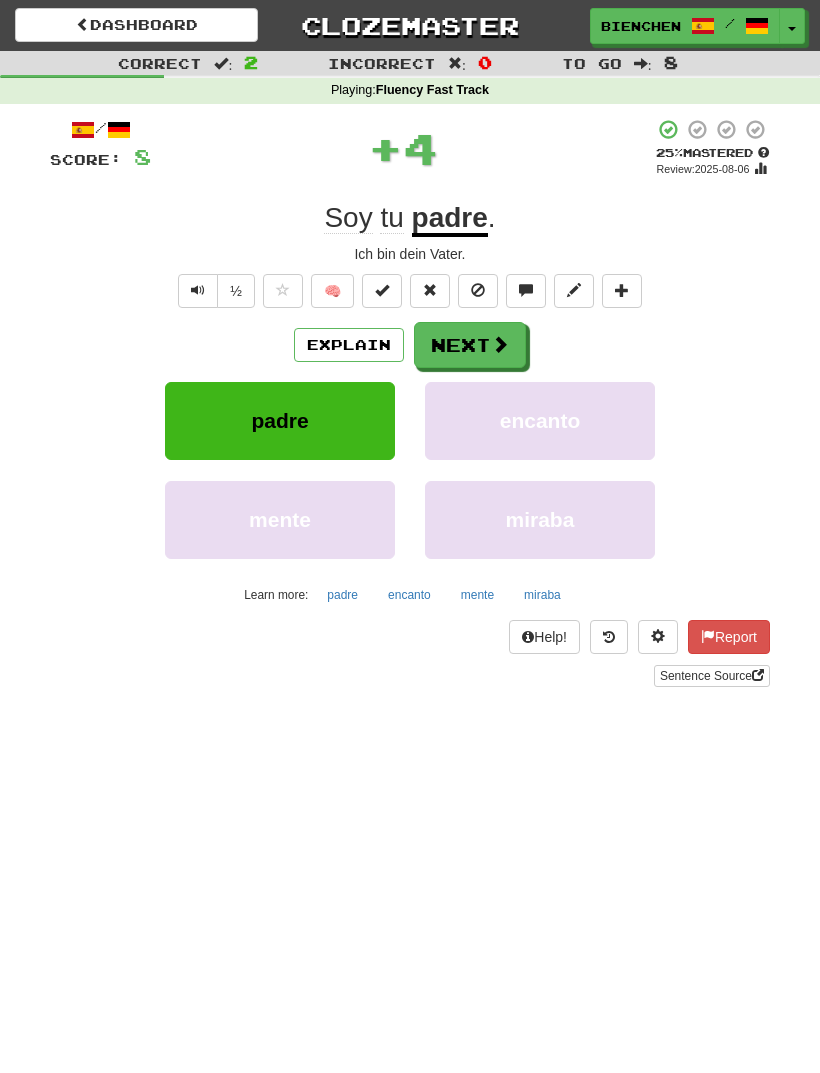 click at bounding box center (500, 344) 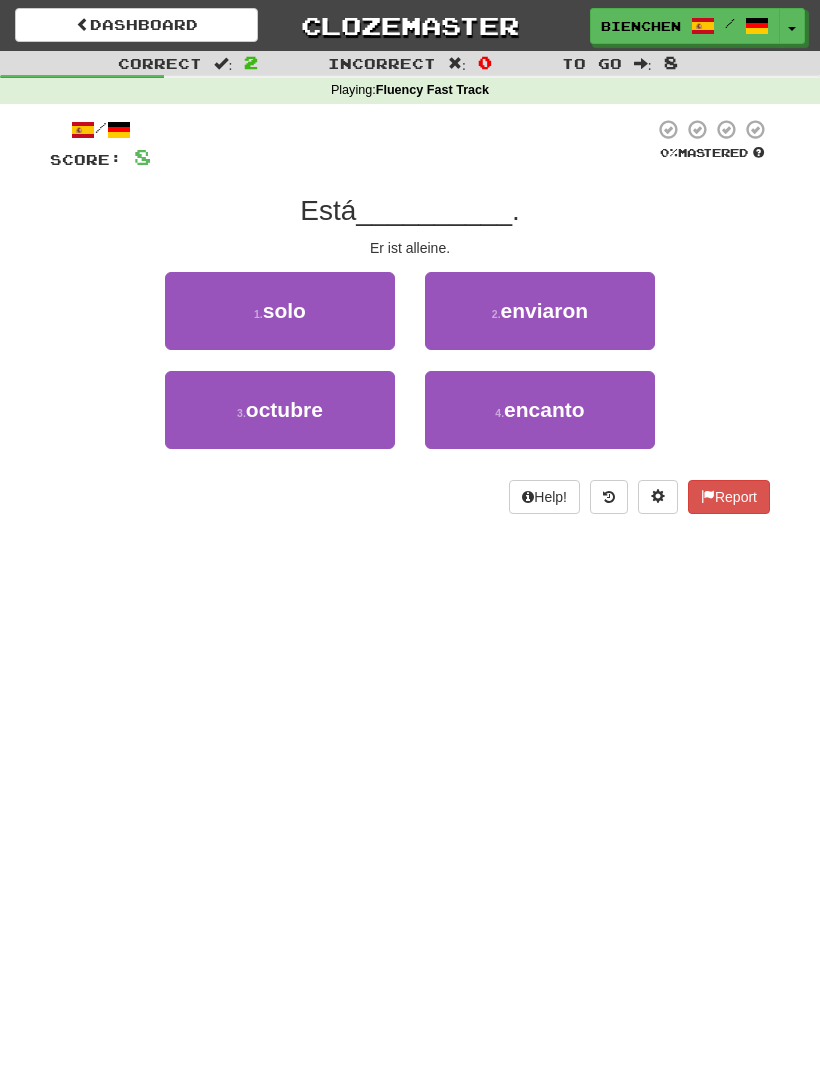 click on "1 .  solo" at bounding box center (280, 311) 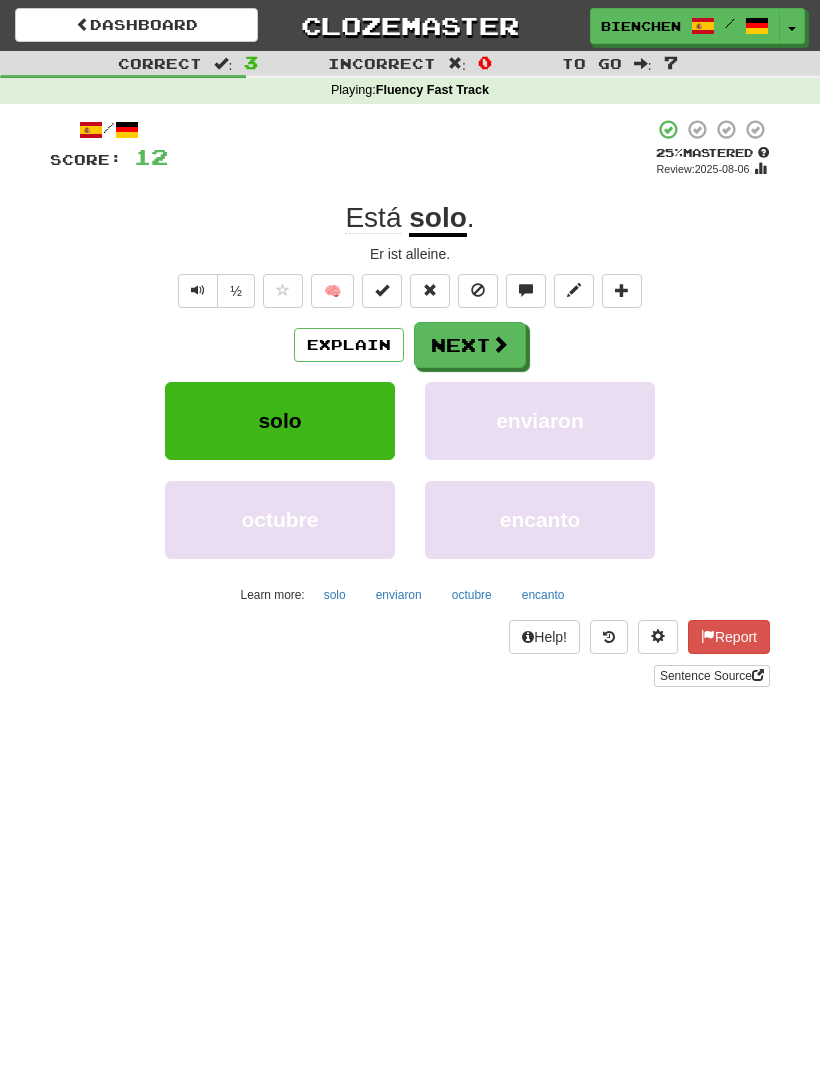 click at bounding box center (500, 344) 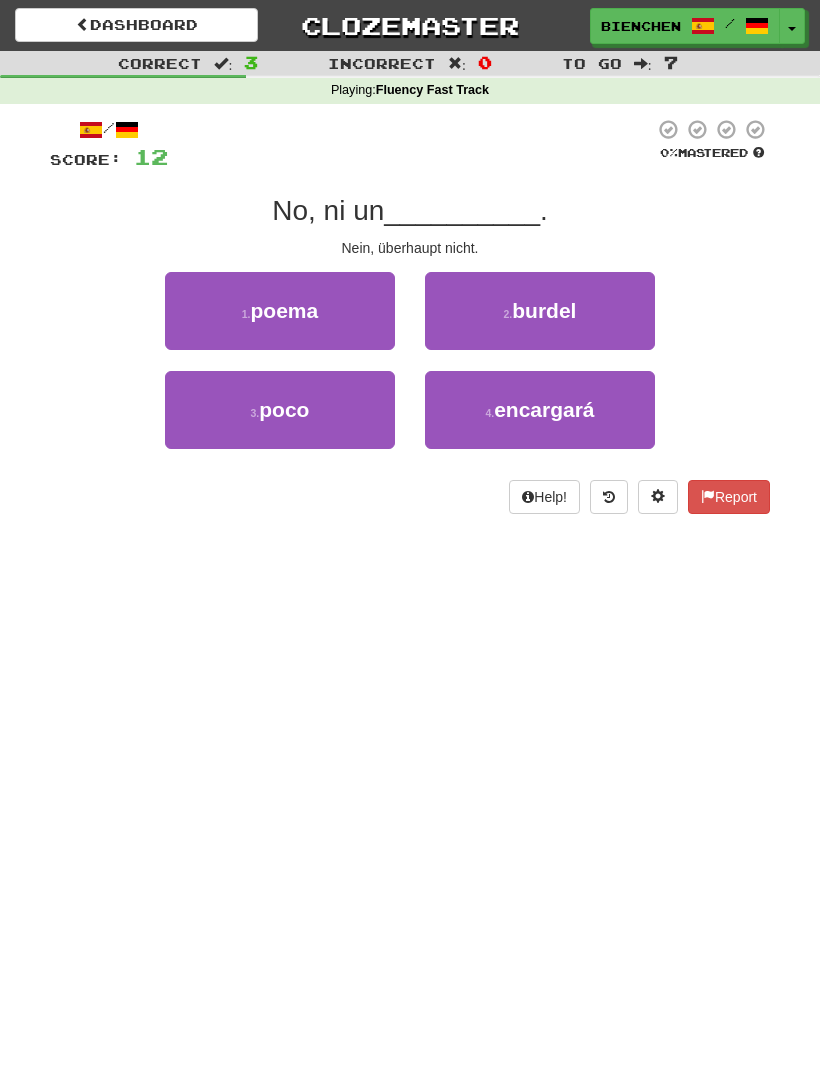 click on "3 .  poco" at bounding box center [280, 410] 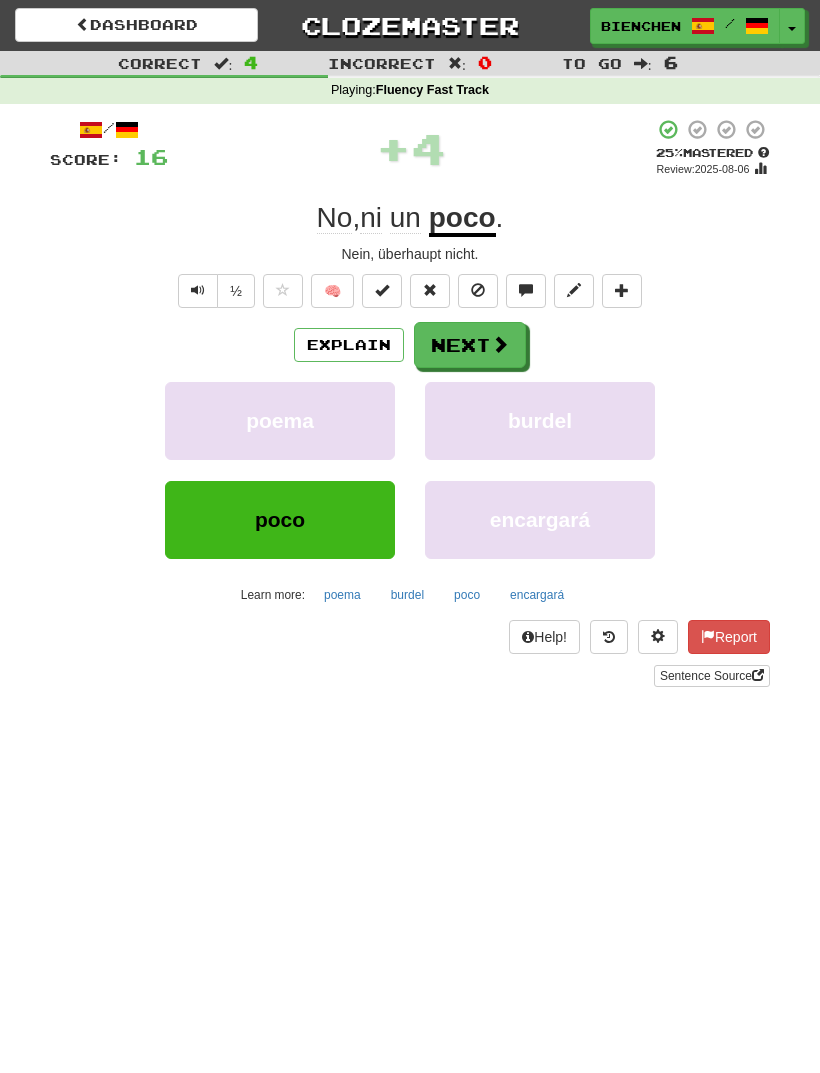 click on "Next" at bounding box center [470, 345] 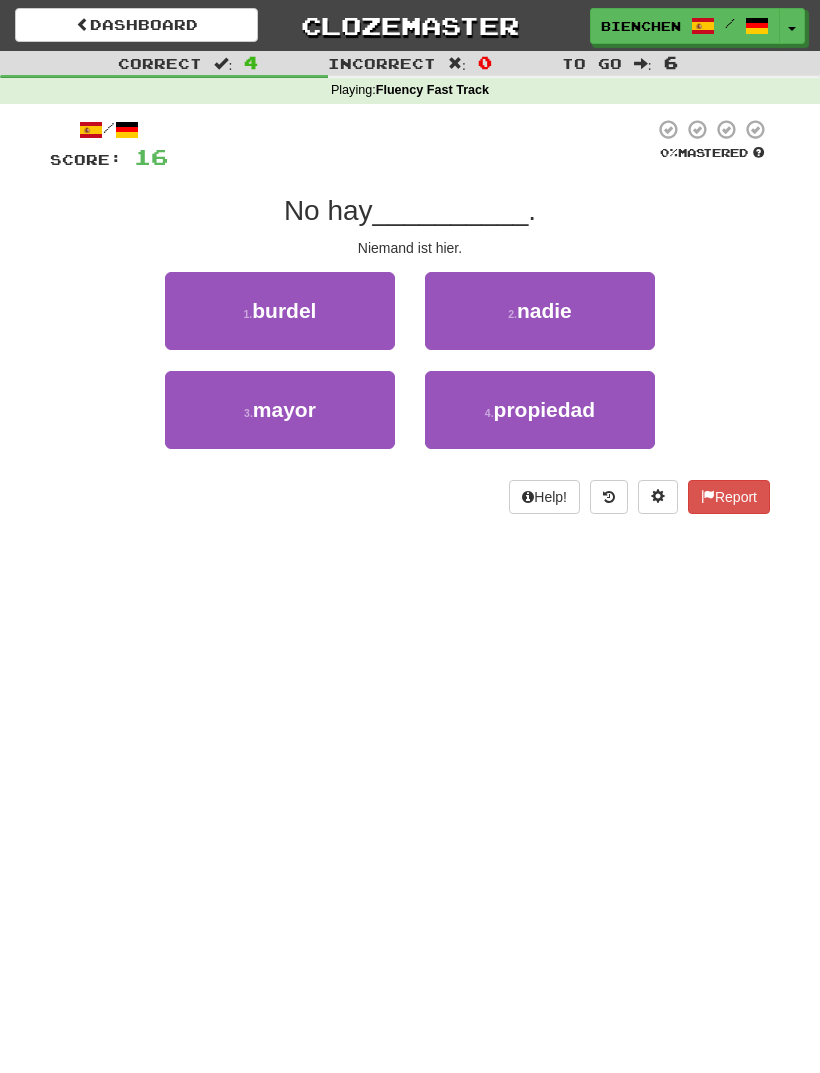 click on "2 .  nadie" at bounding box center (540, 311) 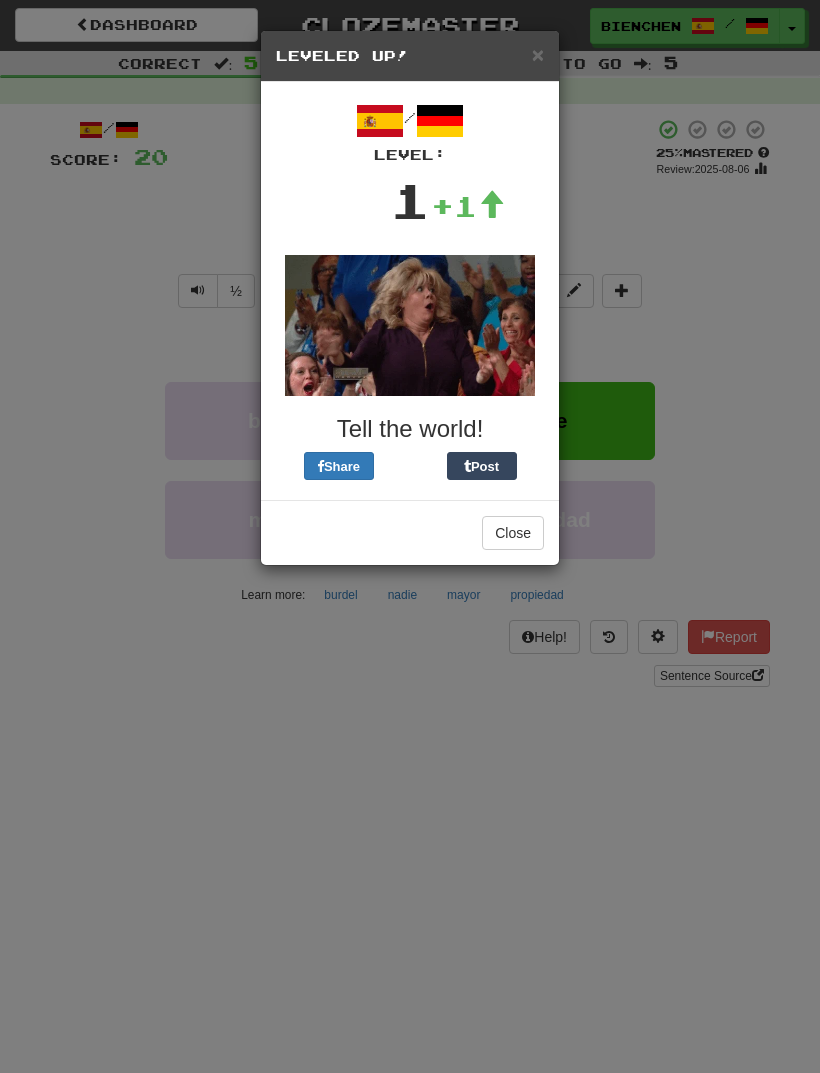 click on "Close" at bounding box center [513, 533] 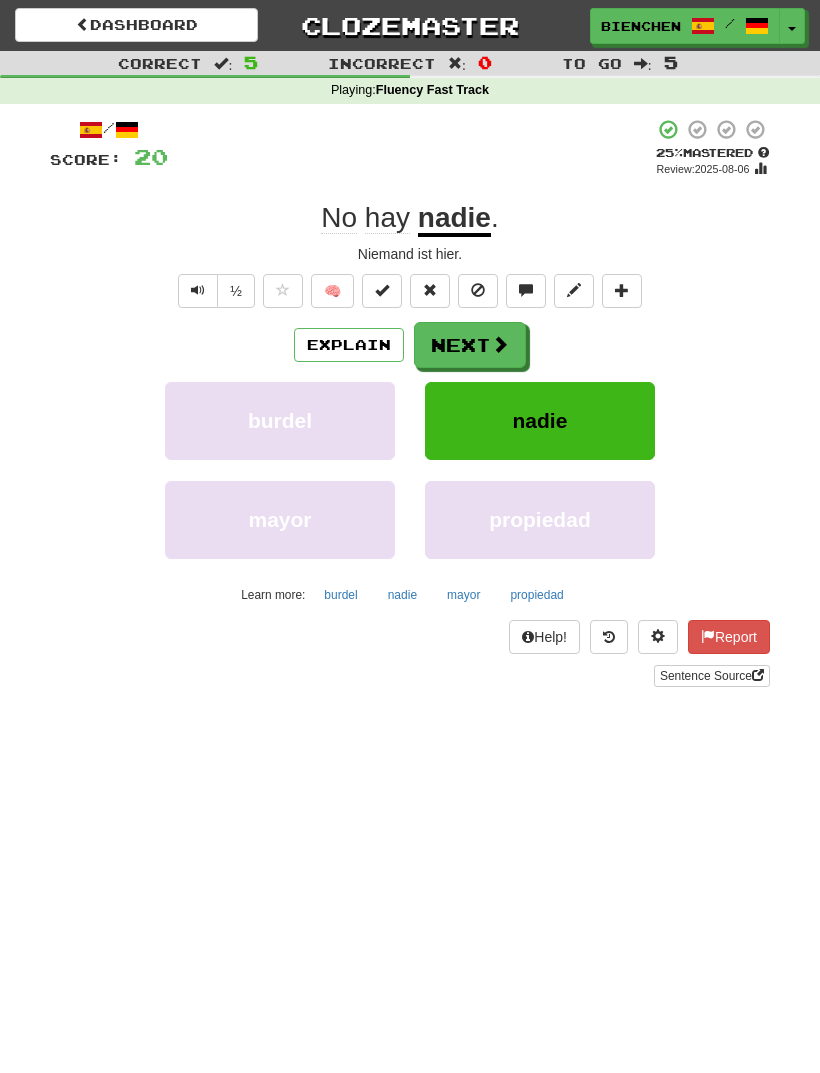 click at bounding box center (500, 344) 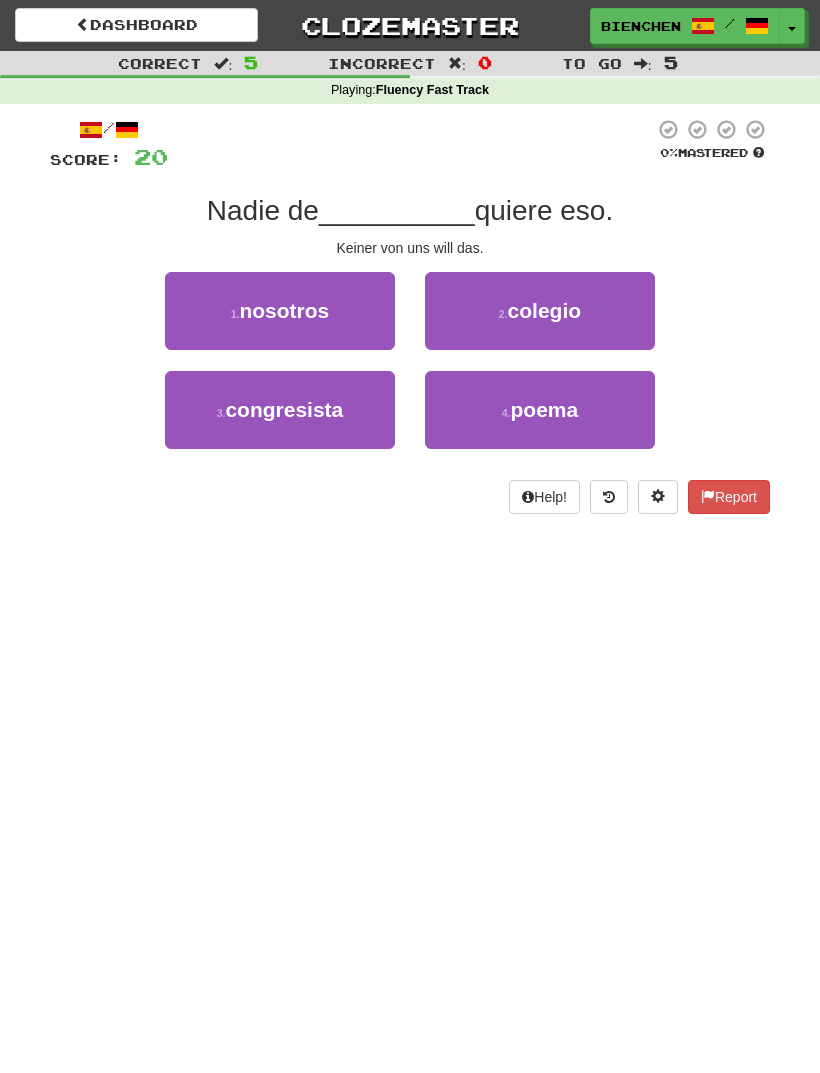 click on "1 .  nosotros" at bounding box center [280, 311] 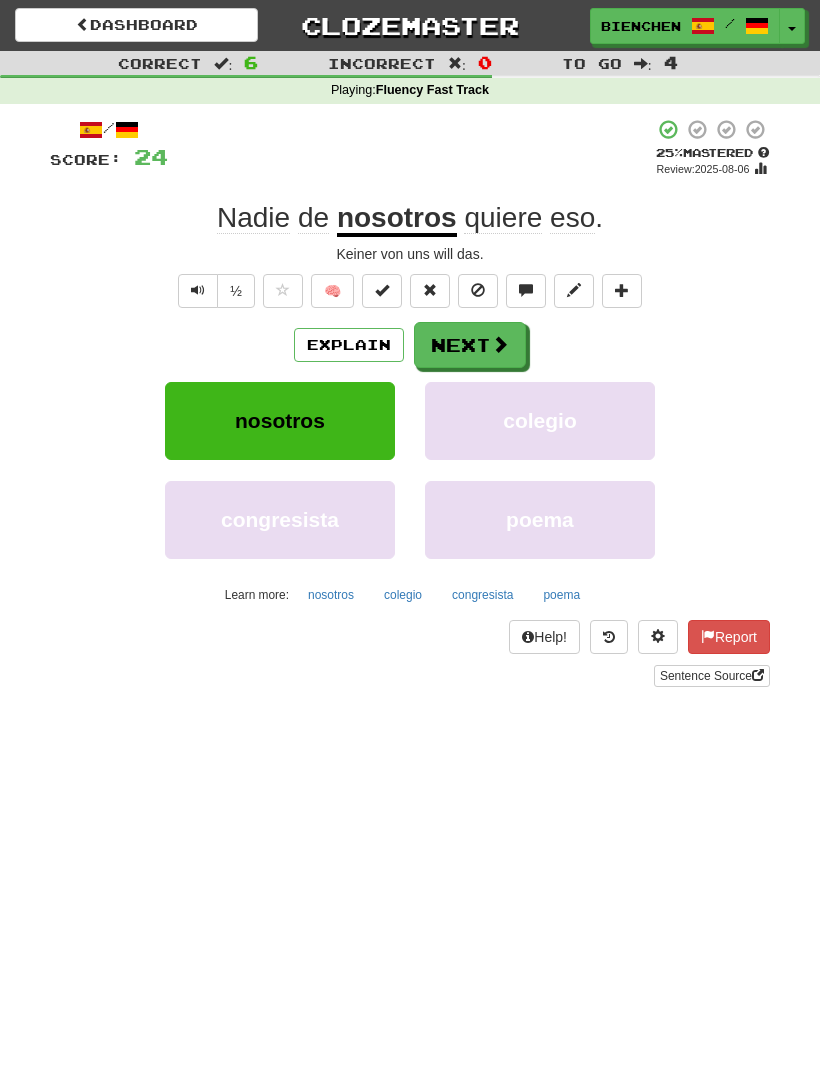 click at bounding box center (198, 291) 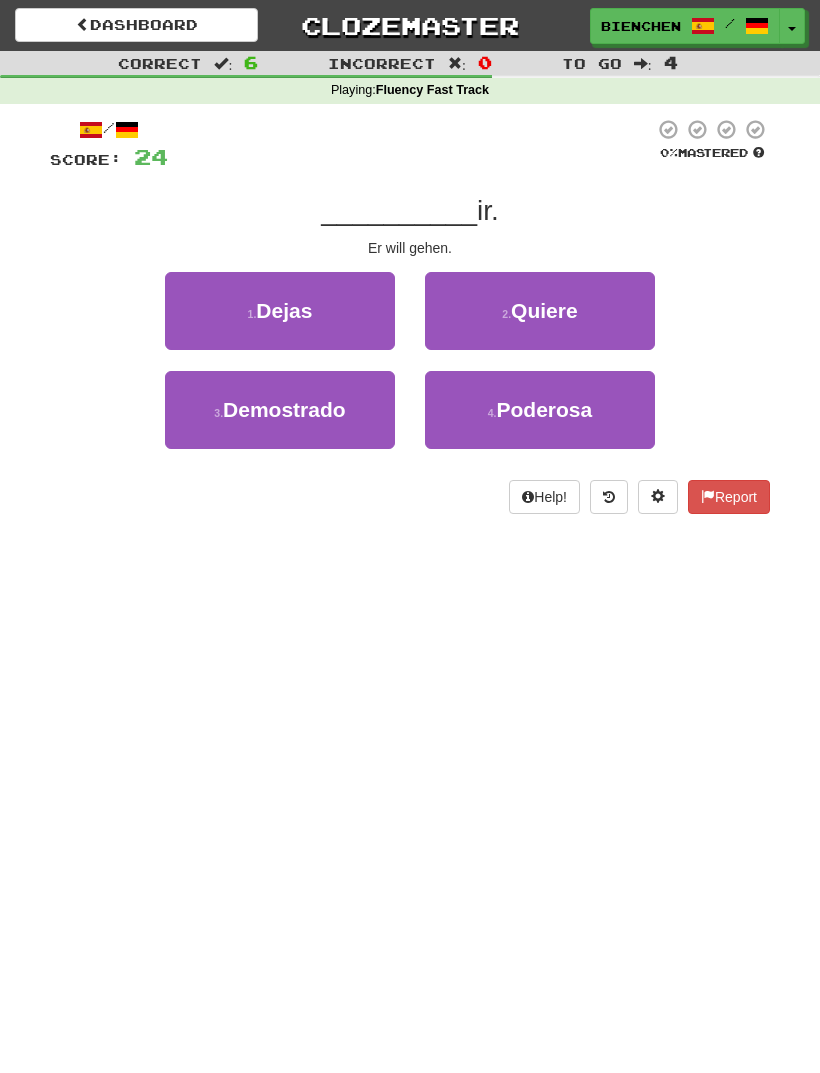 click on "2 .  Quiere" at bounding box center (540, 311) 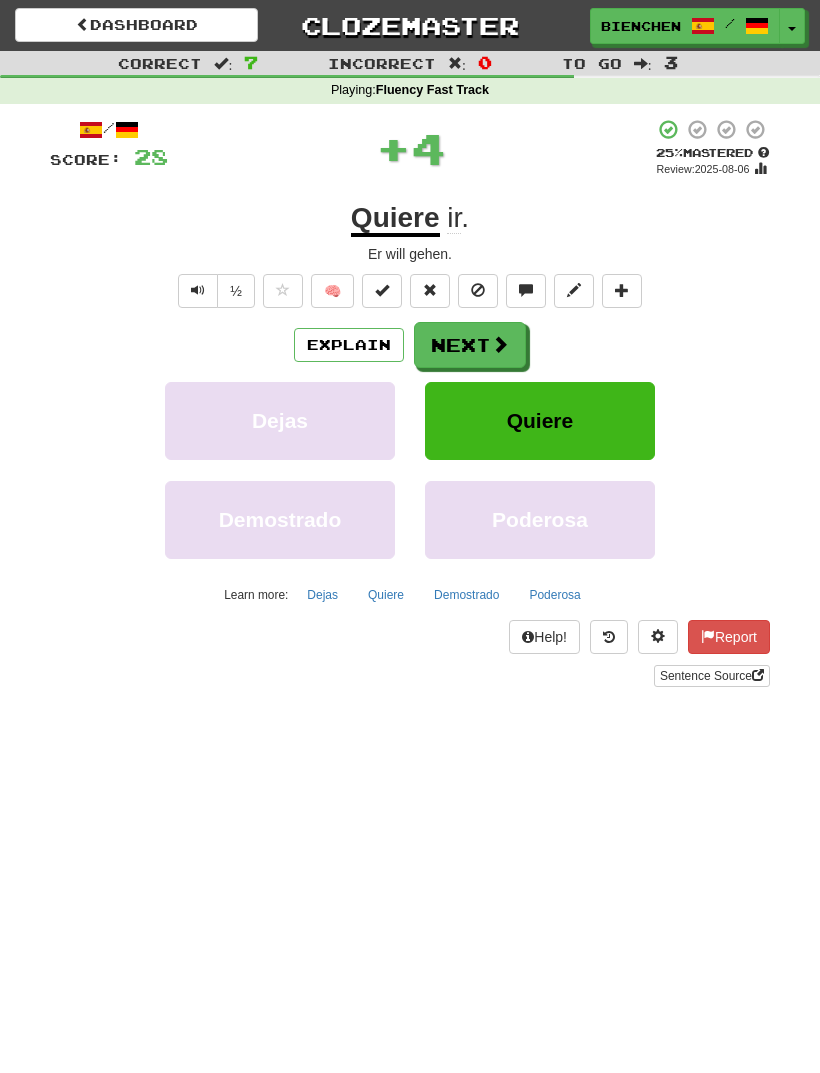click at bounding box center (500, 344) 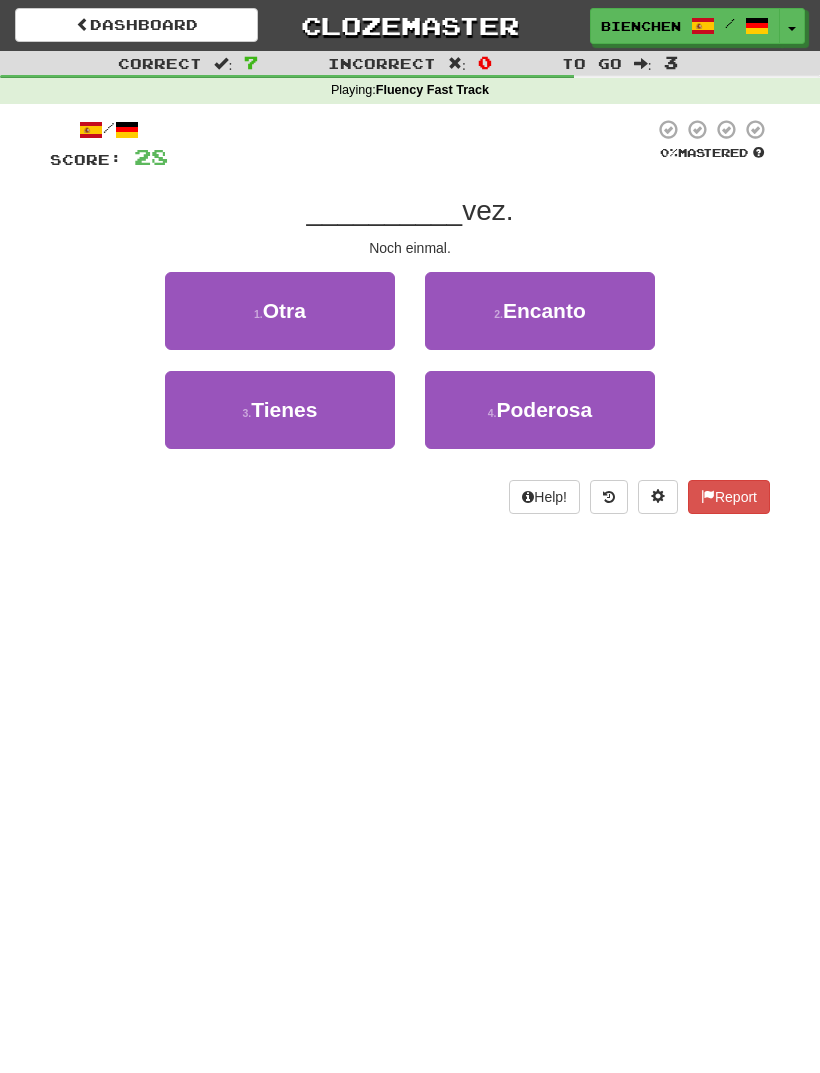 click on "1 .  Otra" at bounding box center (280, 311) 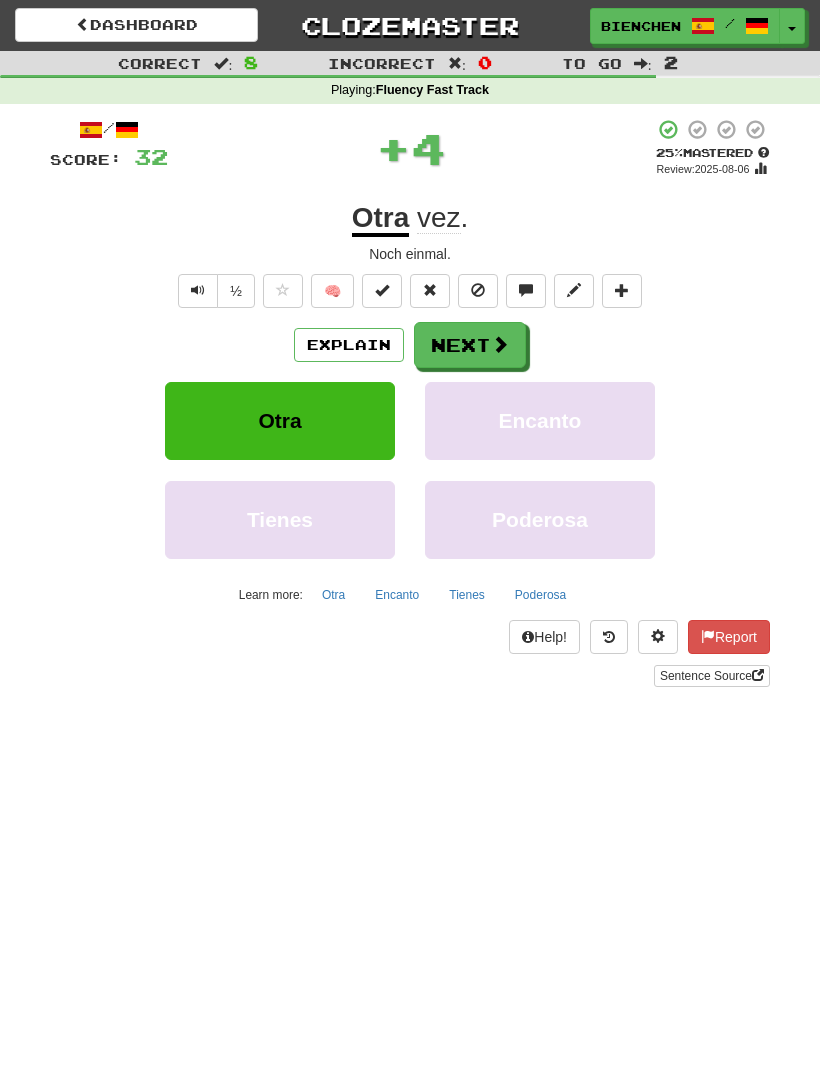 click at bounding box center (500, 344) 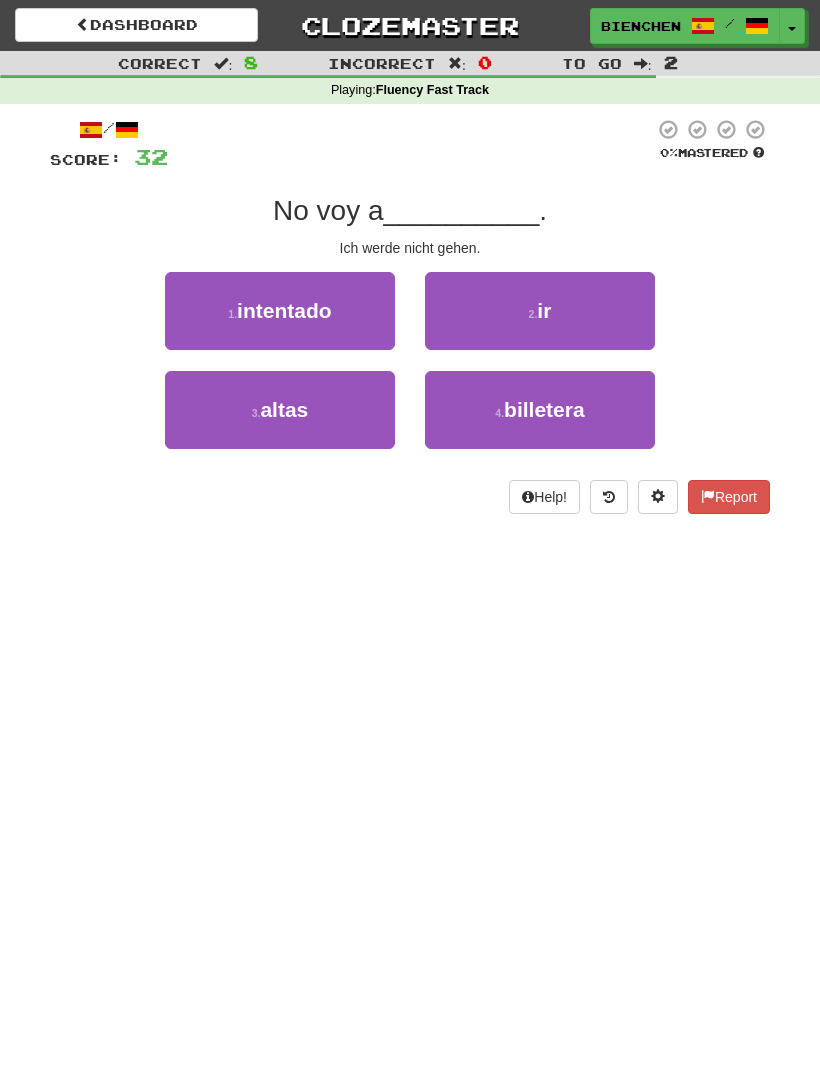 click on "2 .  ir" at bounding box center [540, 311] 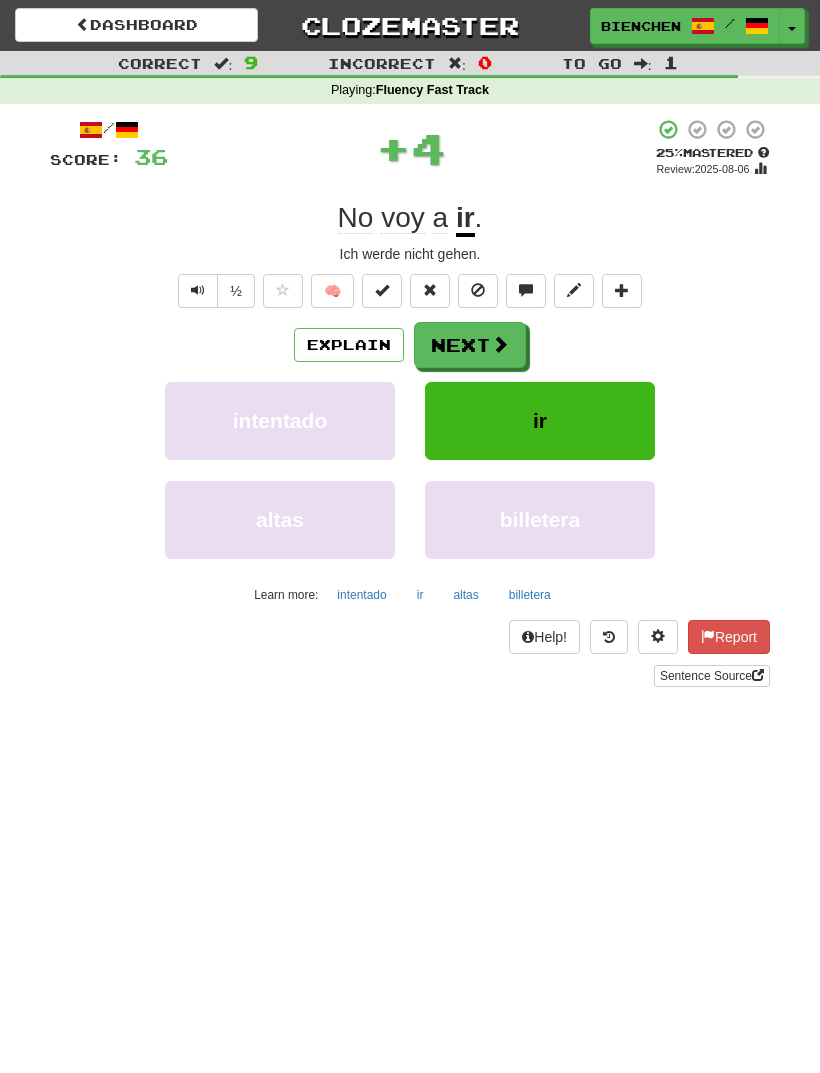 click at bounding box center [500, 344] 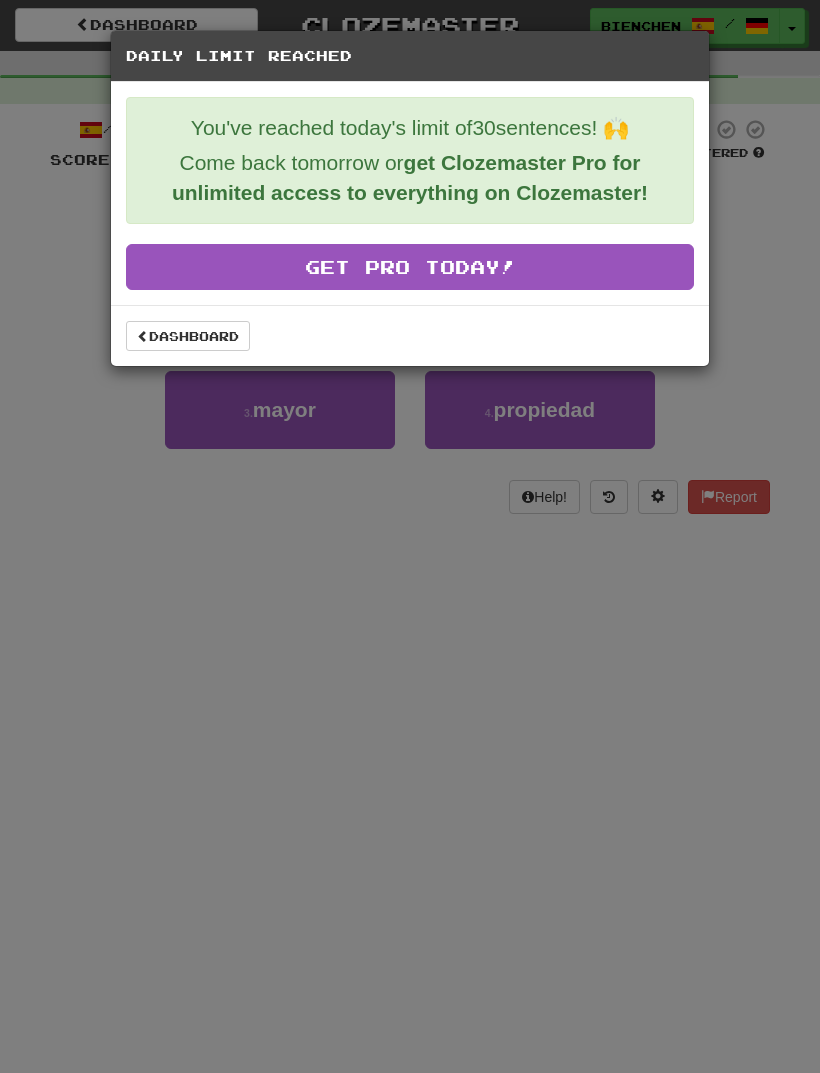 click on "Daily Limit Reached You've reached today's limit of  30  sentences! 🙌  Come back tomorrow or  get Clozemaster Pro for unlimited access to everything on Clozemaster! Get Pro Today! Dashboard" at bounding box center (410, 536) 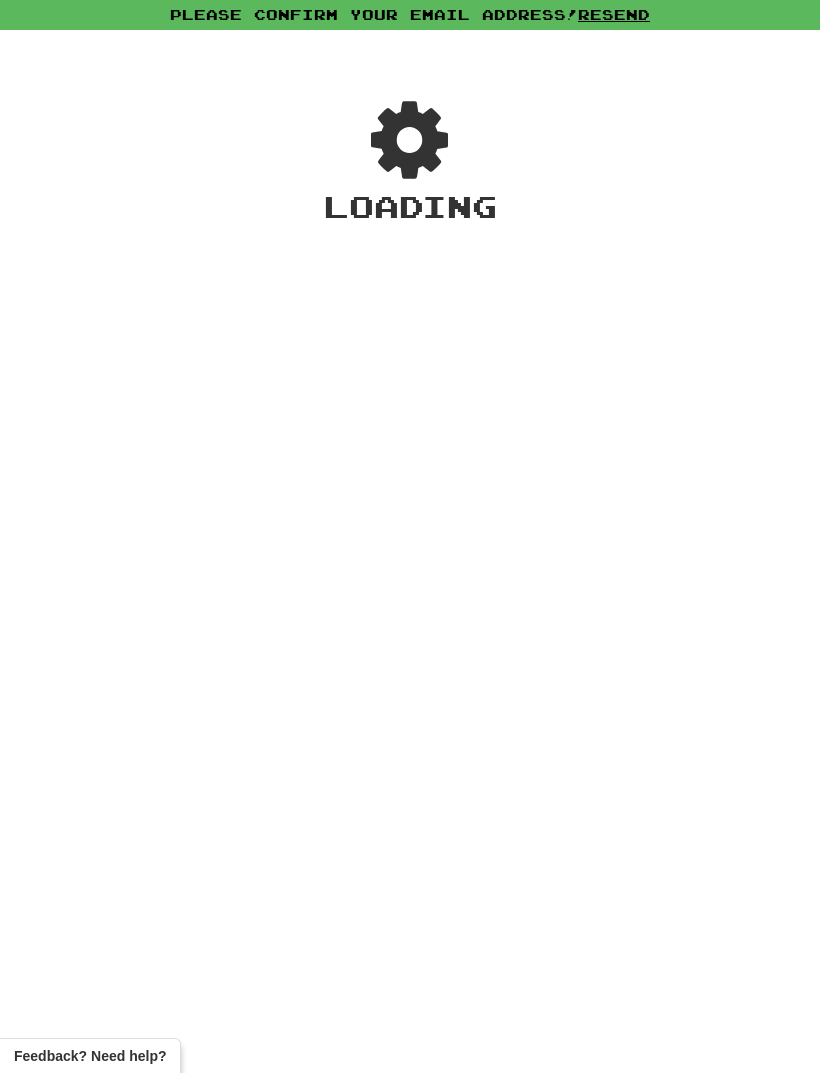 scroll, scrollTop: 0, scrollLeft: 0, axis: both 